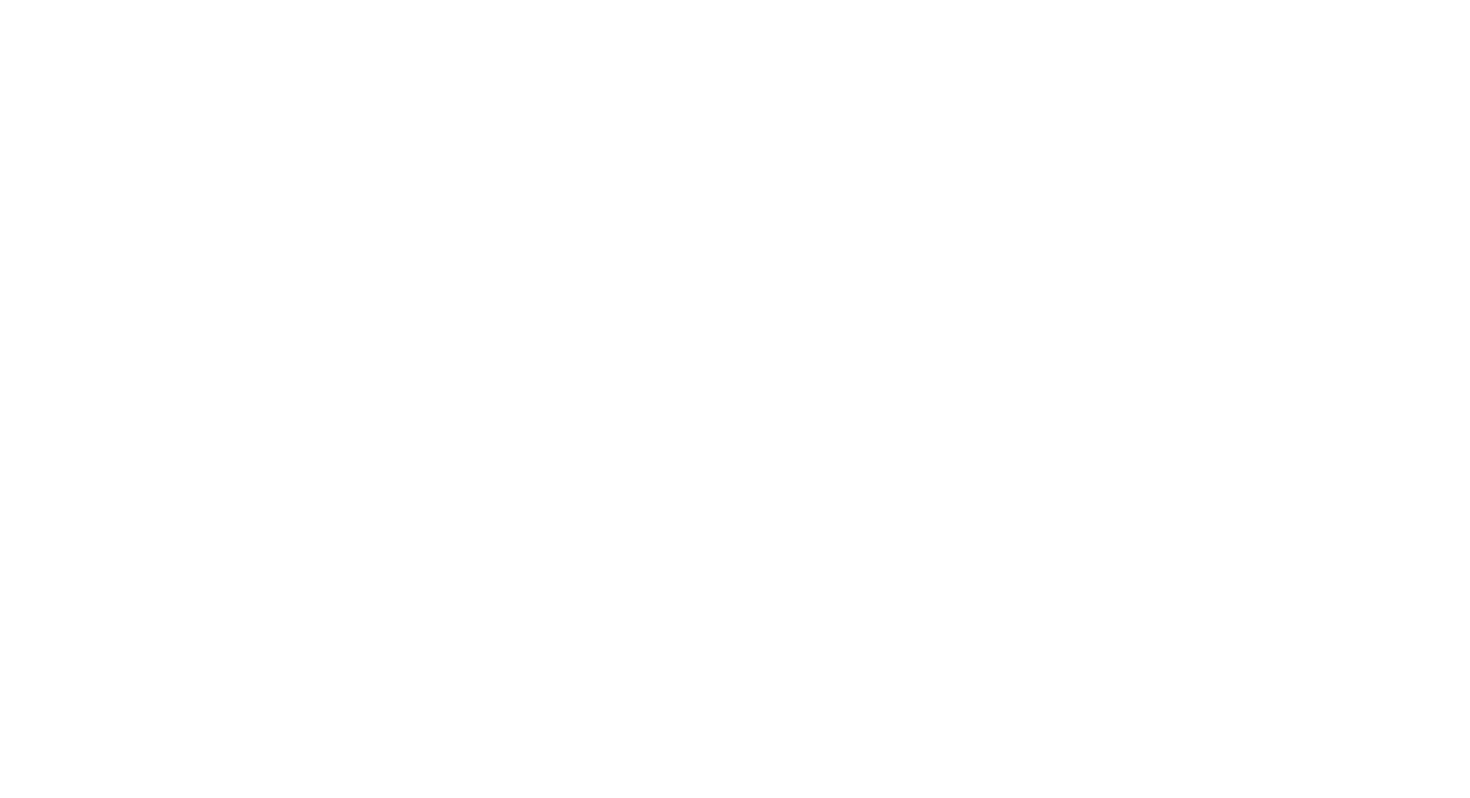 scroll, scrollTop: 0, scrollLeft: 0, axis: both 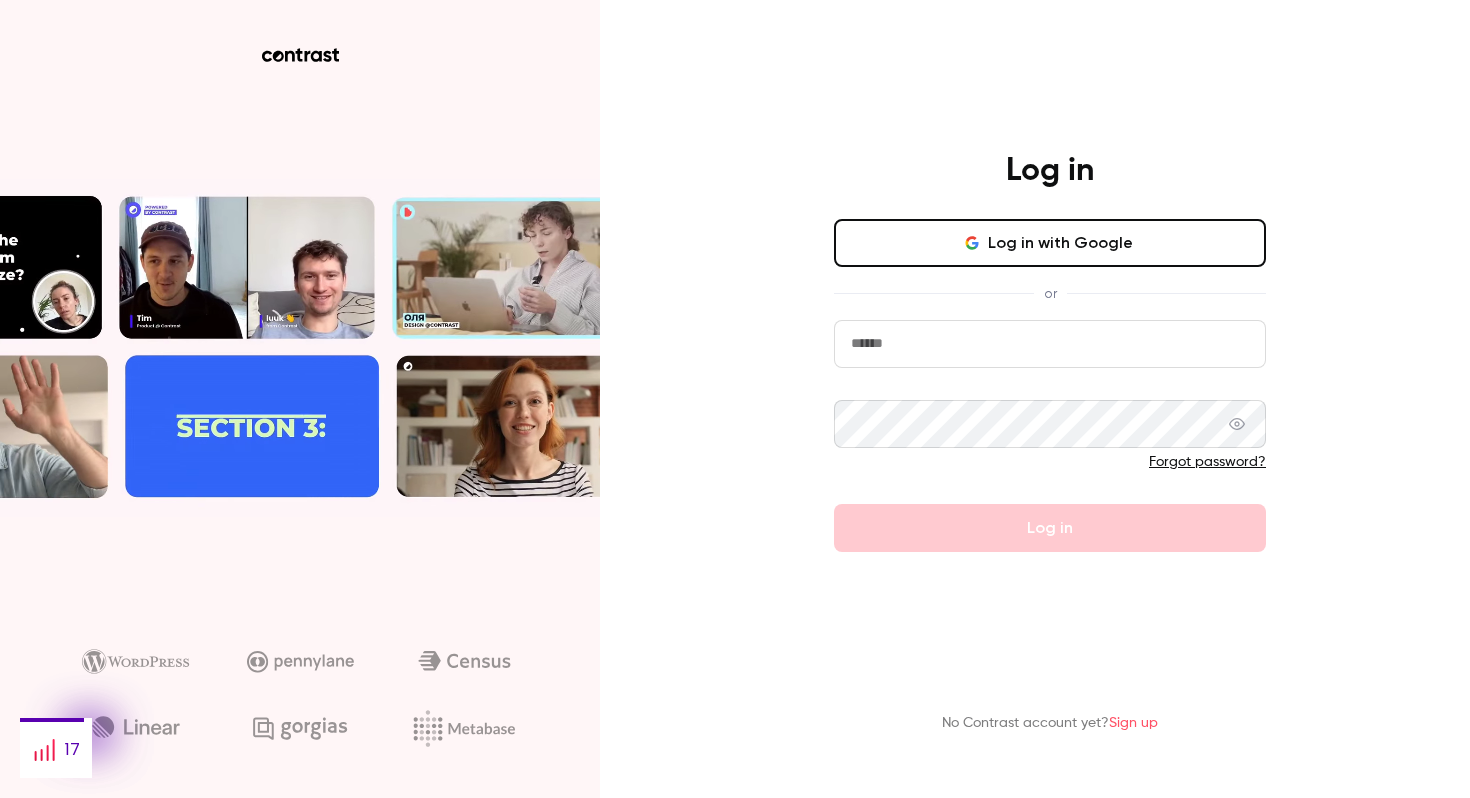 click at bounding box center [1050, 344] 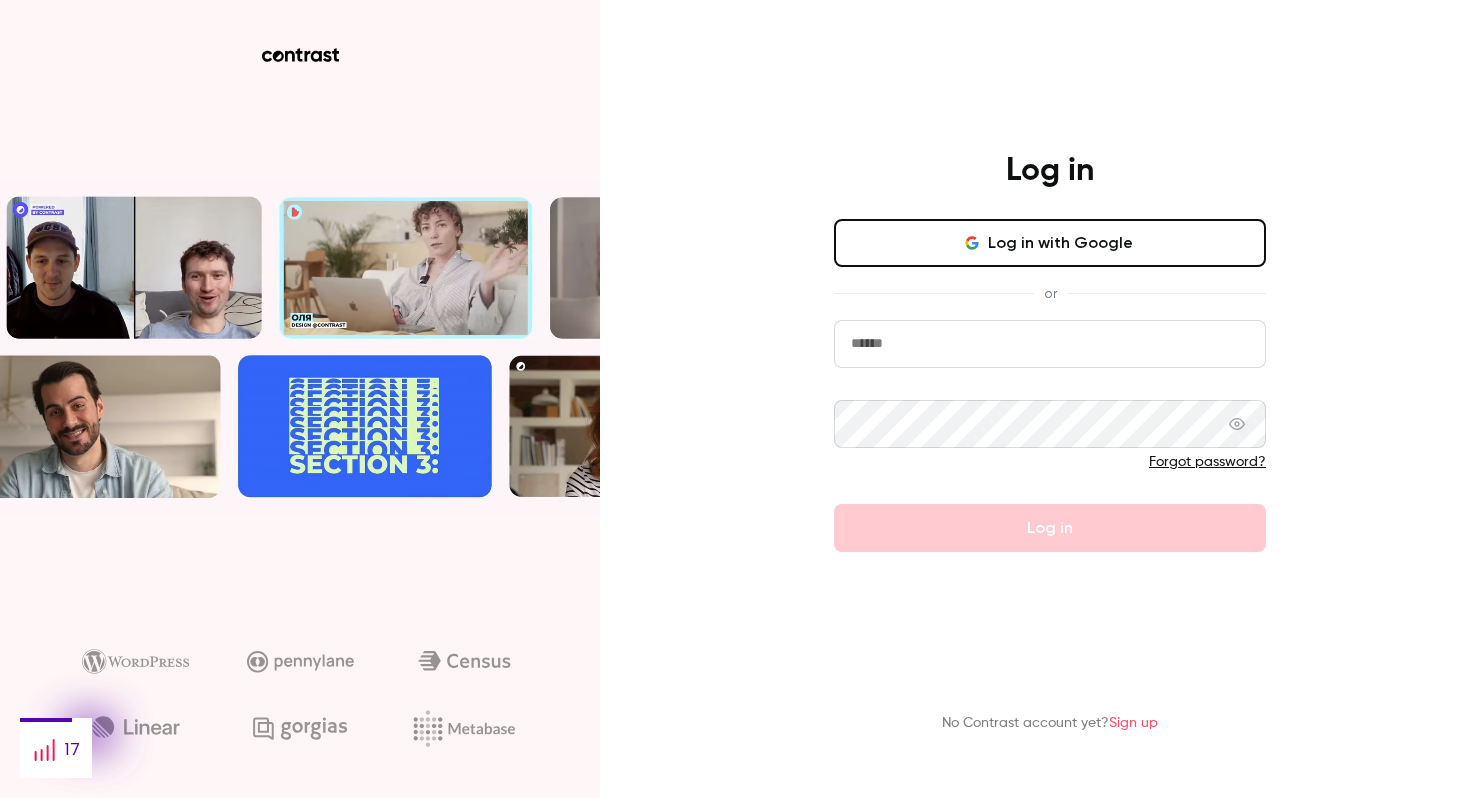 type on "**********" 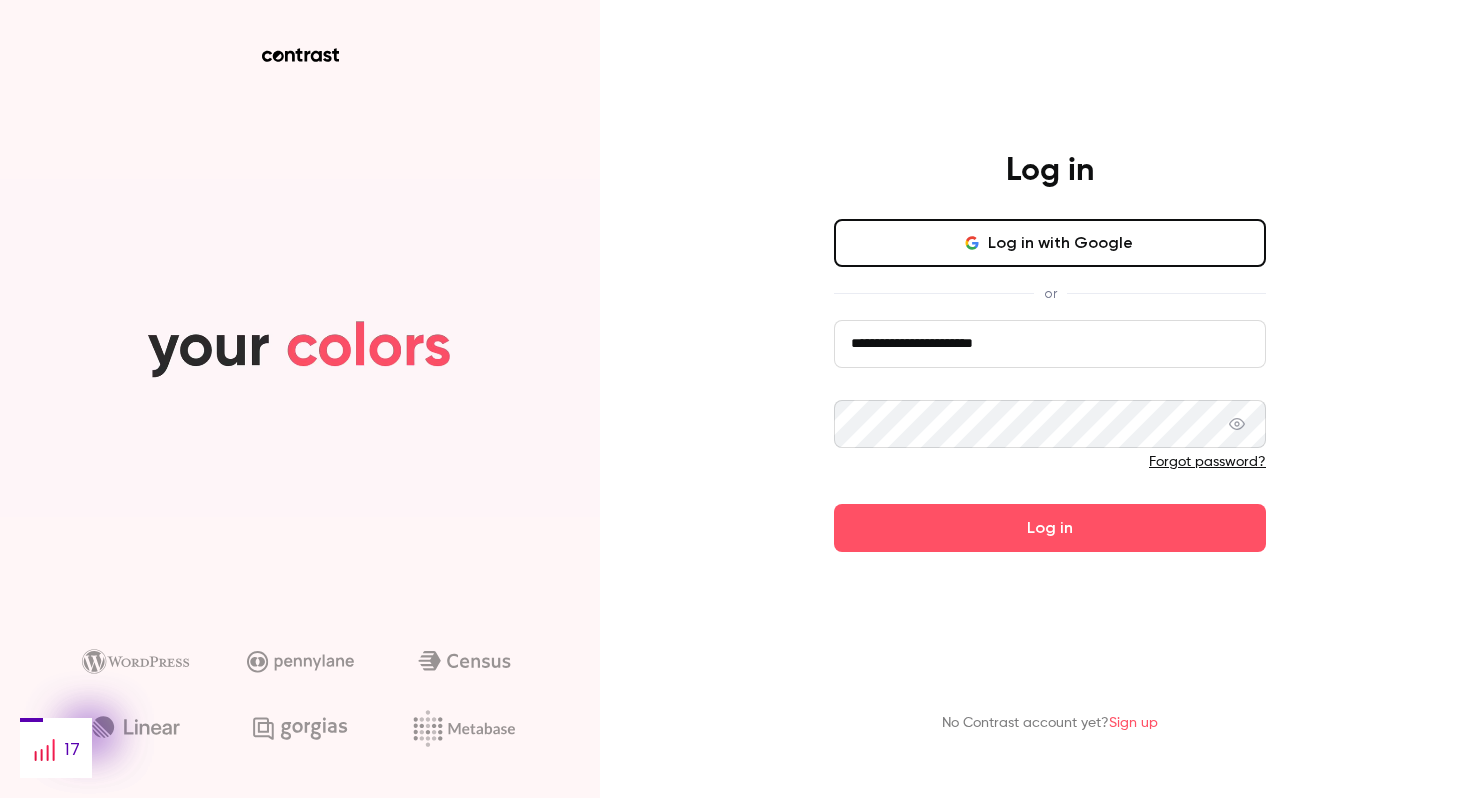 click on "Log in" at bounding box center (1050, 528) 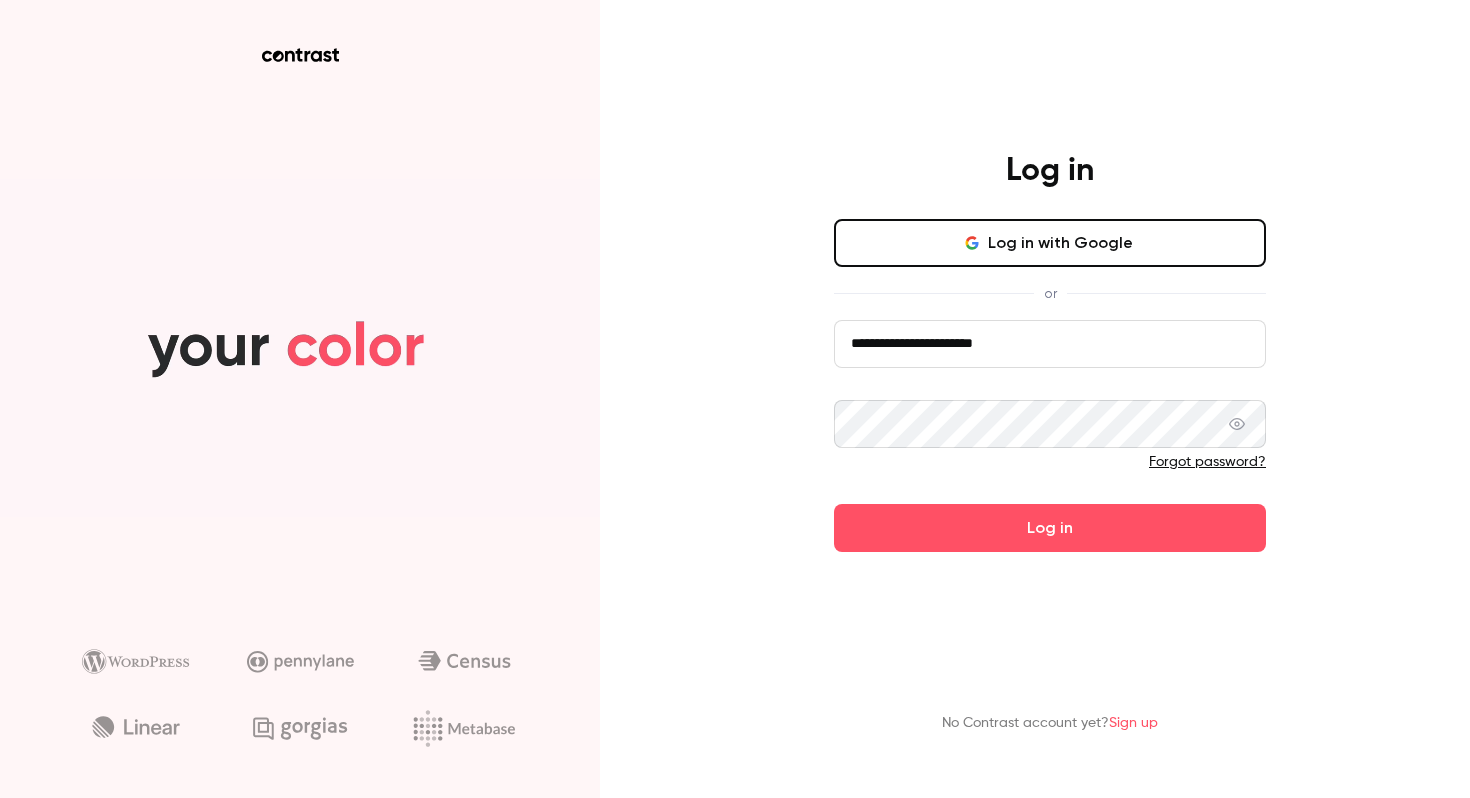 click on "Log in" at bounding box center [1050, 528] 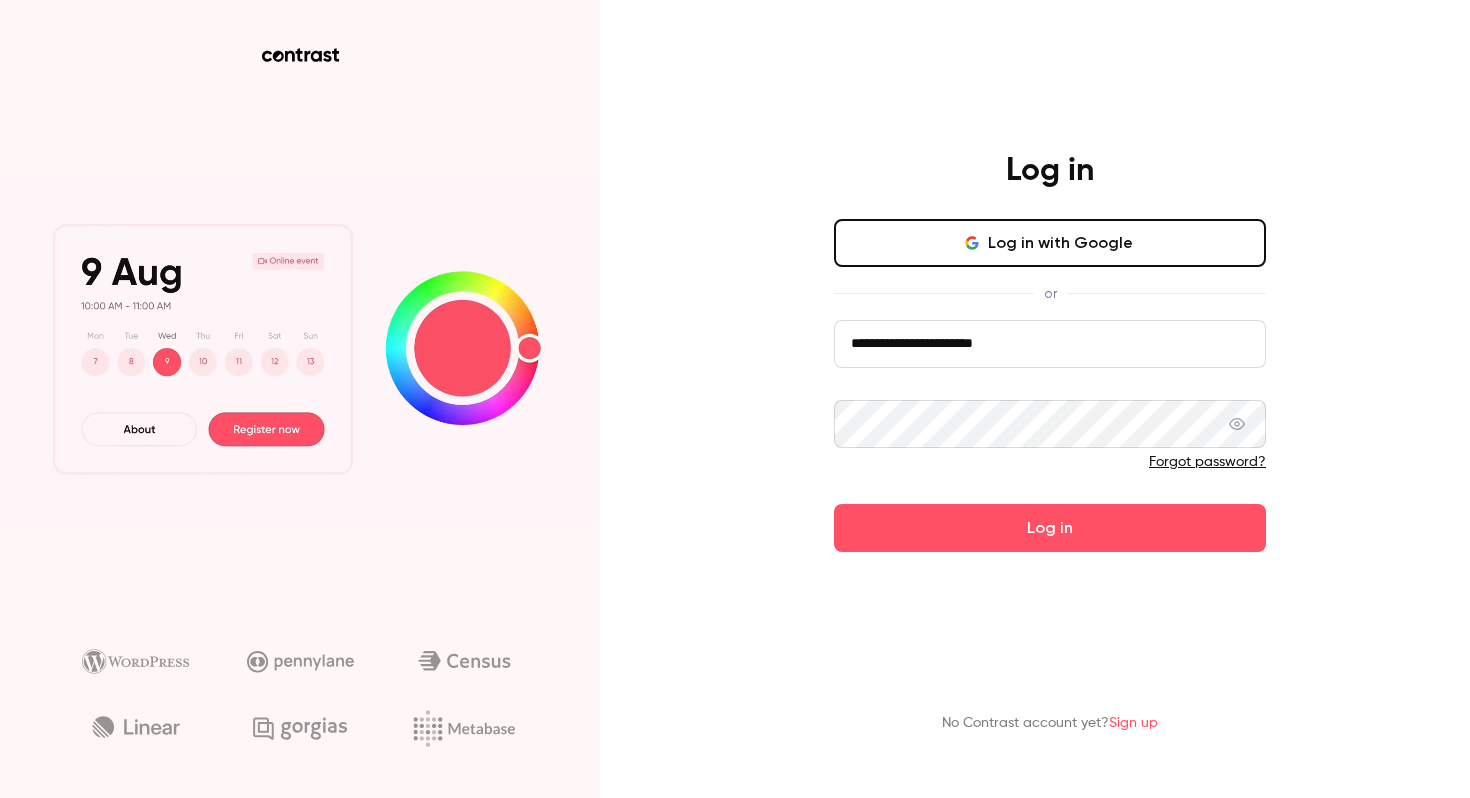 click on "Log in" at bounding box center [1050, 528] 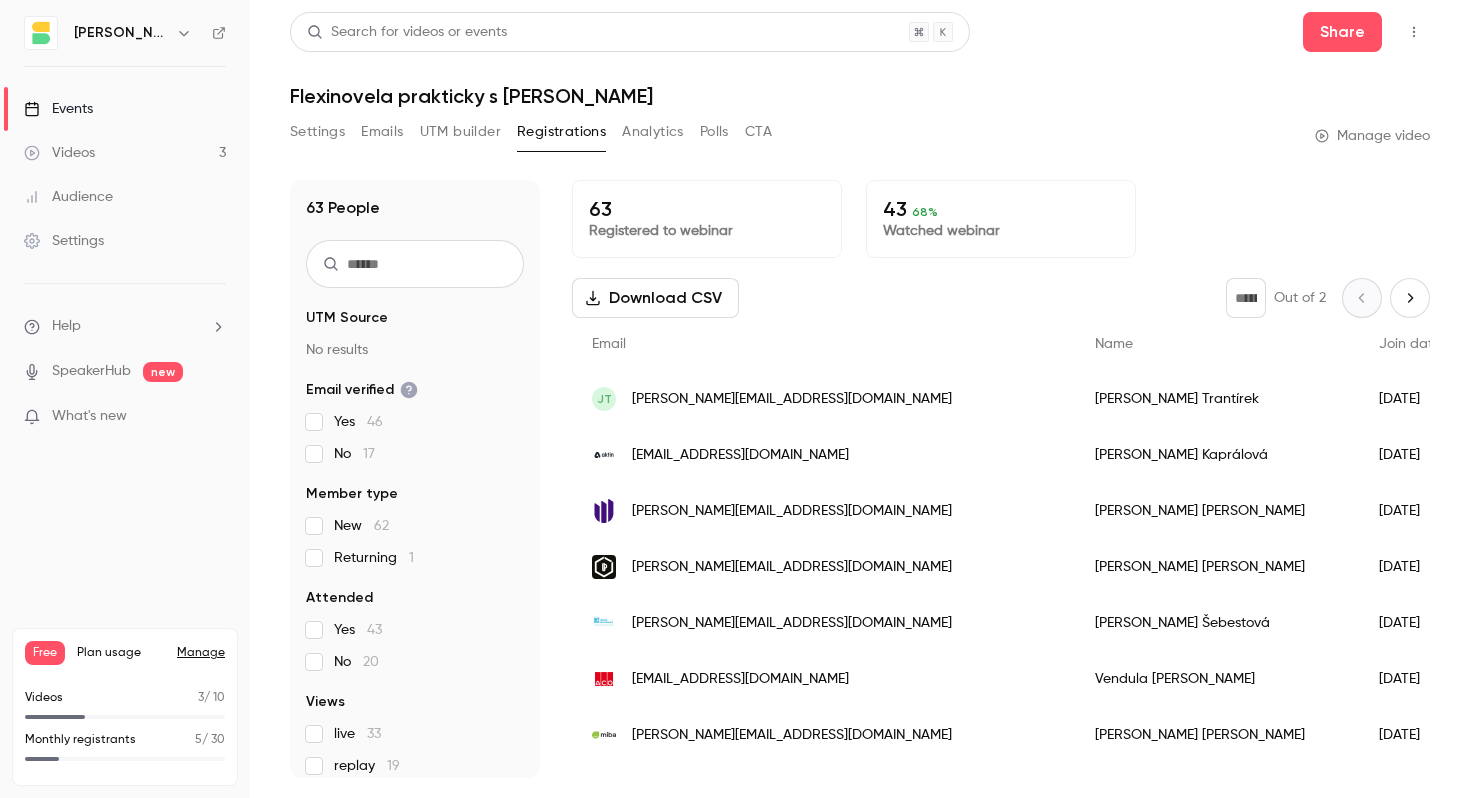 click on "Events" at bounding box center [58, 109] 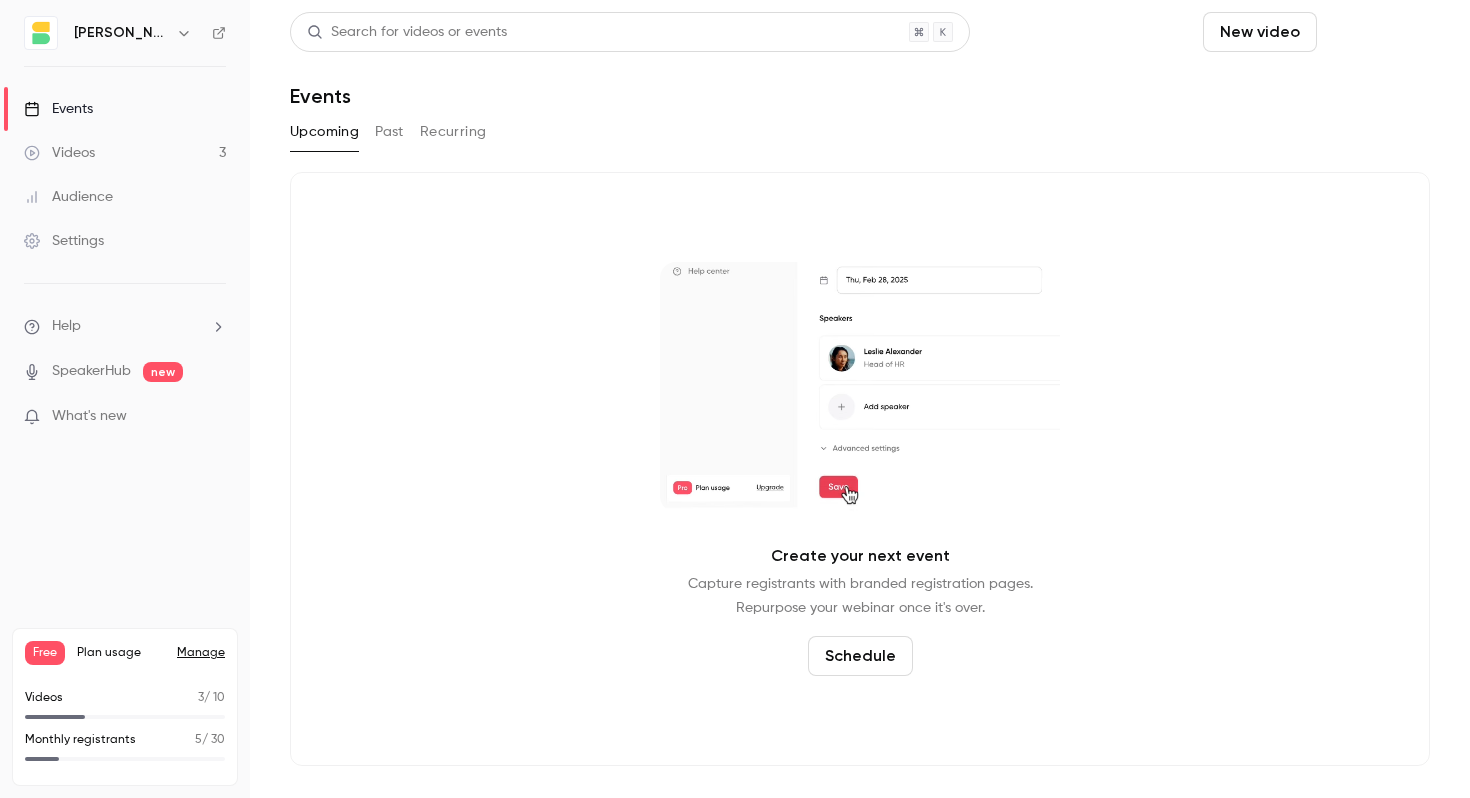 click on "Schedule" at bounding box center [1377, 32] 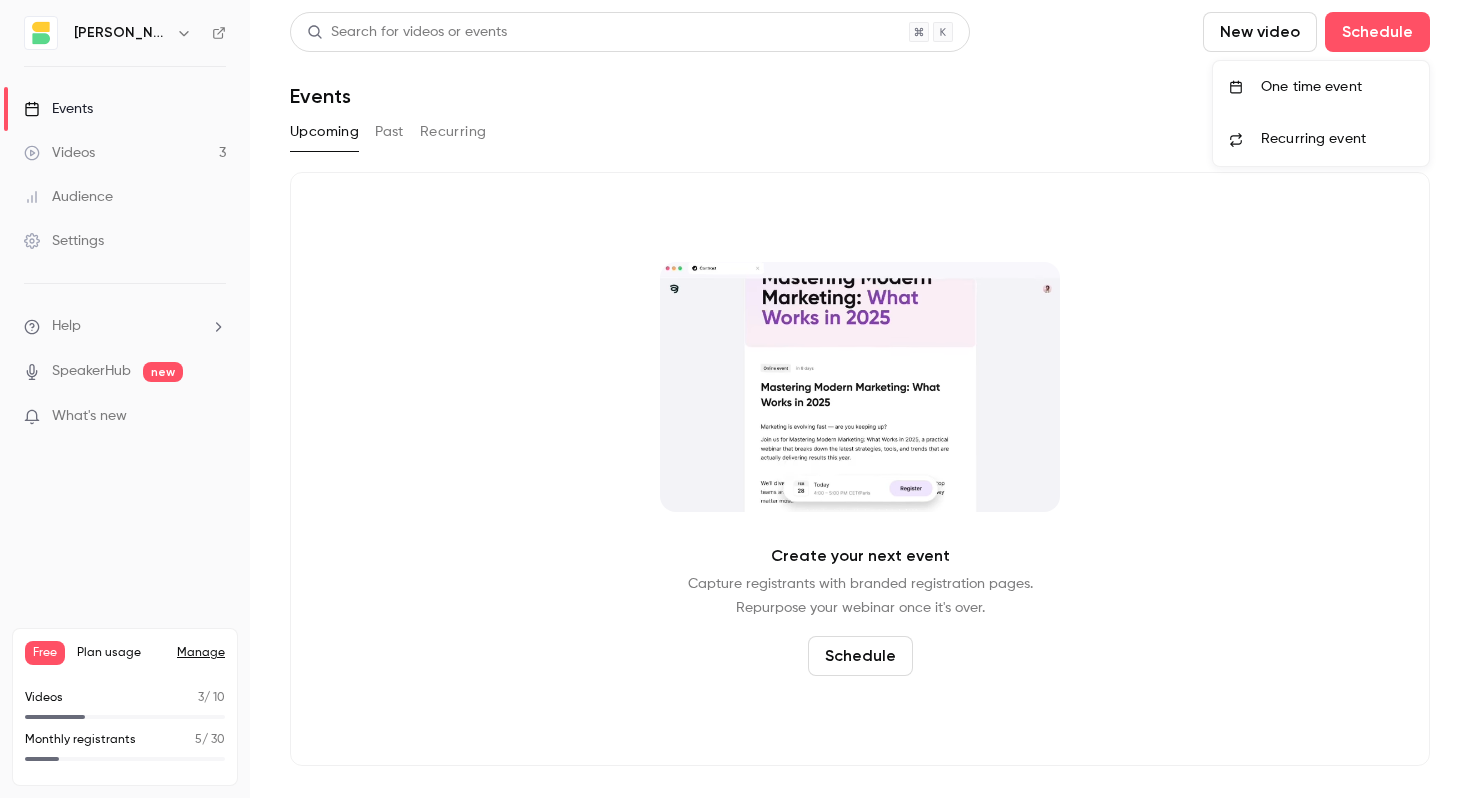 click on "One time event" at bounding box center [1337, 87] 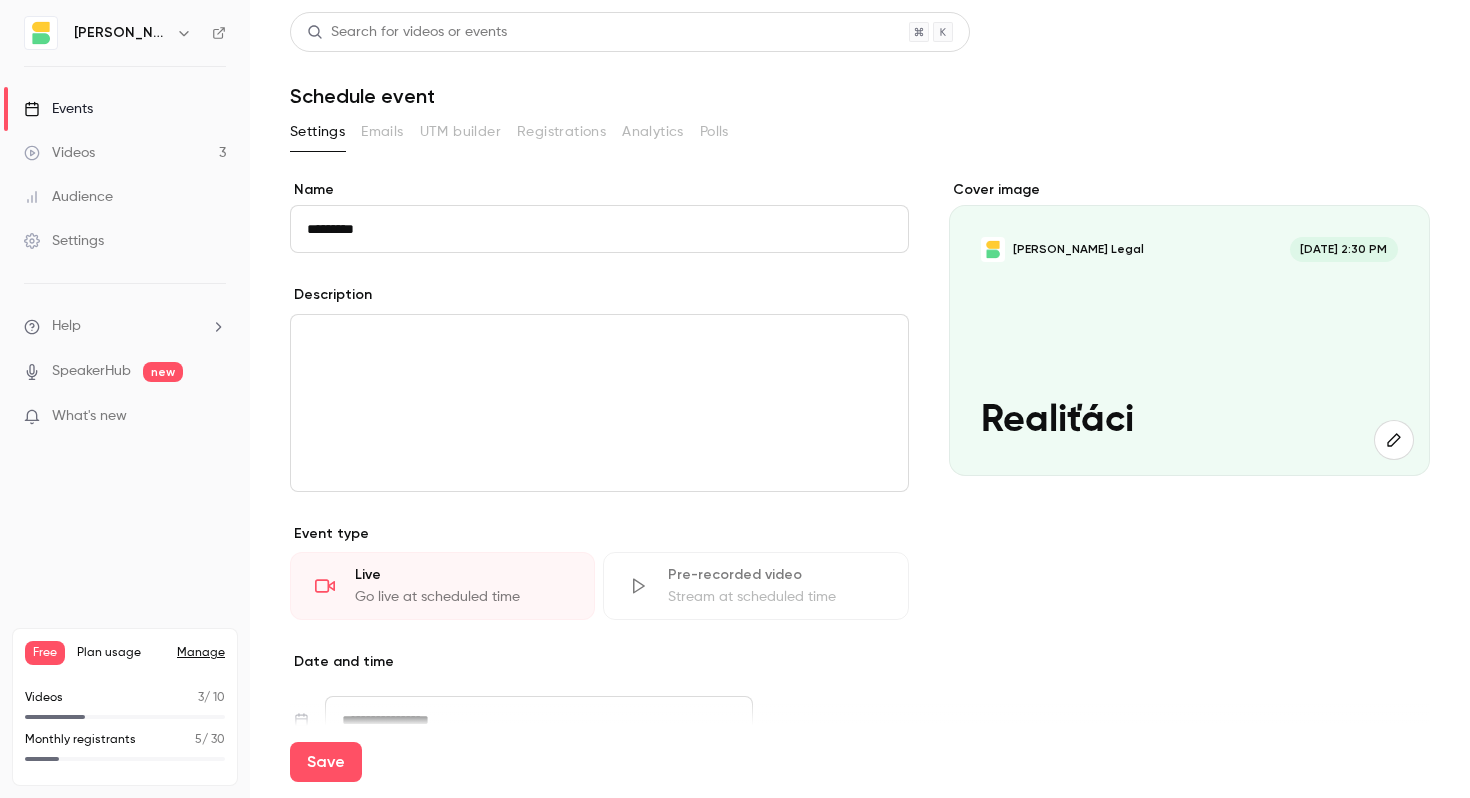 scroll, scrollTop: 20, scrollLeft: 0, axis: vertical 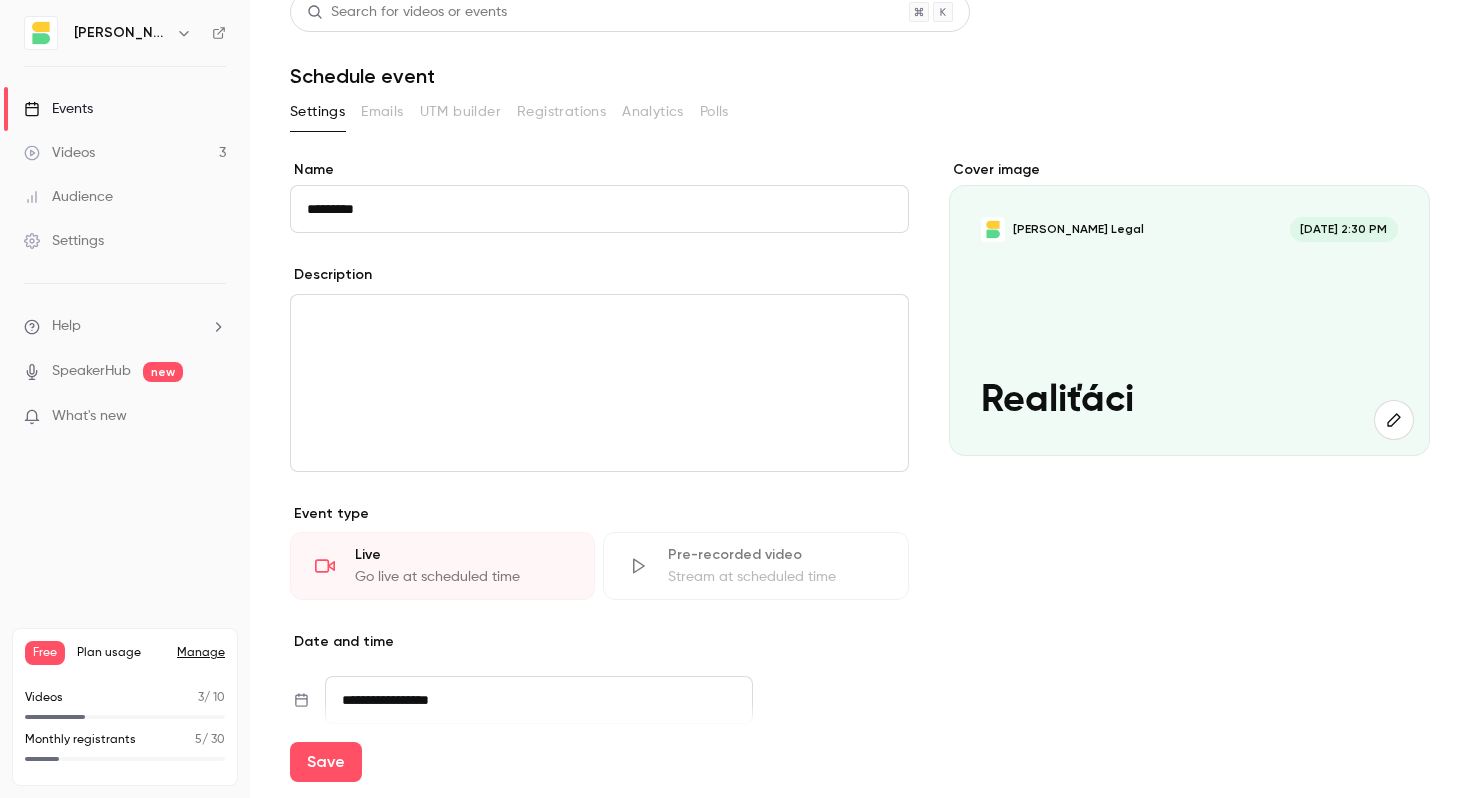 type on "*********" 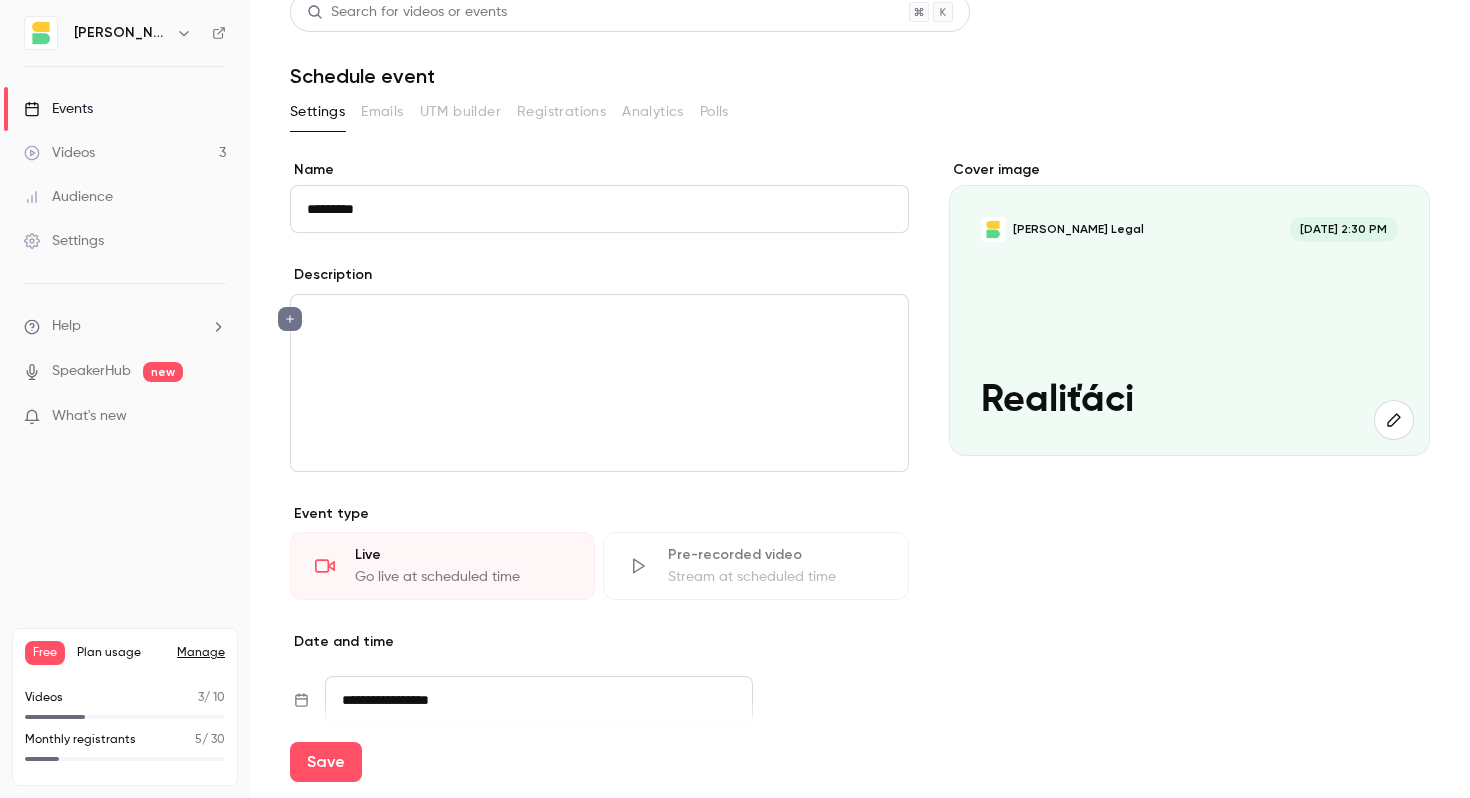 click 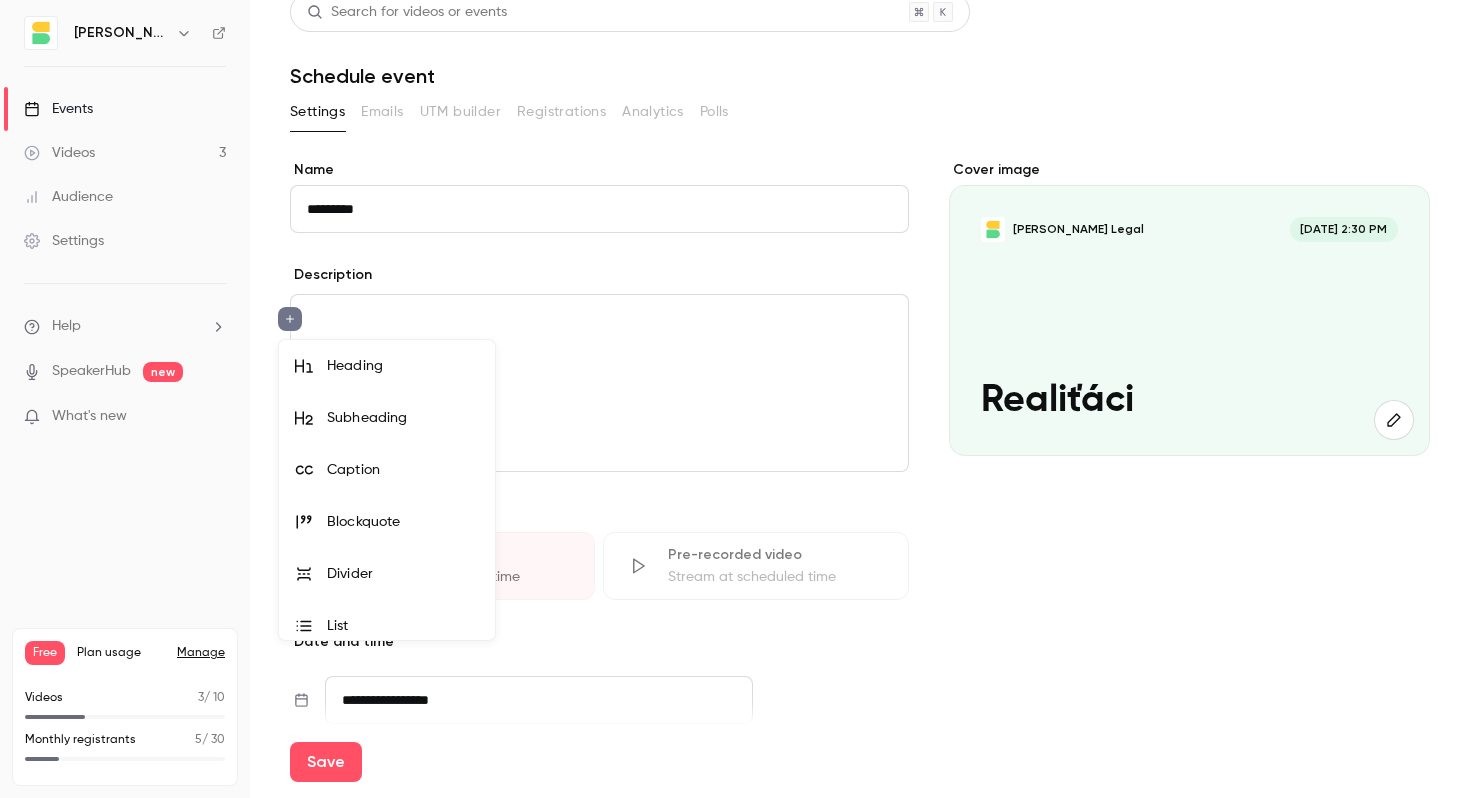 click at bounding box center (735, 399) 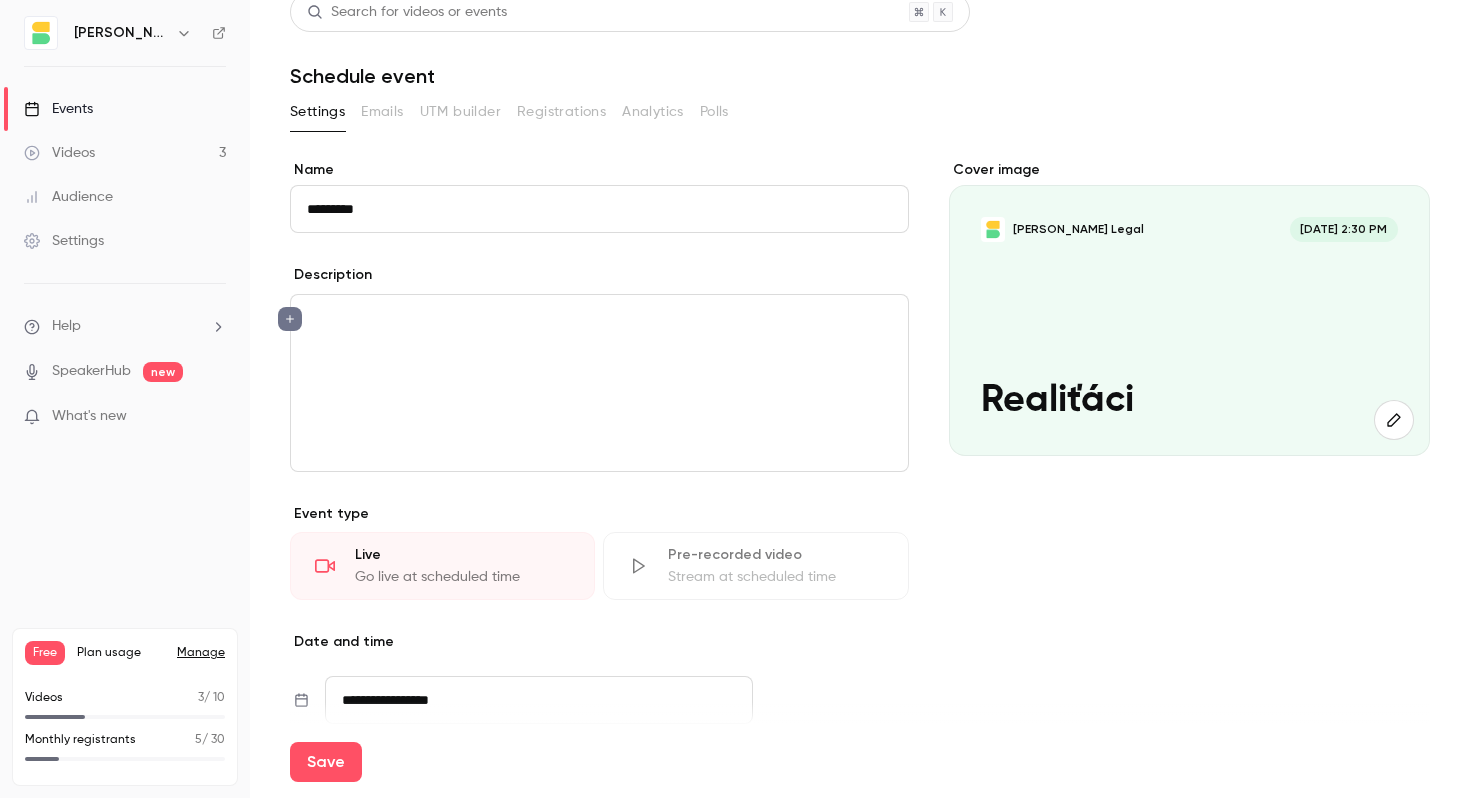 type 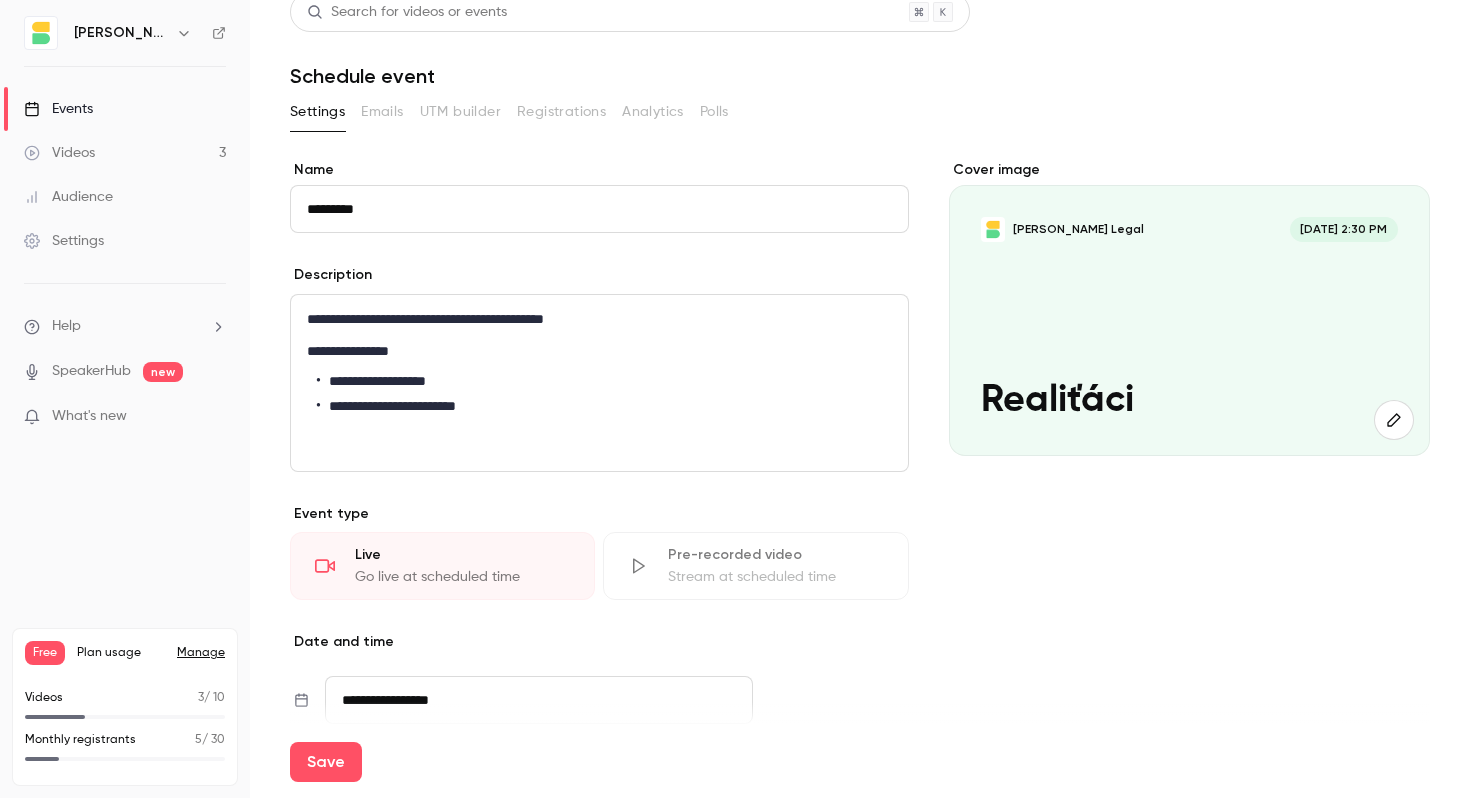 click on "**********" at bounding box center (604, 406) 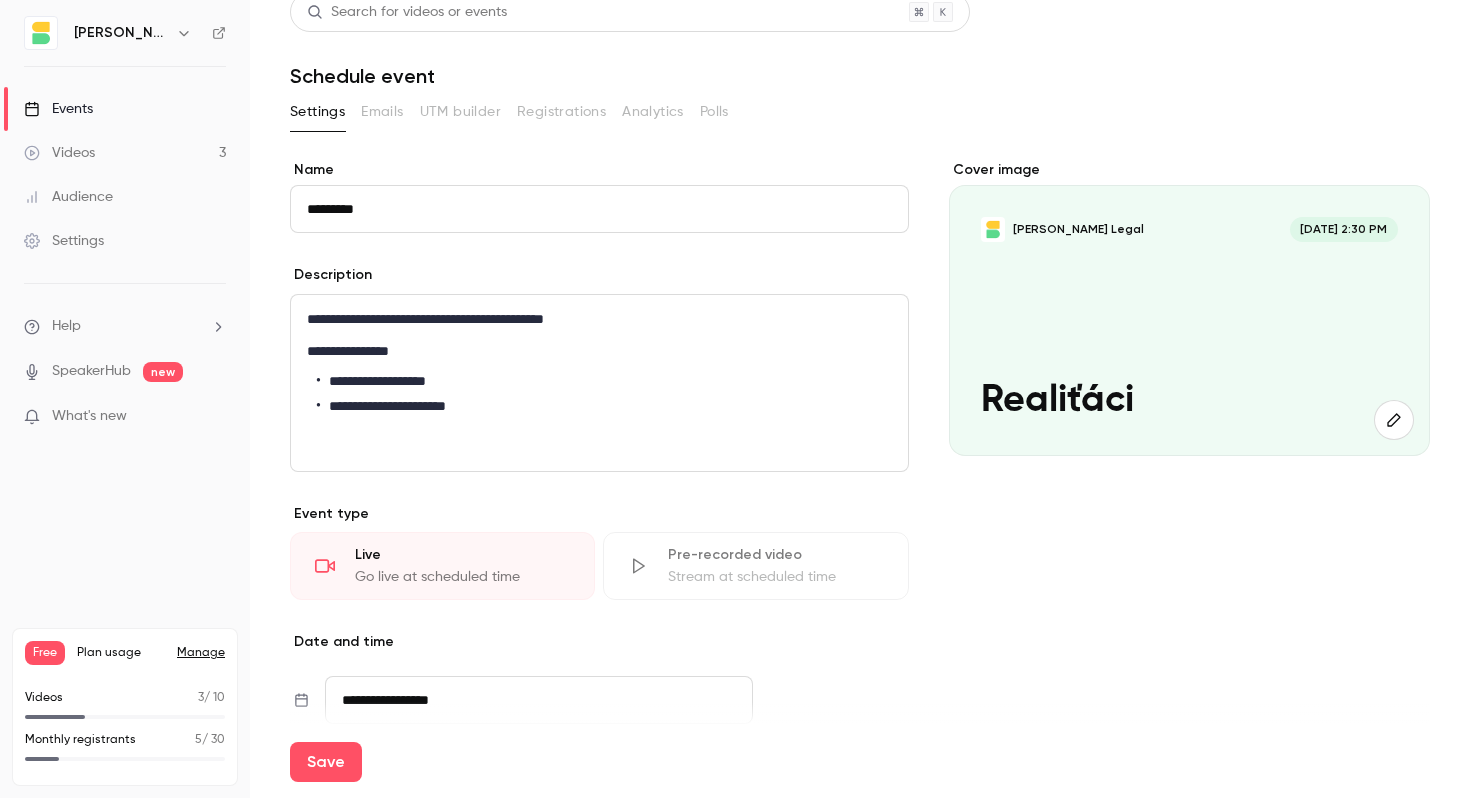 click on "**********" at bounding box center (604, 406) 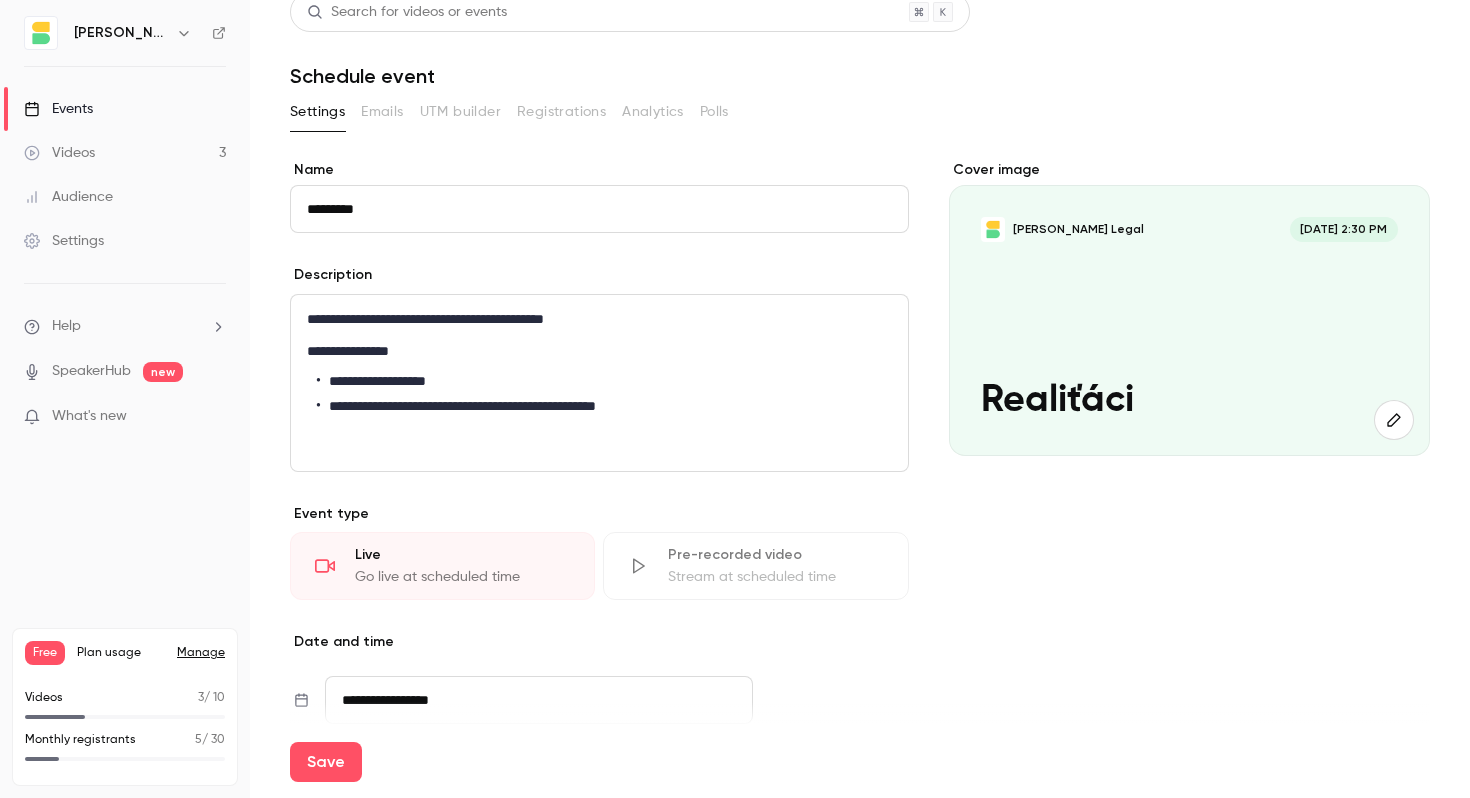 click on "**********" at bounding box center (599, 351) 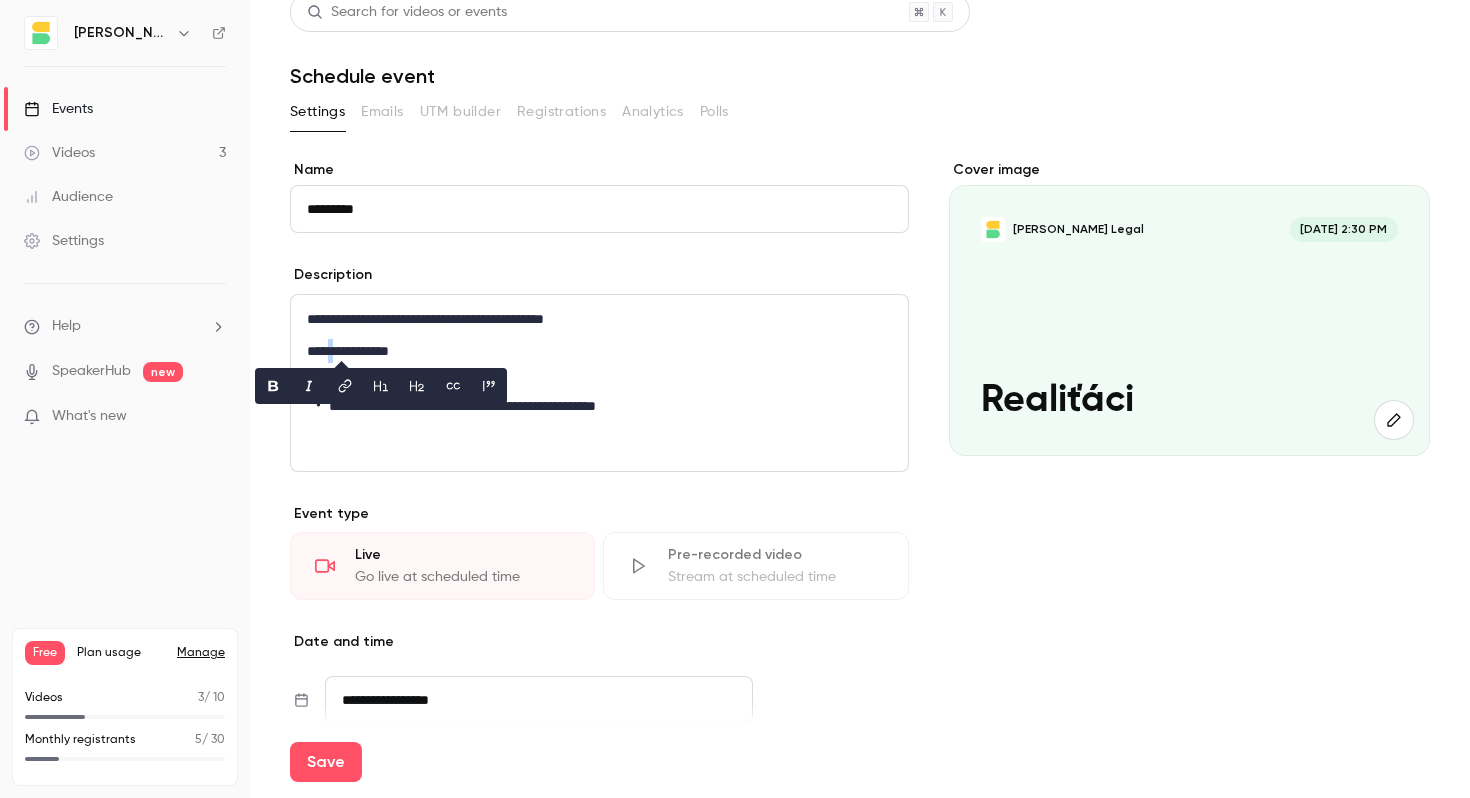 click on "**********" at bounding box center (599, 351) 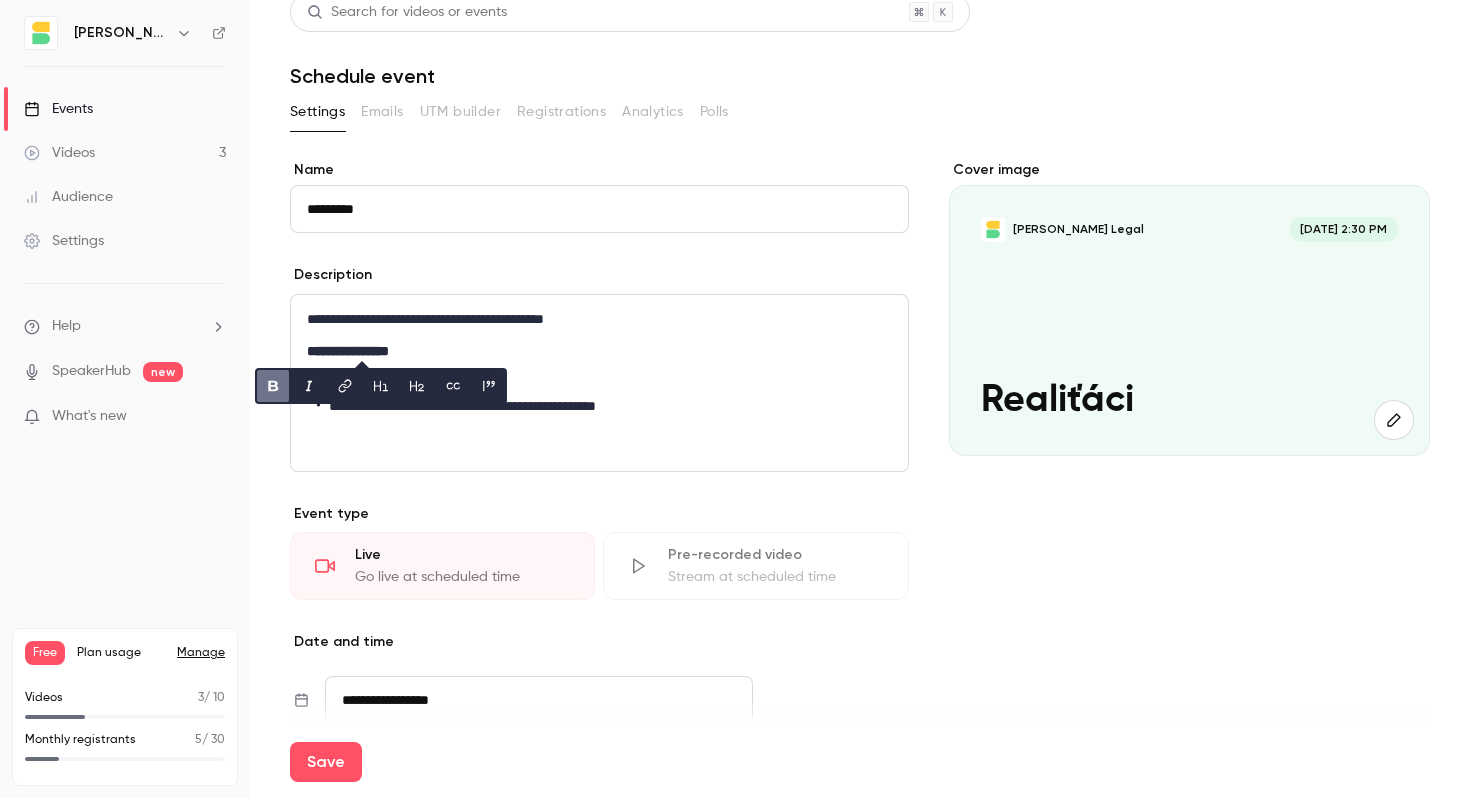 click on "**********" at bounding box center (604, 406) 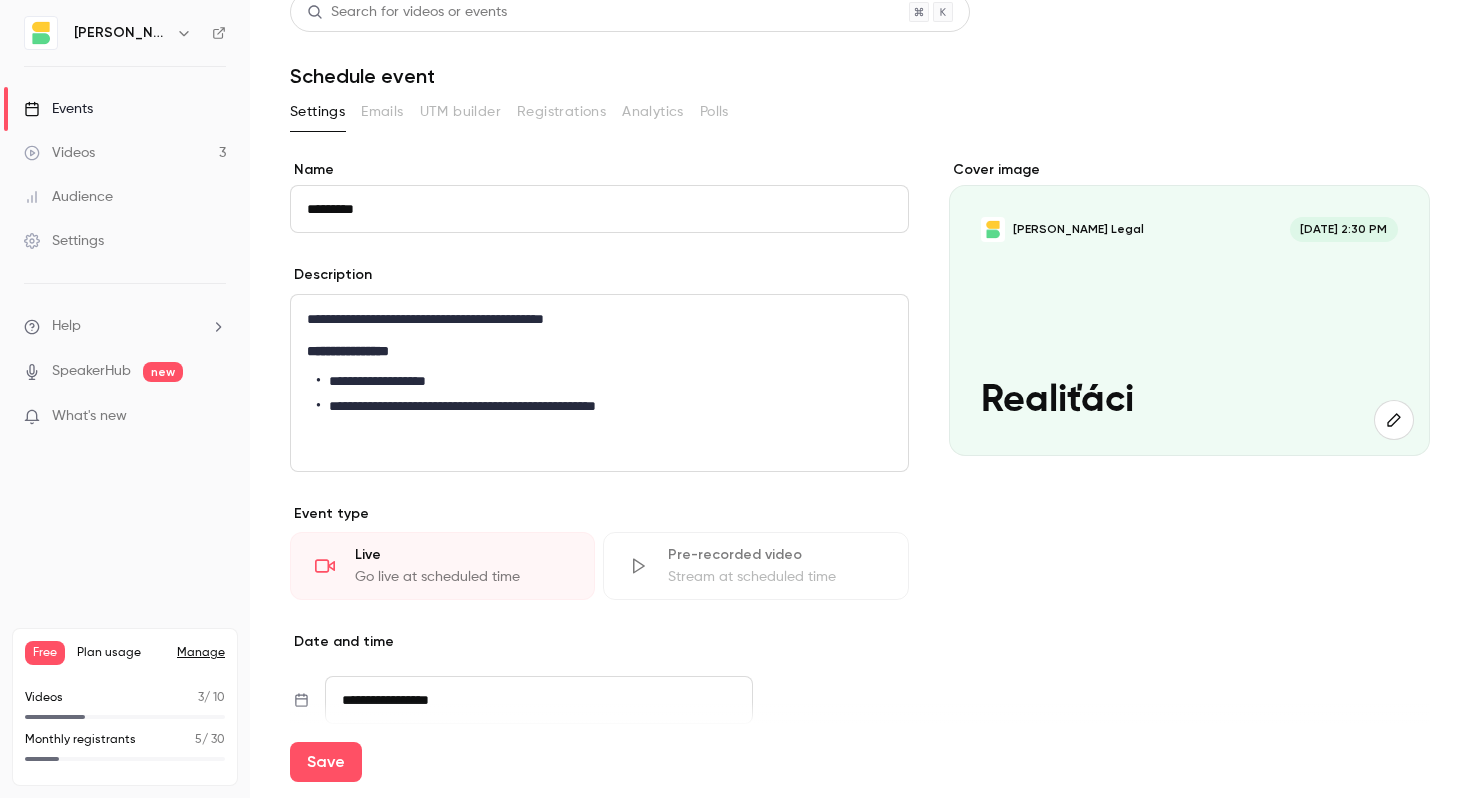 click on "**********" at bounding box center (599, 319) 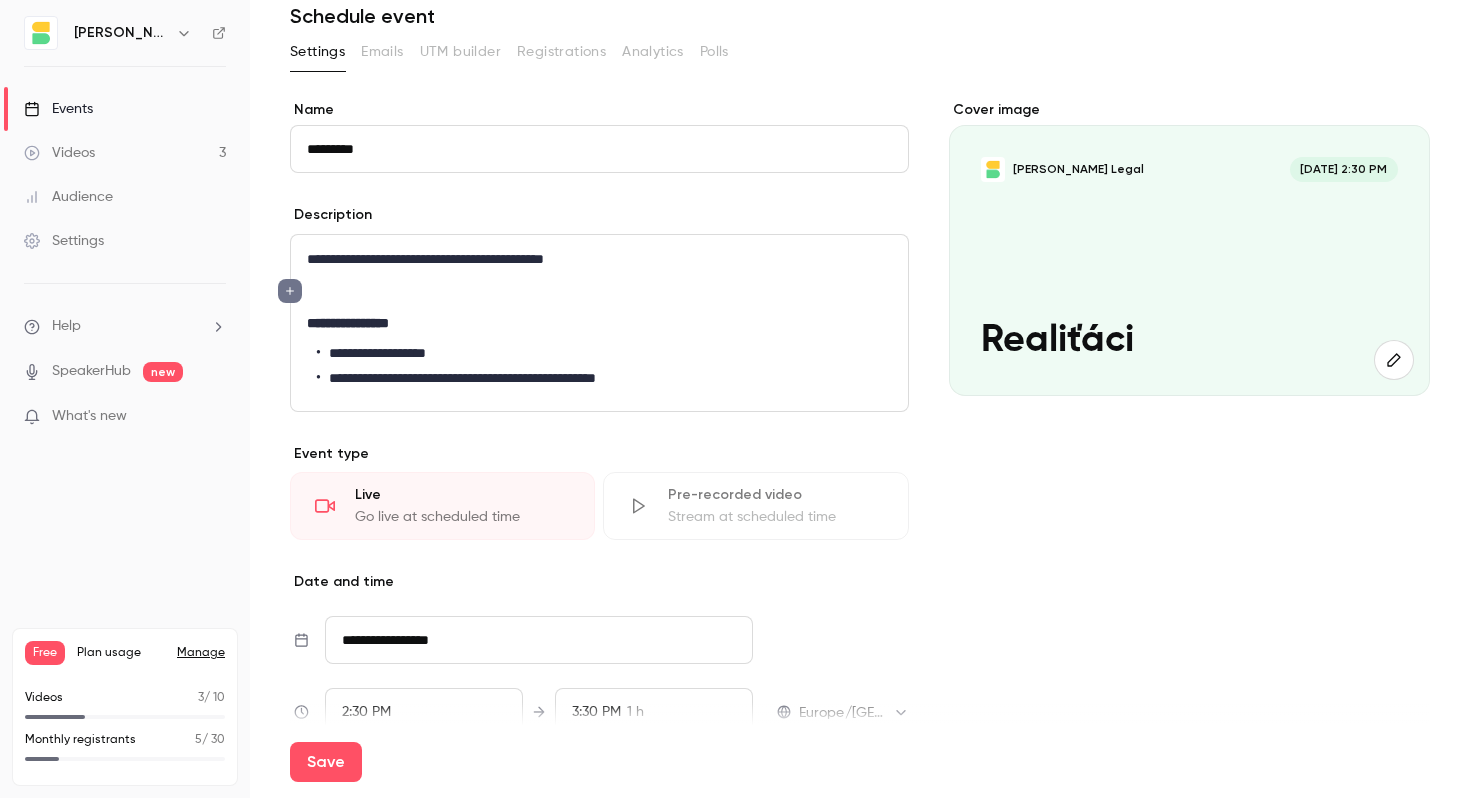 scroll, scrollTop: 85, scrollLeft: 0, axis: vertical 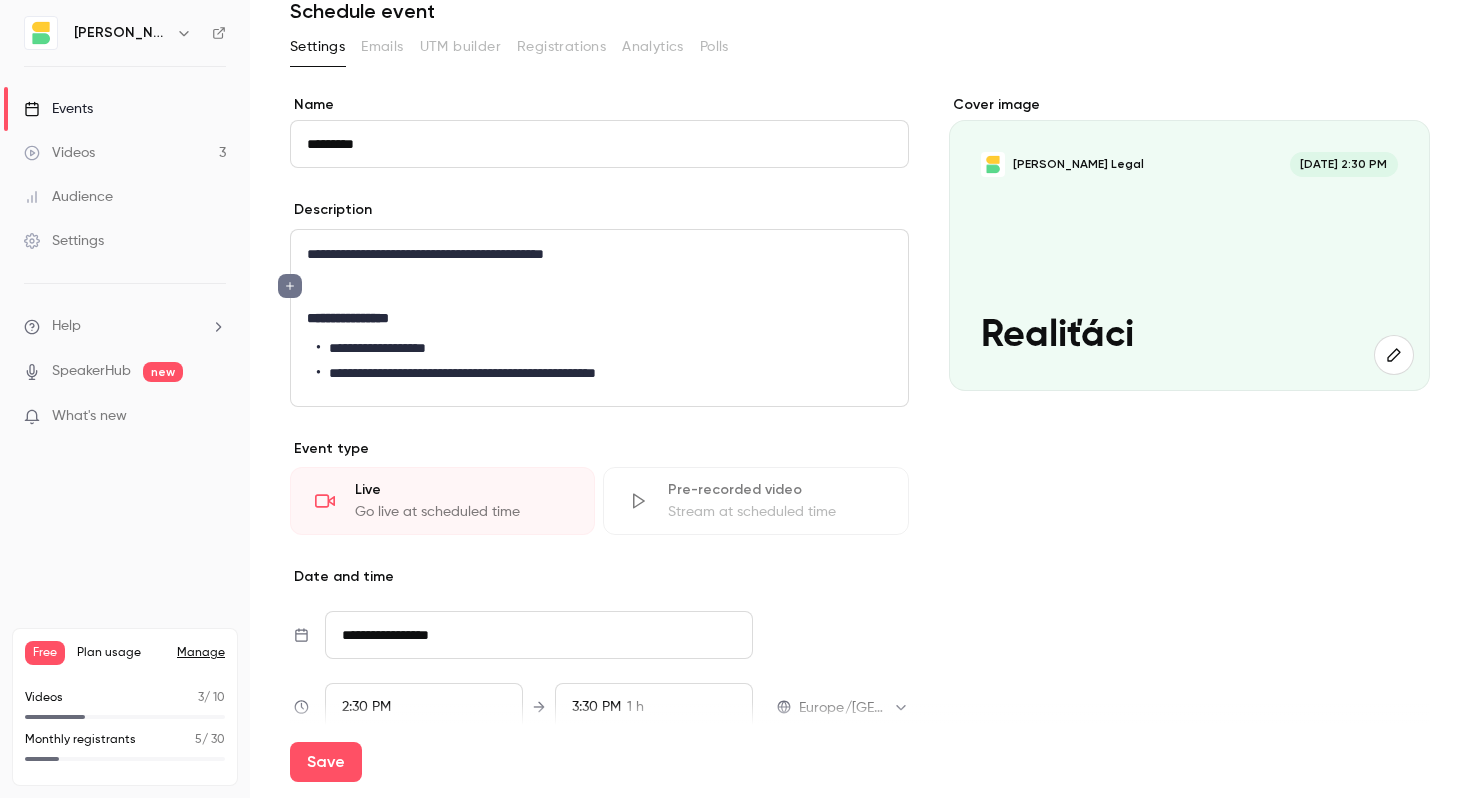 click on "**********" at bounding box center [604, 373] 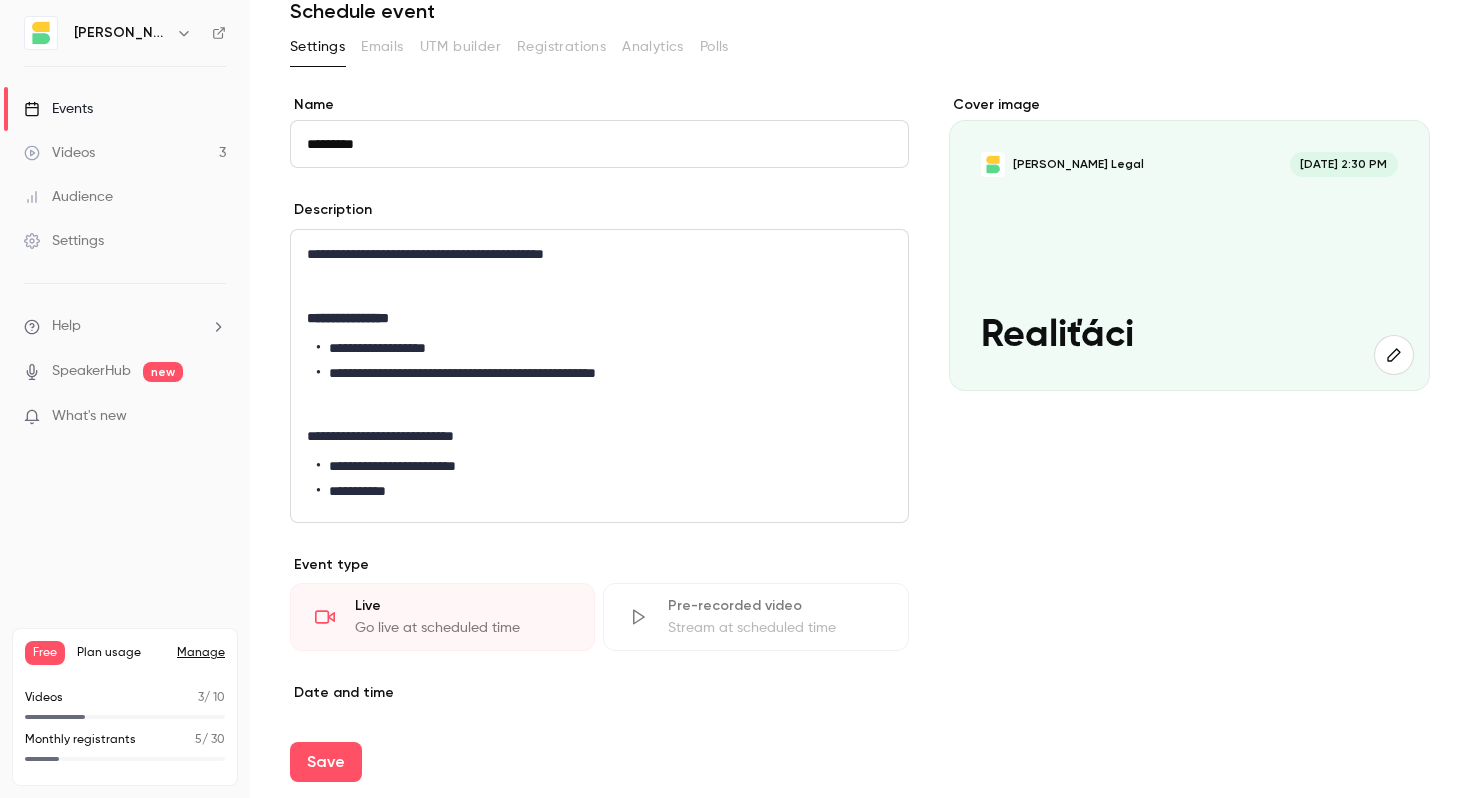 click on "**********" at bounding box center [599, 436] 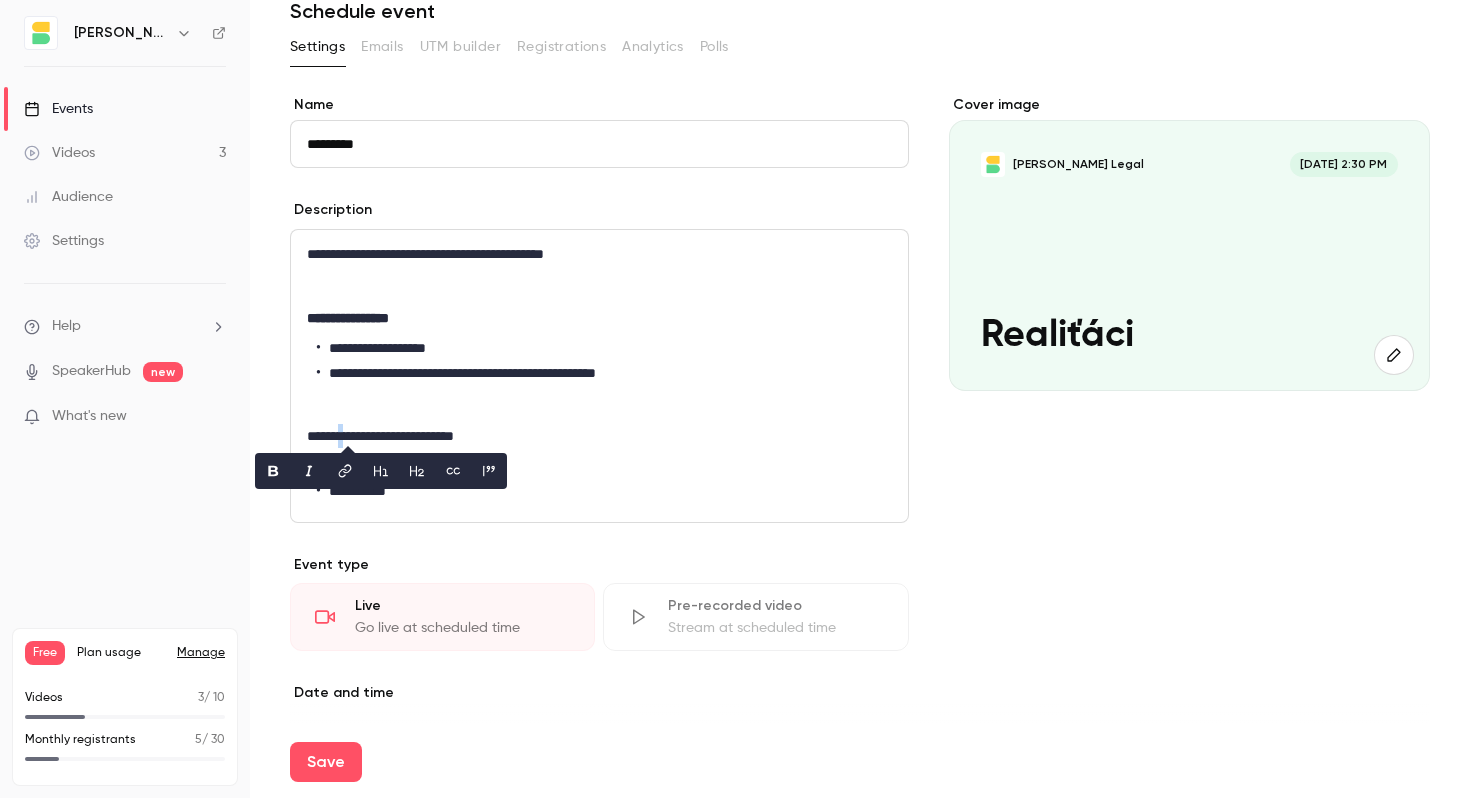 click on "**********" at bounding box center (599, 436) 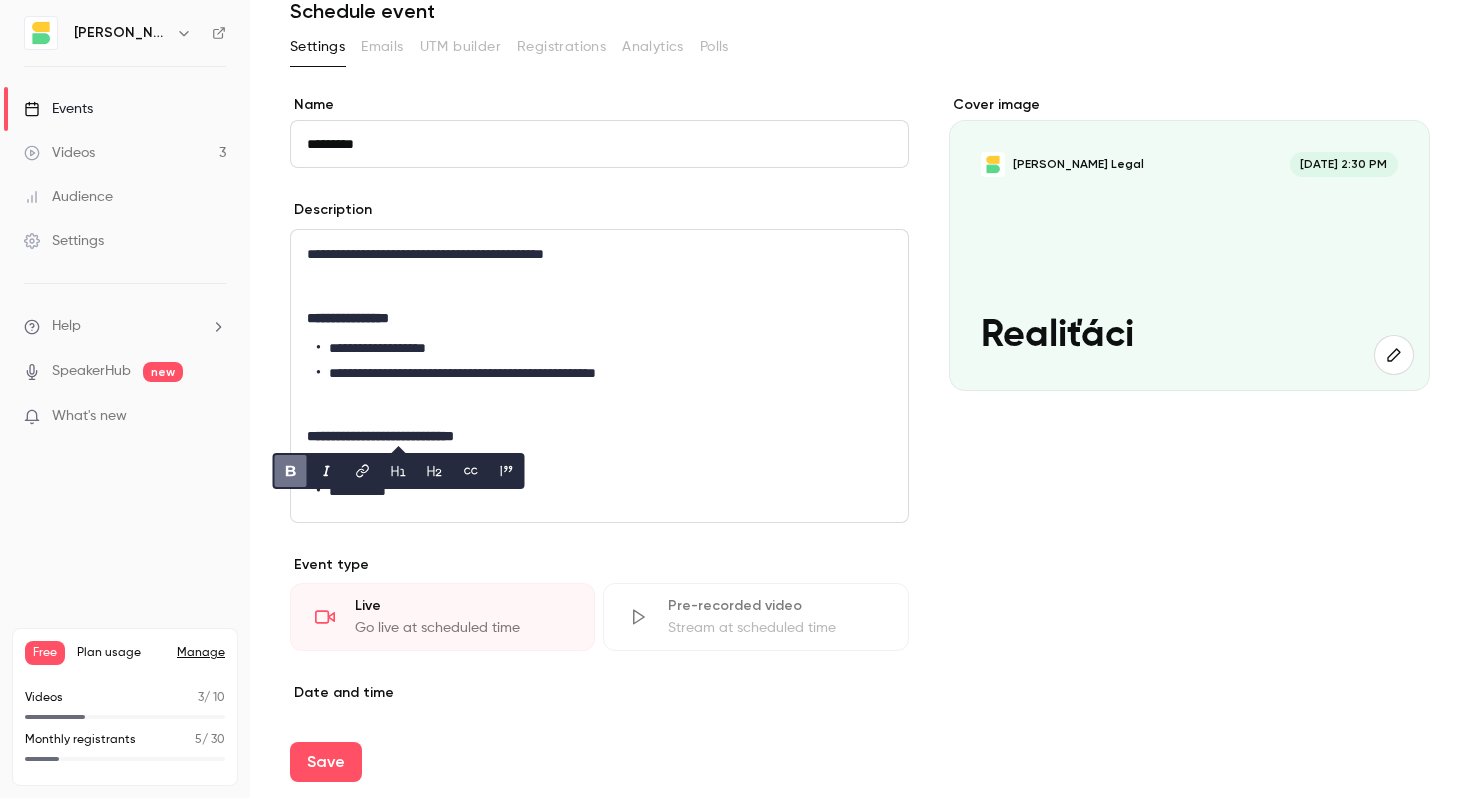 click on "**********" at bounding box center [599, 436] 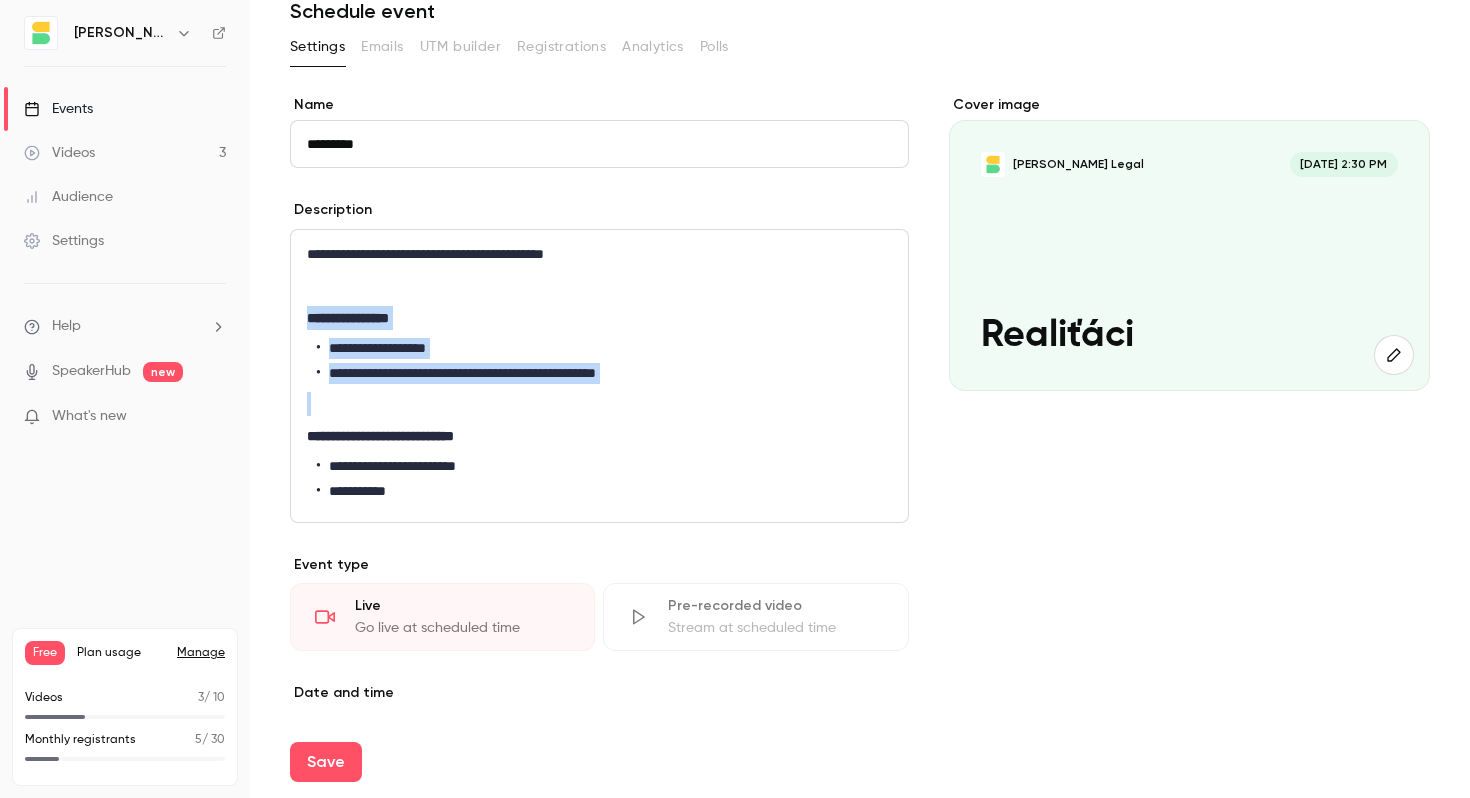 drag, startPoint x: 308, startPoint y: 317, endPoint x: 628, endPoint y: 399, distance: 330.33923 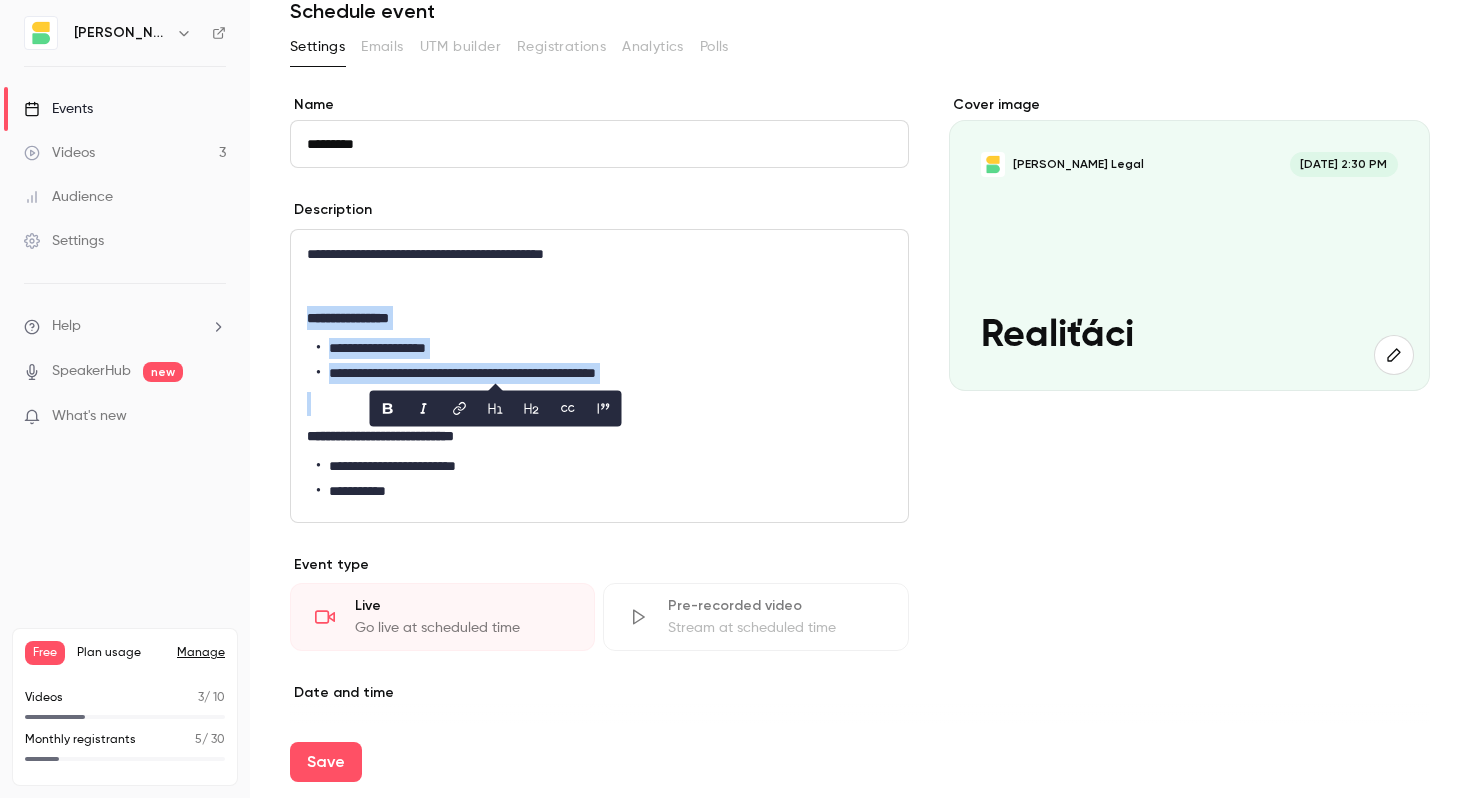 click on "**********" at bounding box center (604, 373) 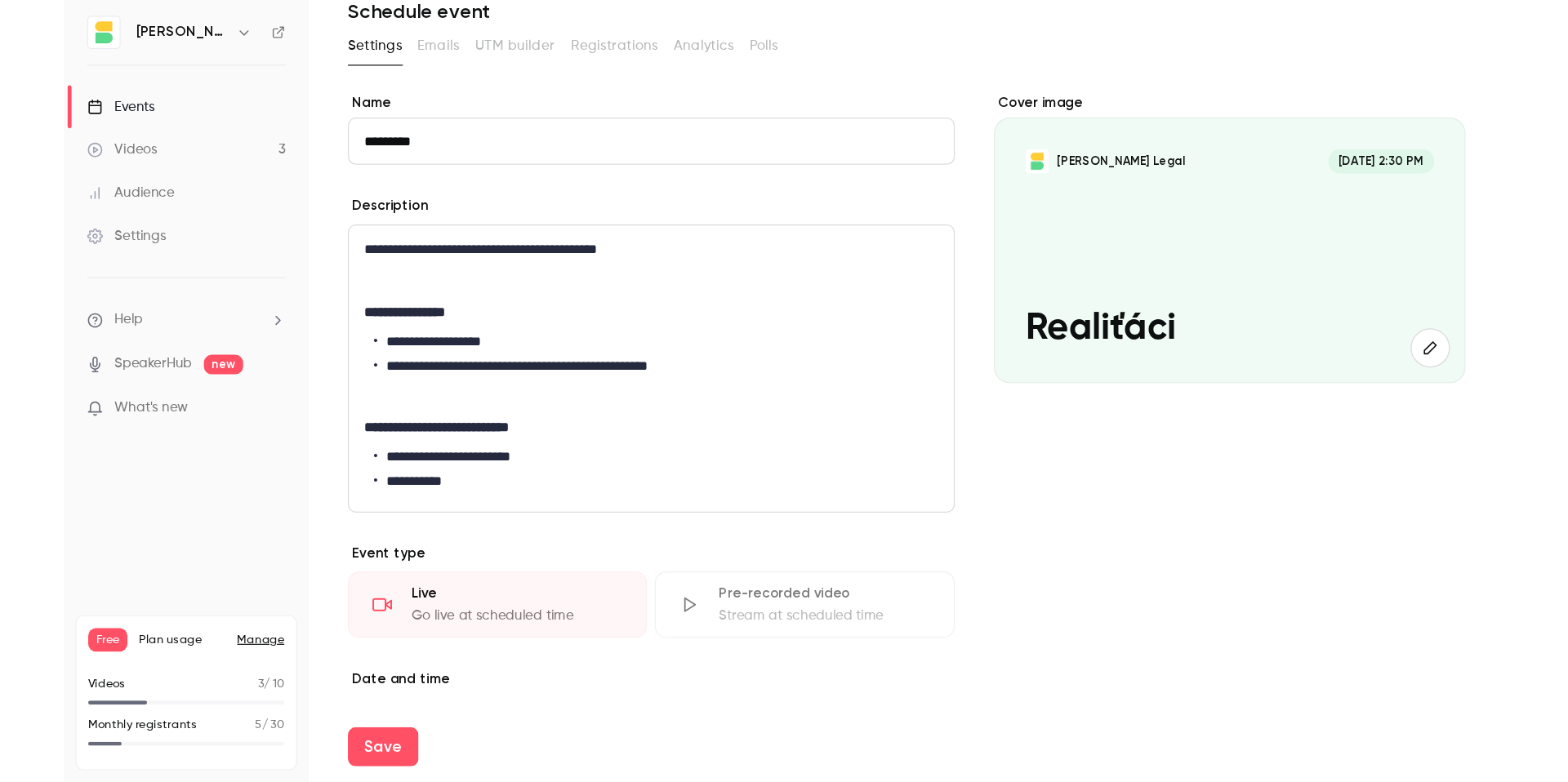 scroll, scrollTop: 217, scrollLeft: 0, axis: vertical 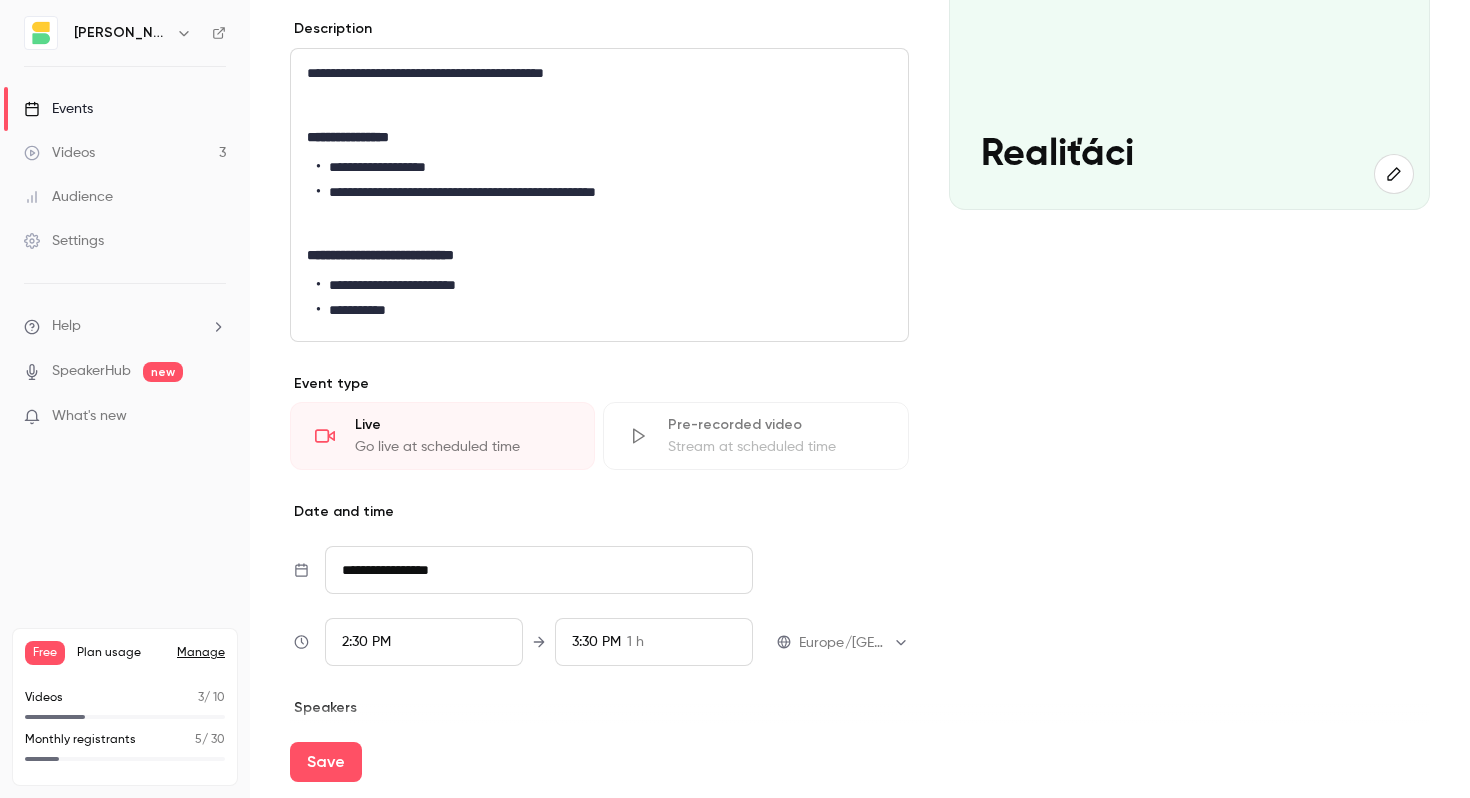click on "**********" at bounding box center [604, 192] 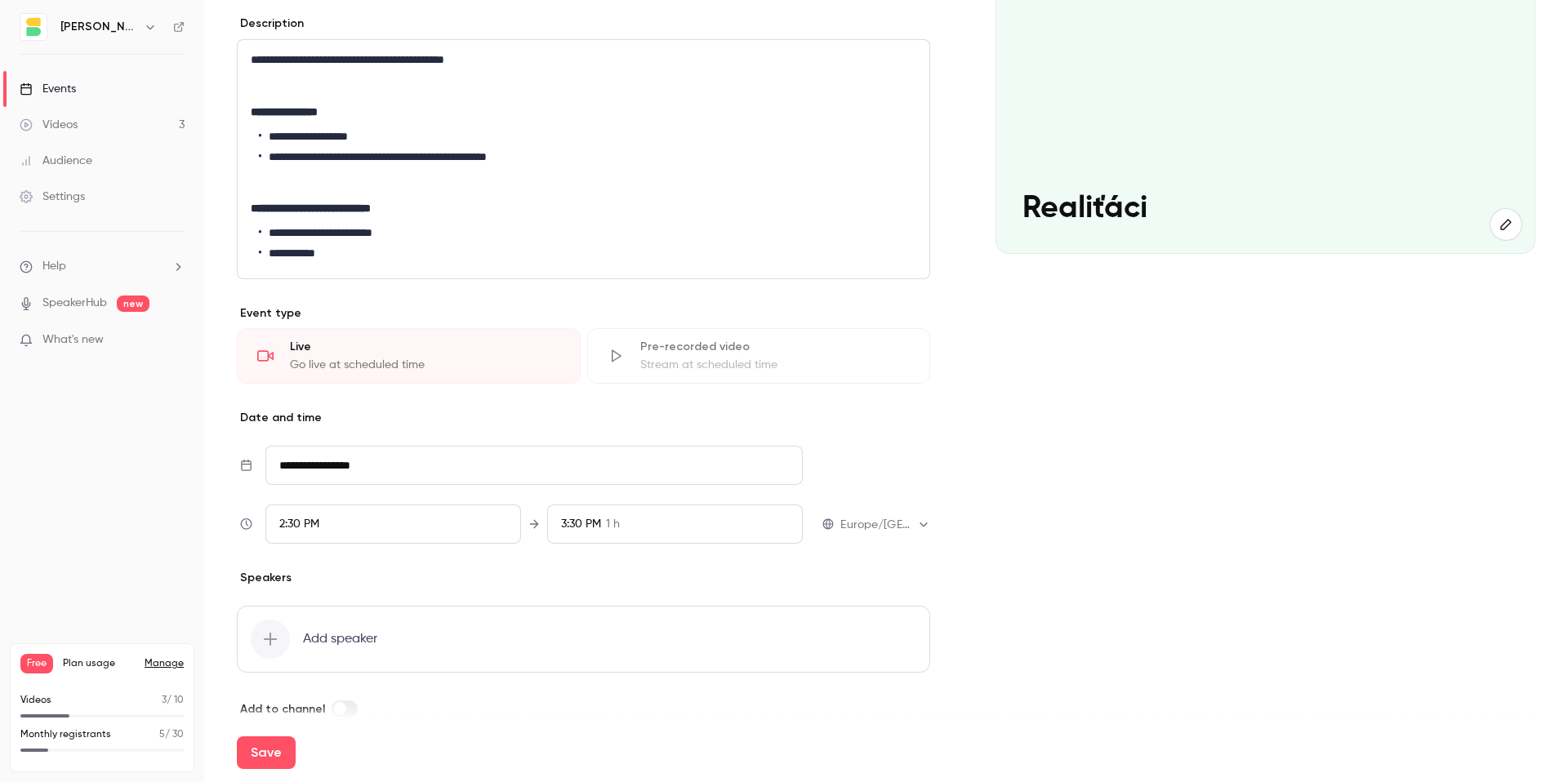 scroll, scrollTop: 217, scrollLeft: 0, axis: vertical 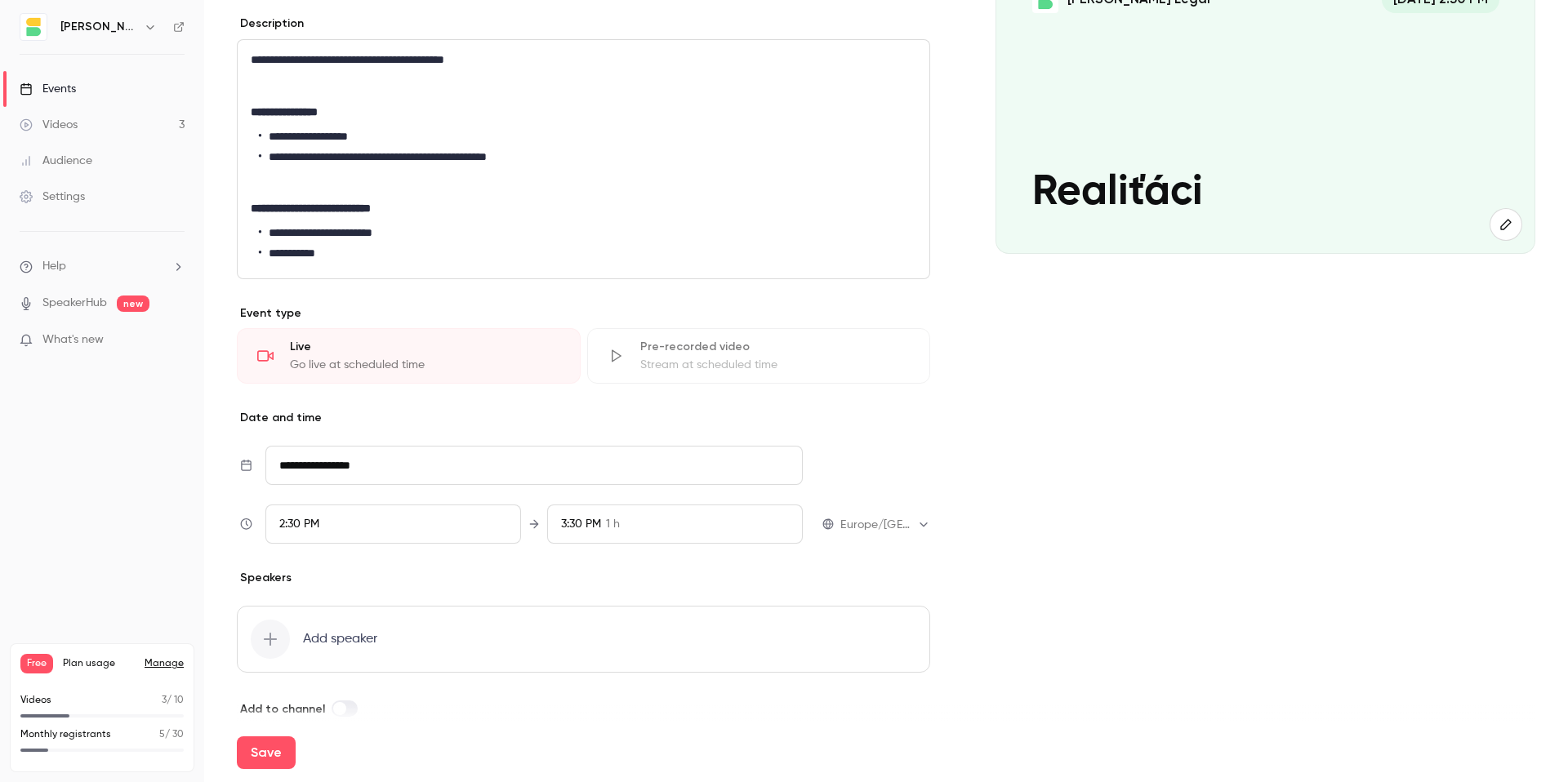 click on "**********" at bounding box center [584, 157] 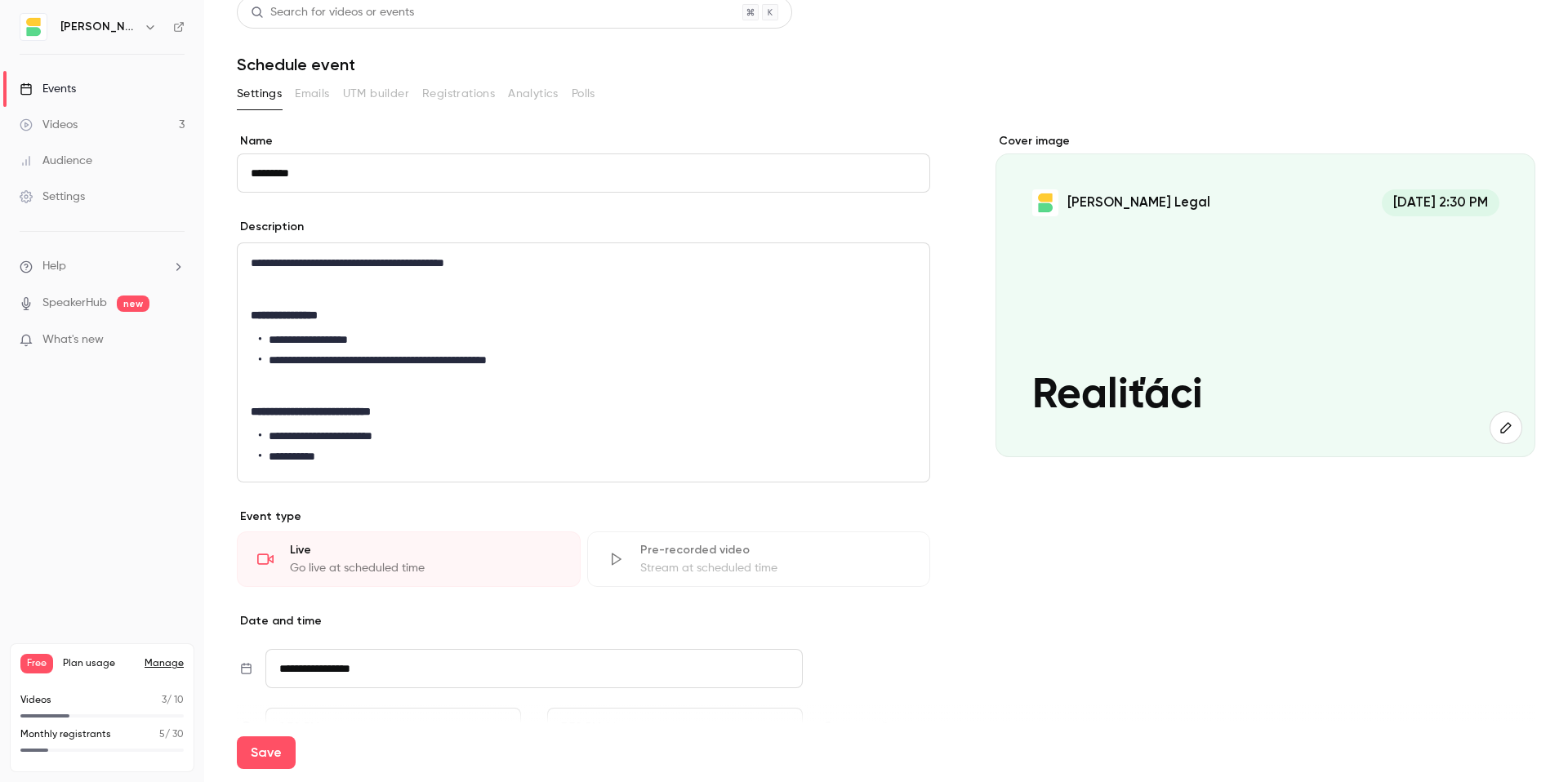 scroll, scrollTop: 0, scrollLeft: 0, axis: both 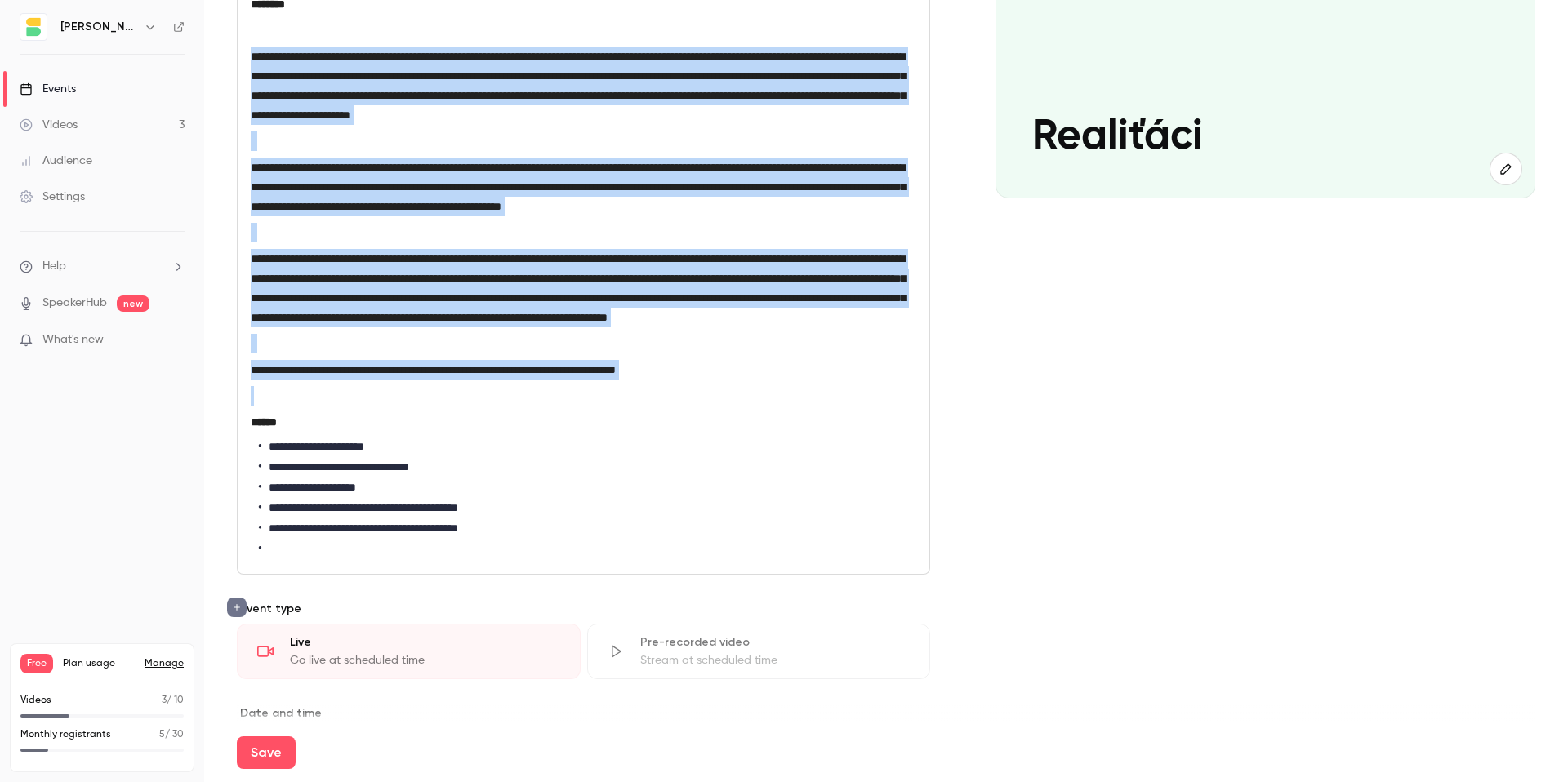 drag, startPoint x: 258, startPoint y: 307, endPoint x: 728, endPoint y: 461, distance: 494.5867 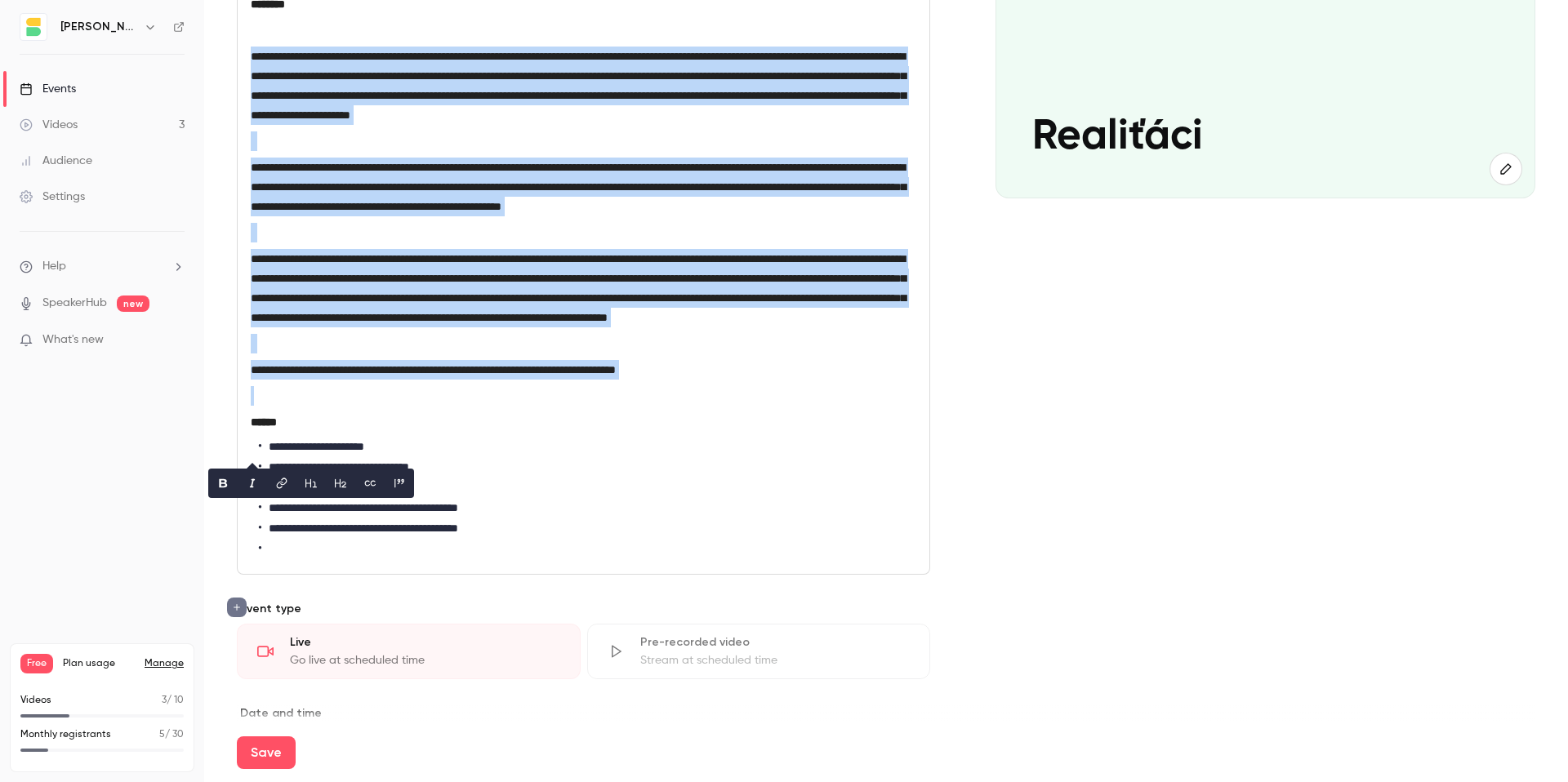 copy on "**********" 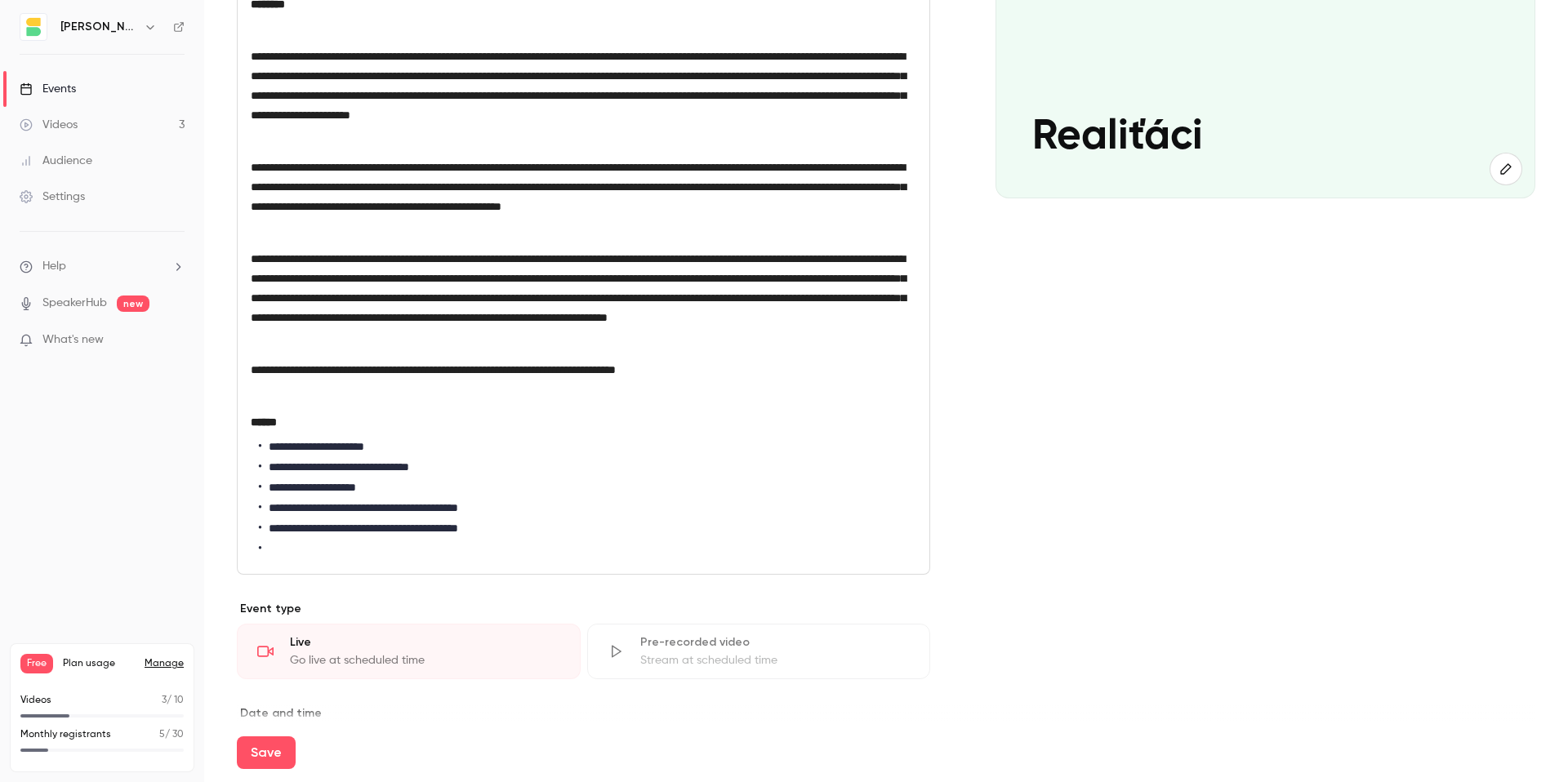 click on "**********" at bounding box center (583, 187) 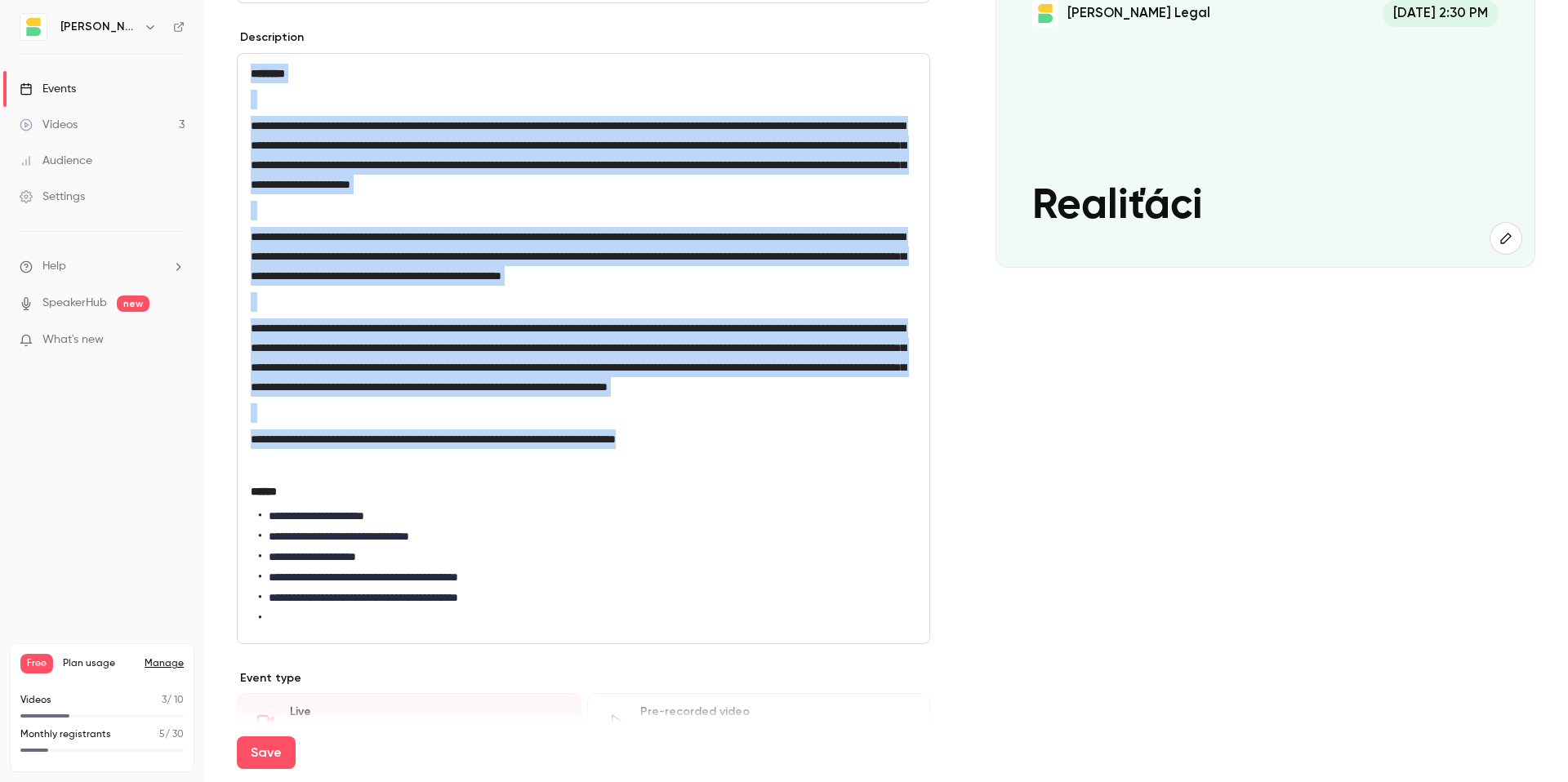 scroll, scrollTop: 0, scrollLeft: 0, axis: both 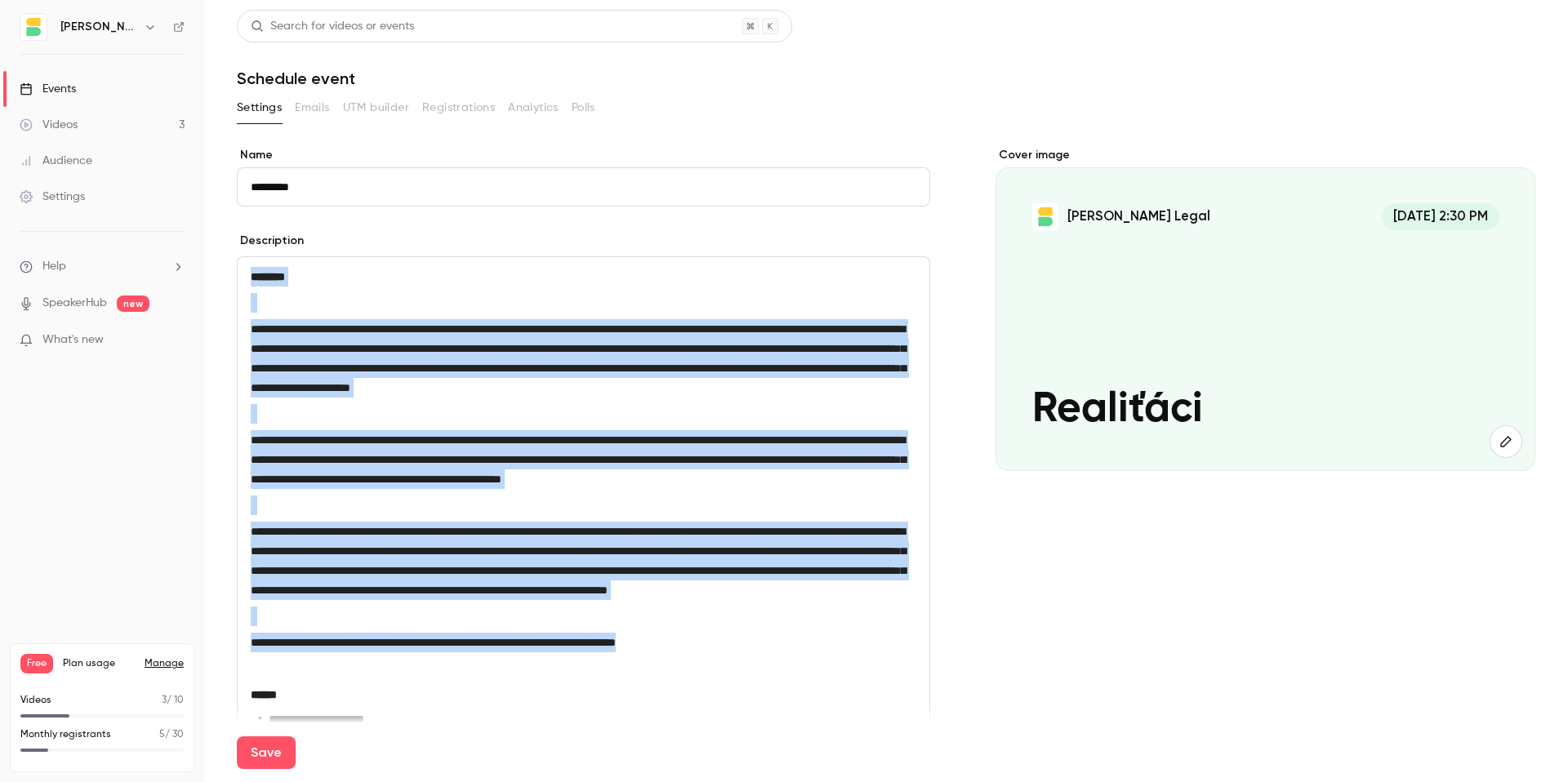 drag, startPoint x: 783, startPoint y: 427, endPoint x: 225, endPoint y: 168, distance: 615.1788 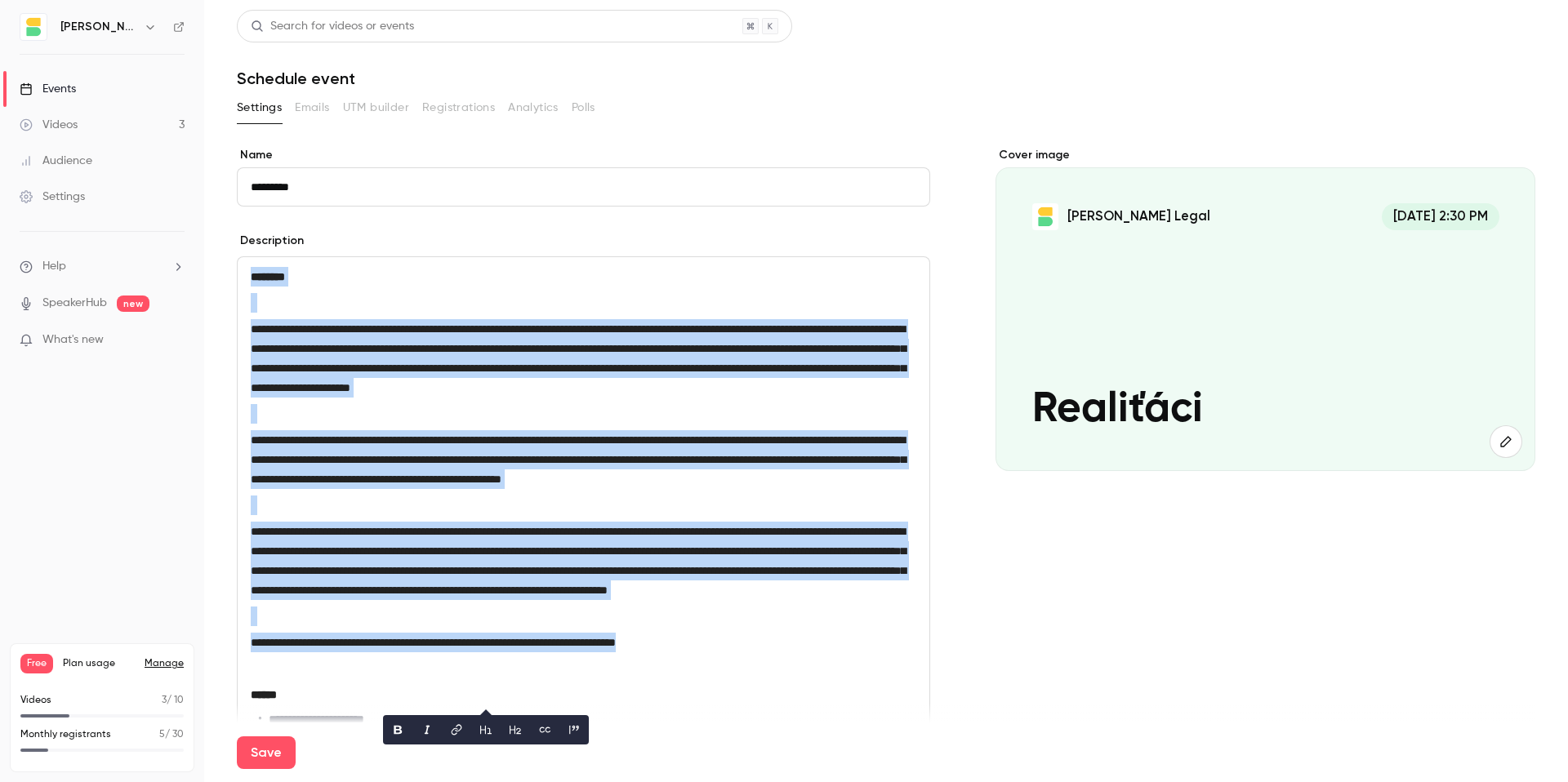 scroll, scrollTop: 0, scrollLeft: 0, axis: both 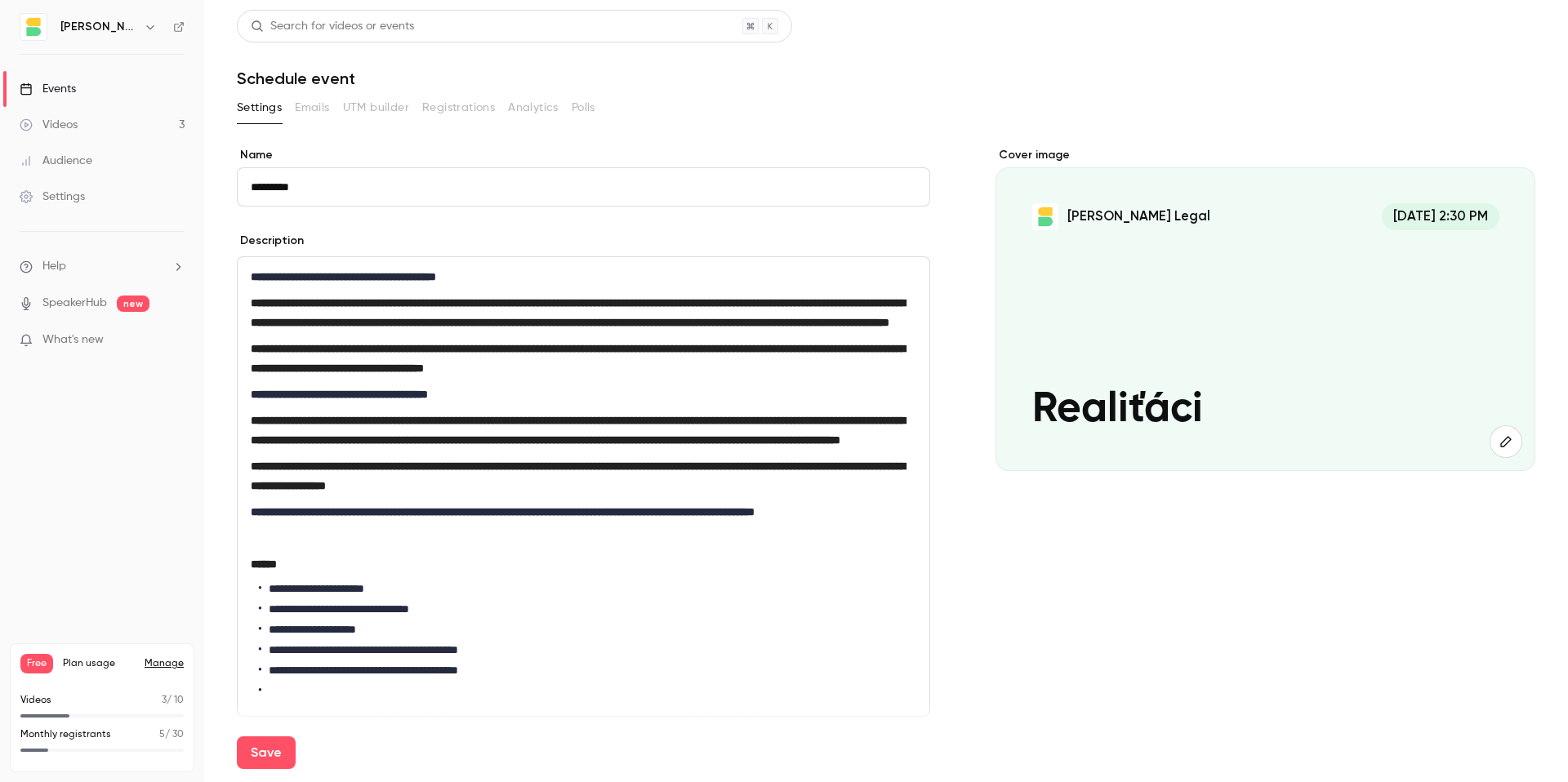 click on "**********" at bounding box center [343, 277] 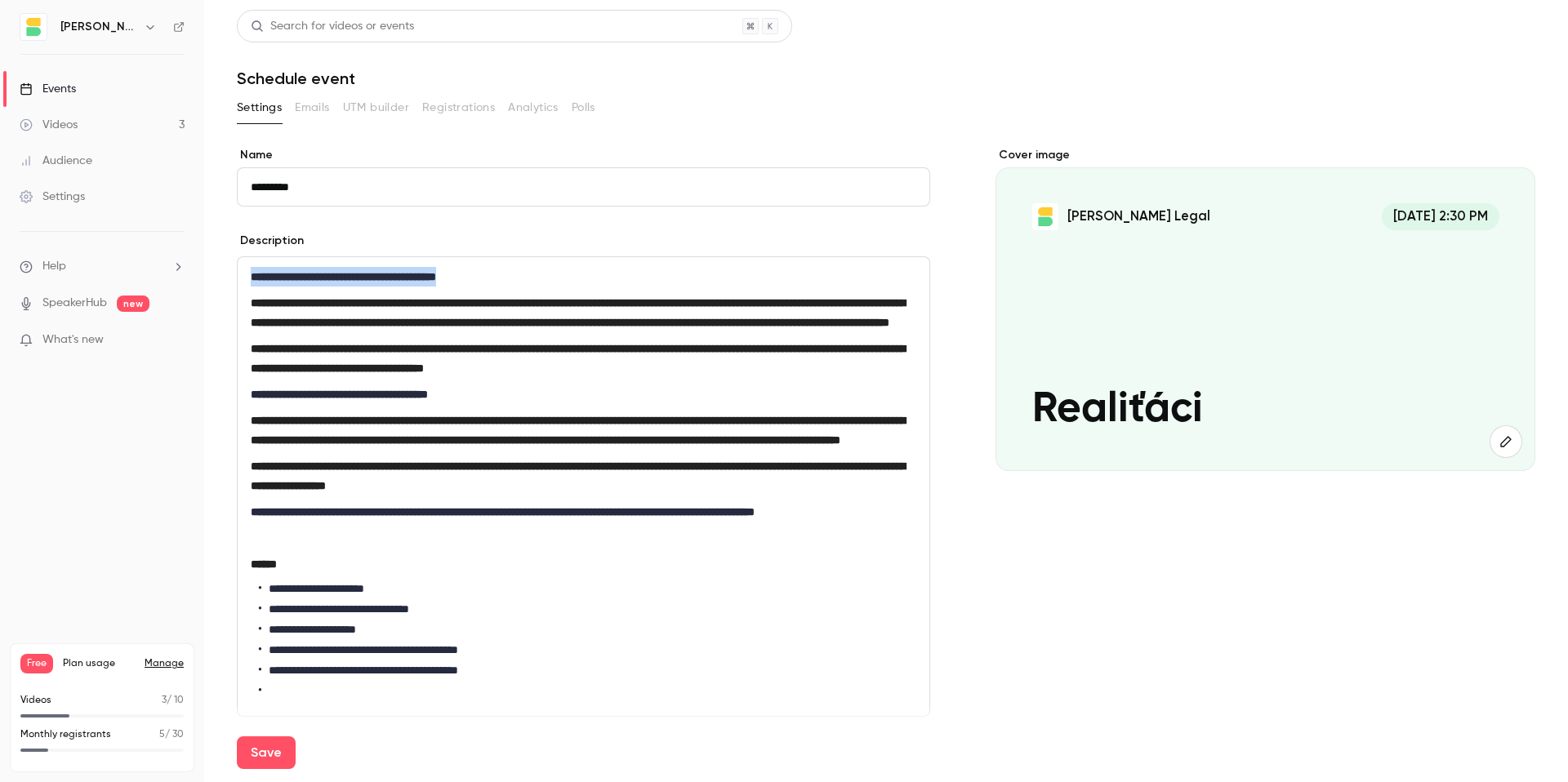 drag, startPoint x: 506, startPoint y: 277, endPoint x: 243, endPoint y: 269, distance: 263.12164 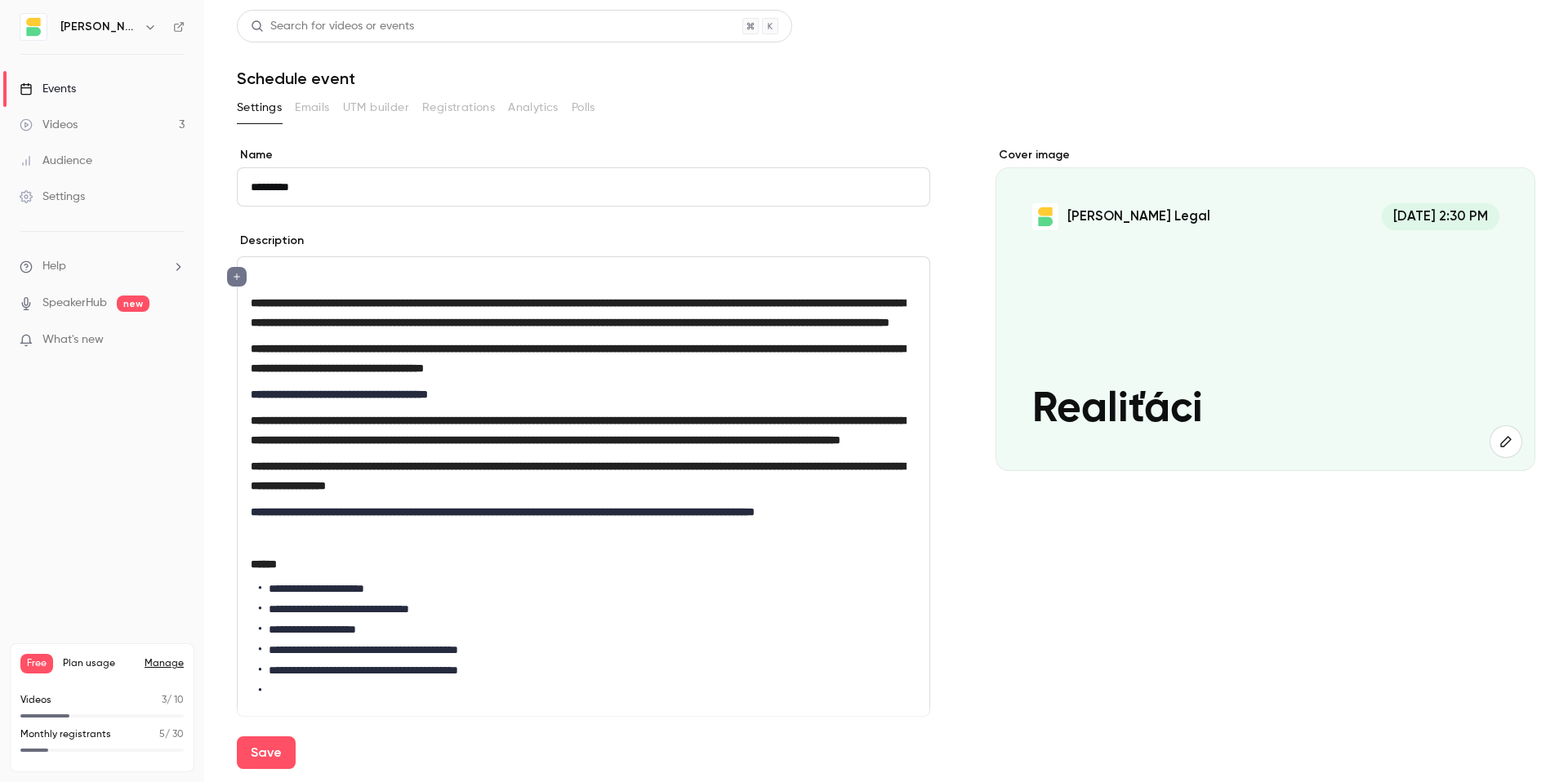 click on "**********" at bounding box center [577, 313] 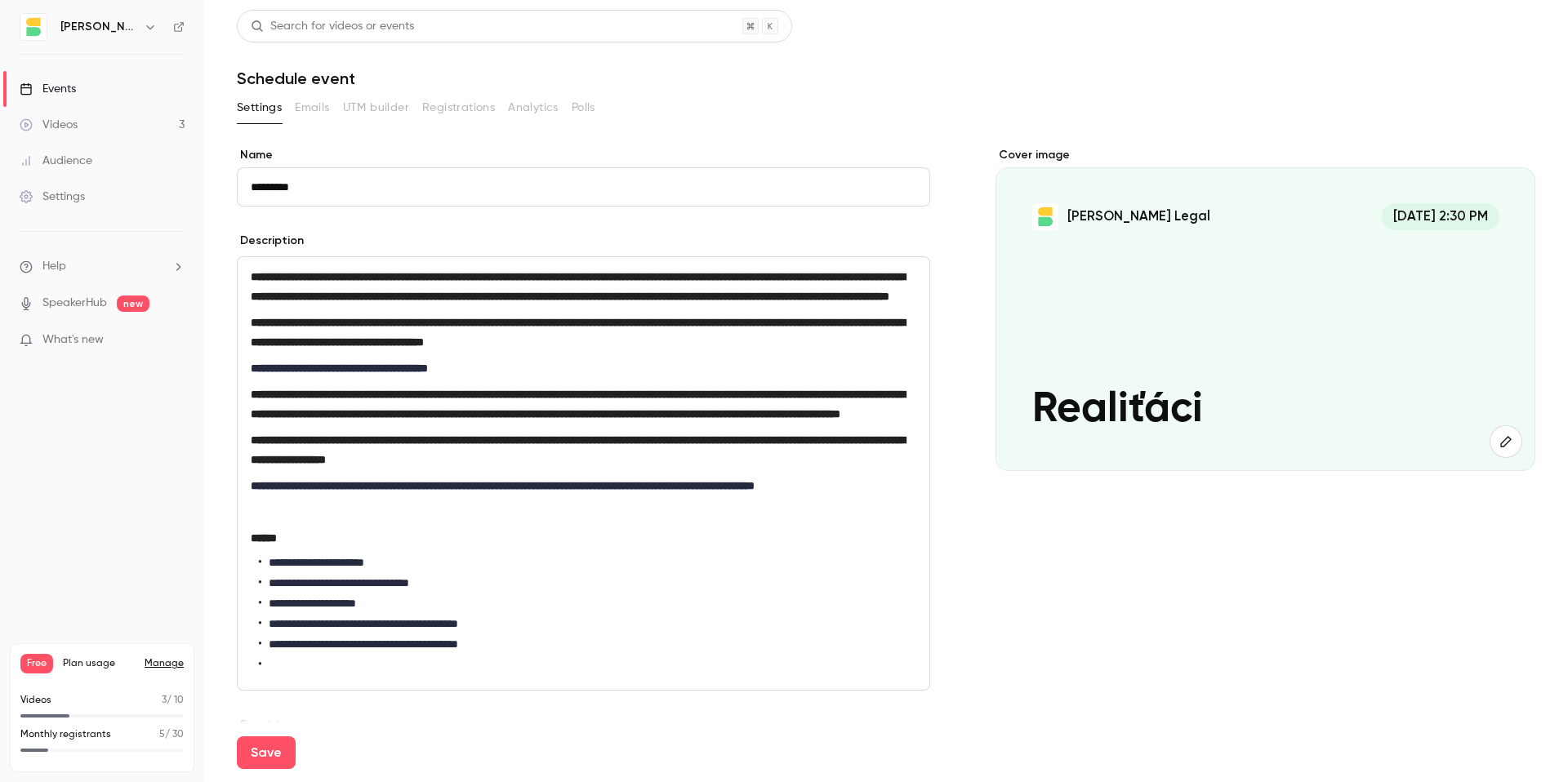 click on "**********" at bounding box center (583, 287) 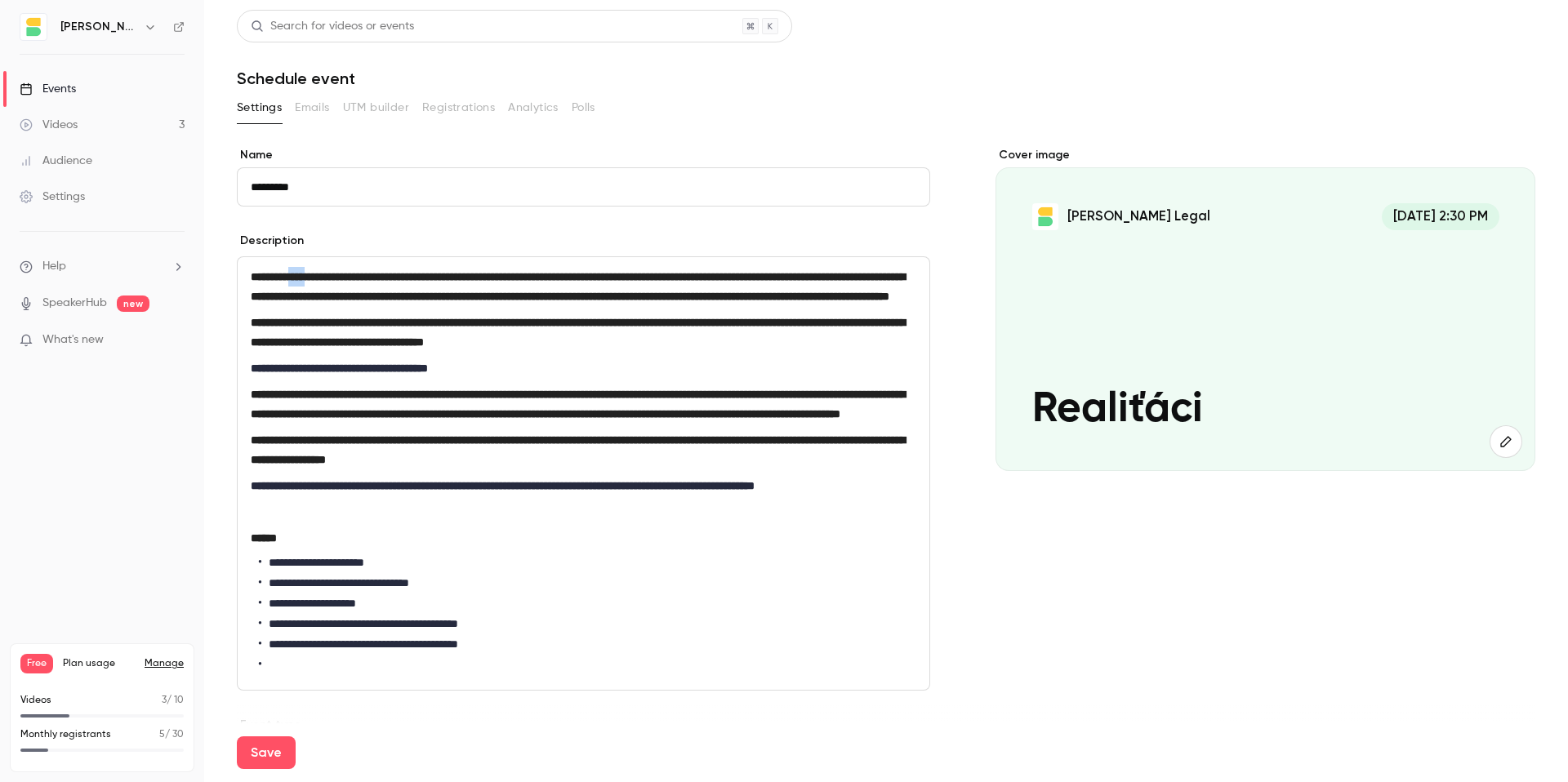 click on "**********" at bounding box center [583, 287] 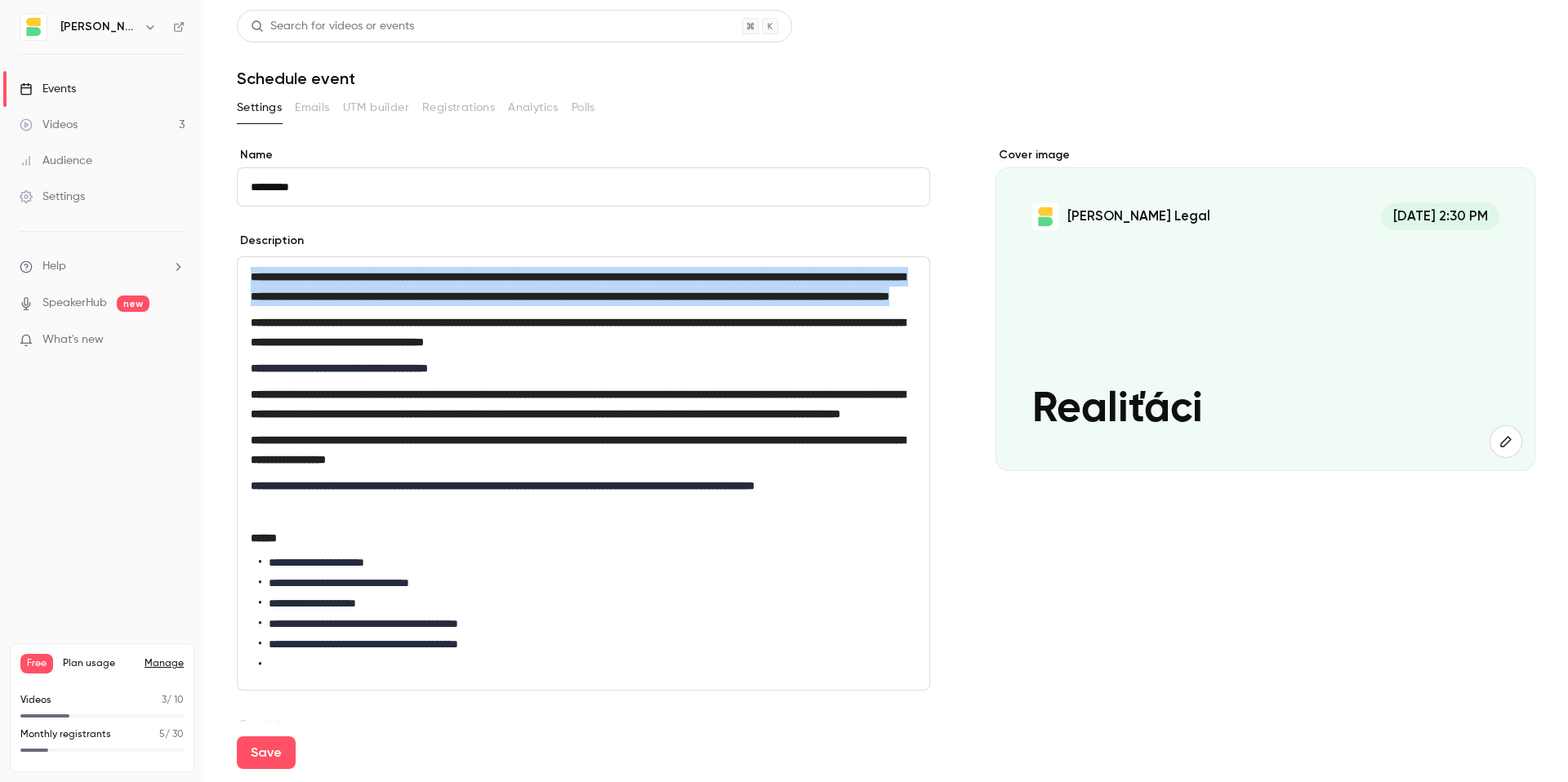 click on "**********" at bounding box center (583, 287) 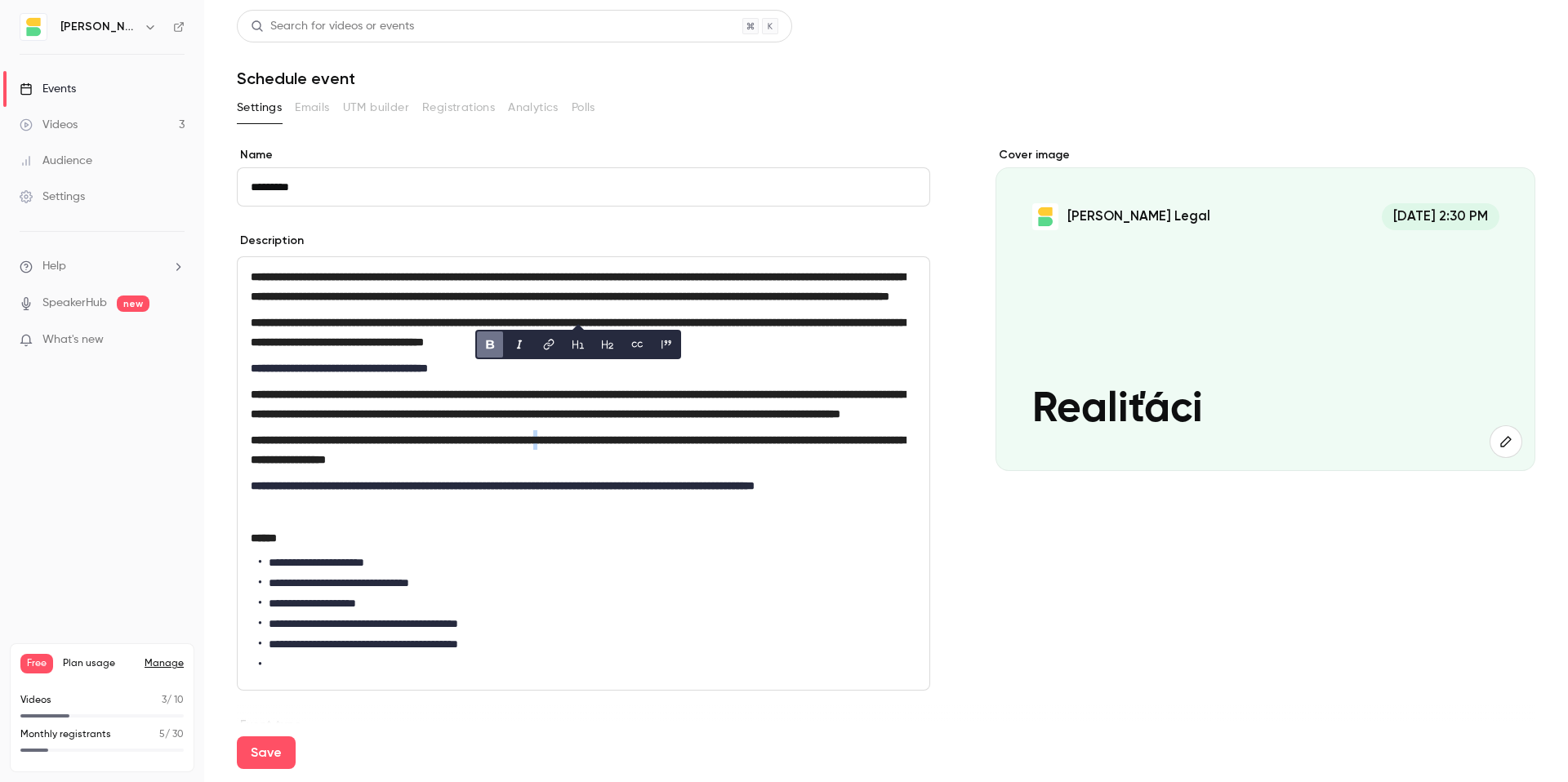 click on "**********" at bounding box center [583, 450] 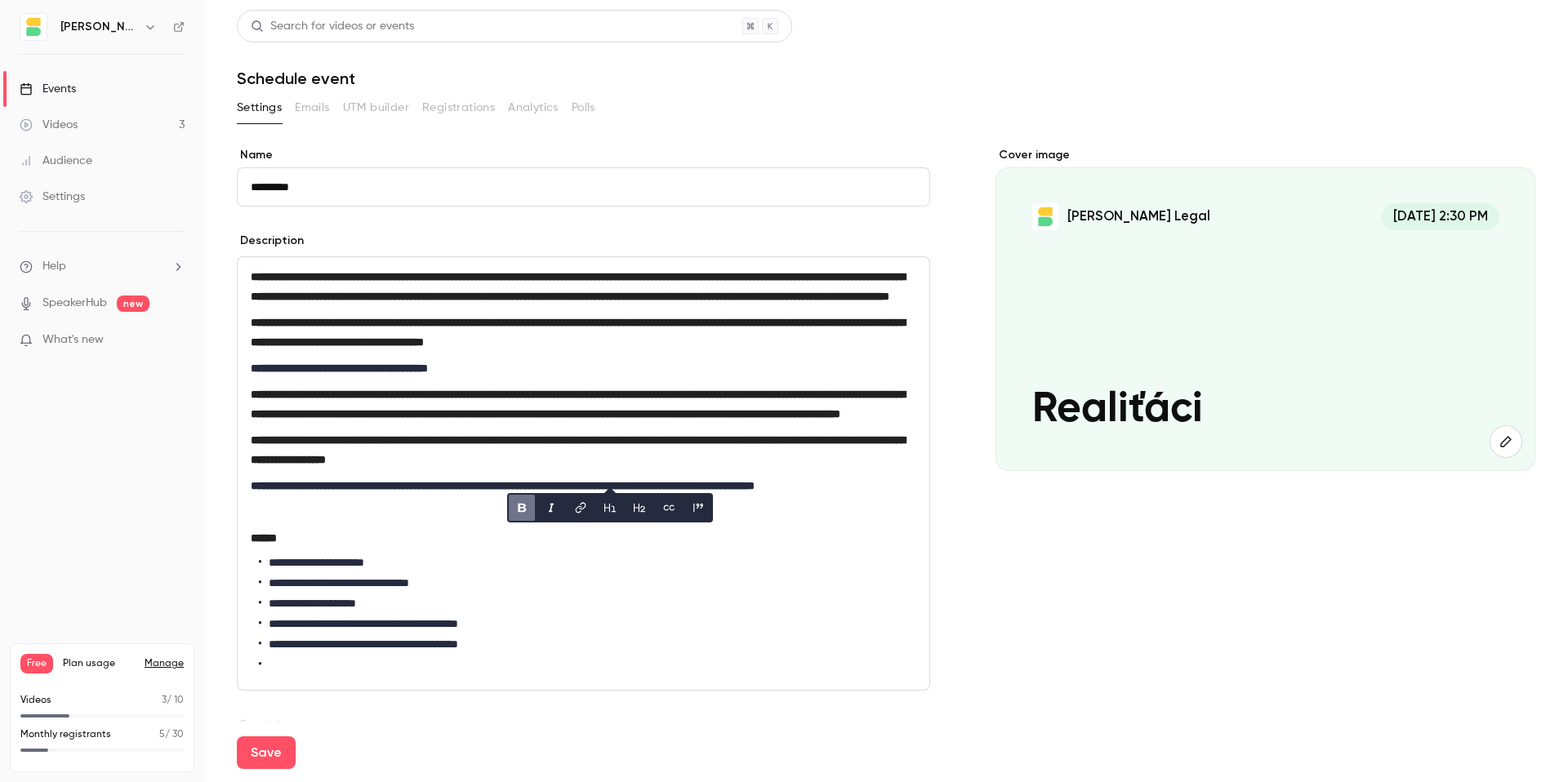 click on "**********" at bounding box center (502, 486) 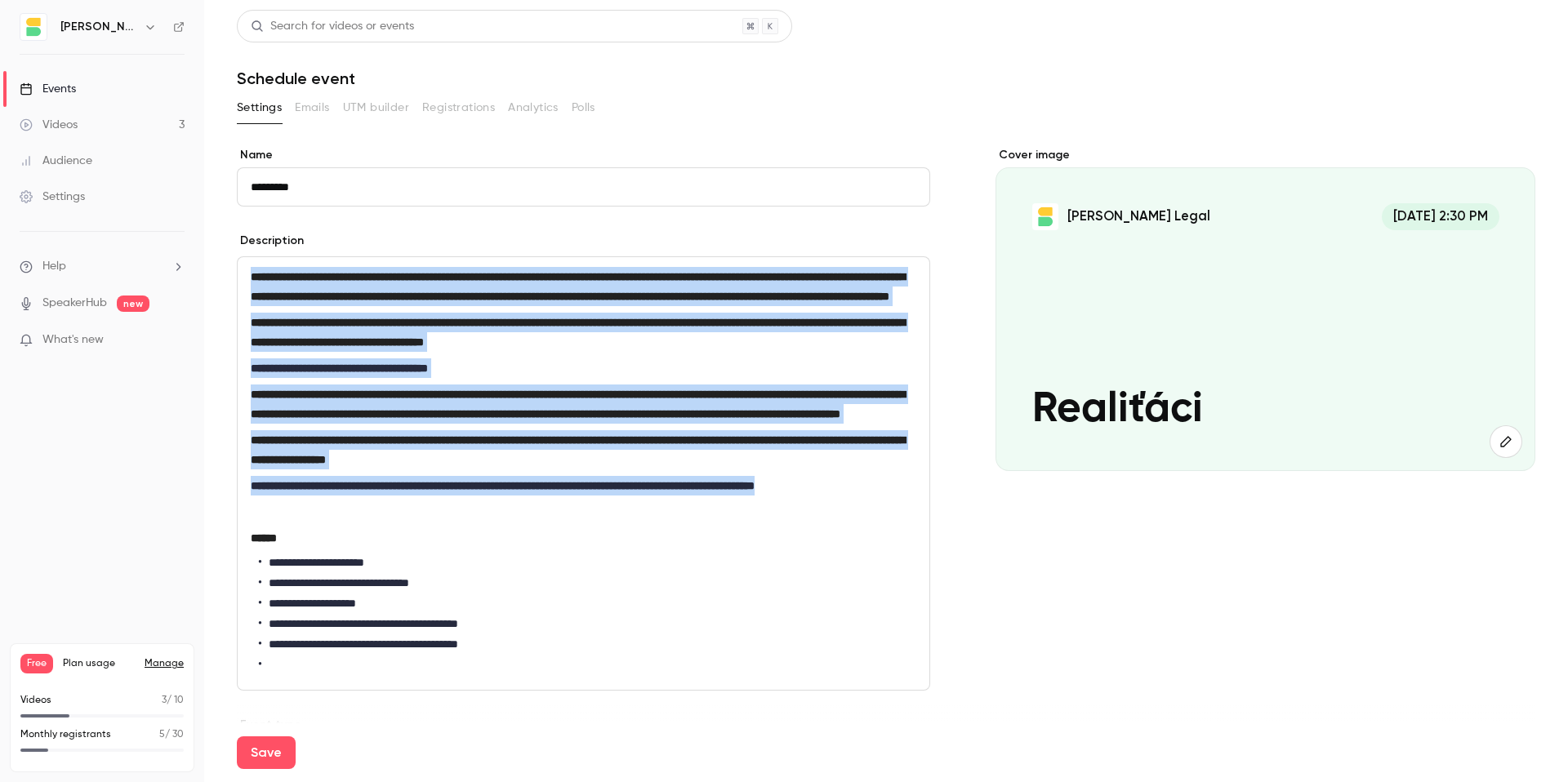 drag, startPoint x: 791, startPoint y: 500, endPoint x: 244, endPoint y: 275, distance: 591.46767 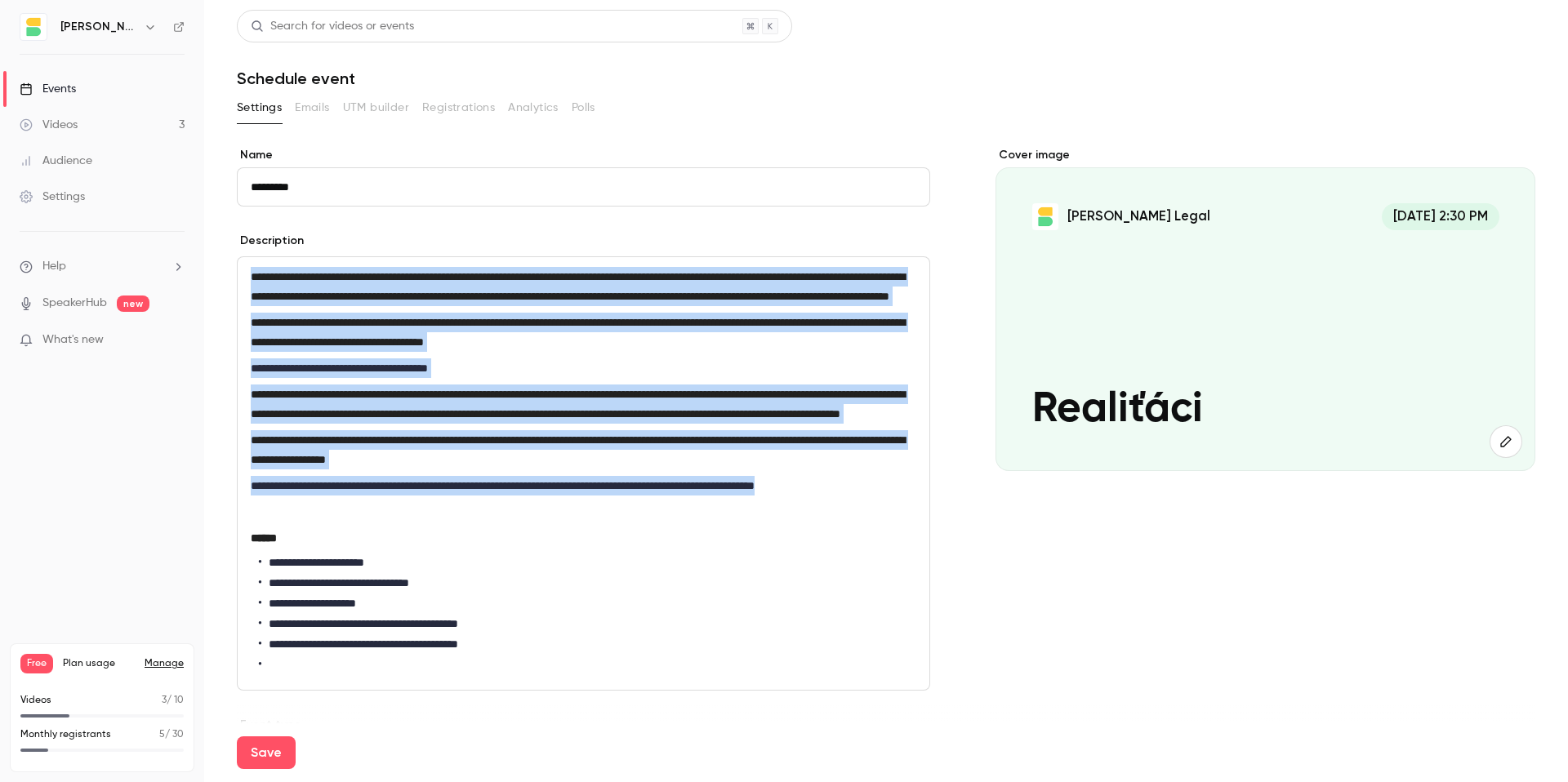 click on "**********" at bounding box center (583, 473) 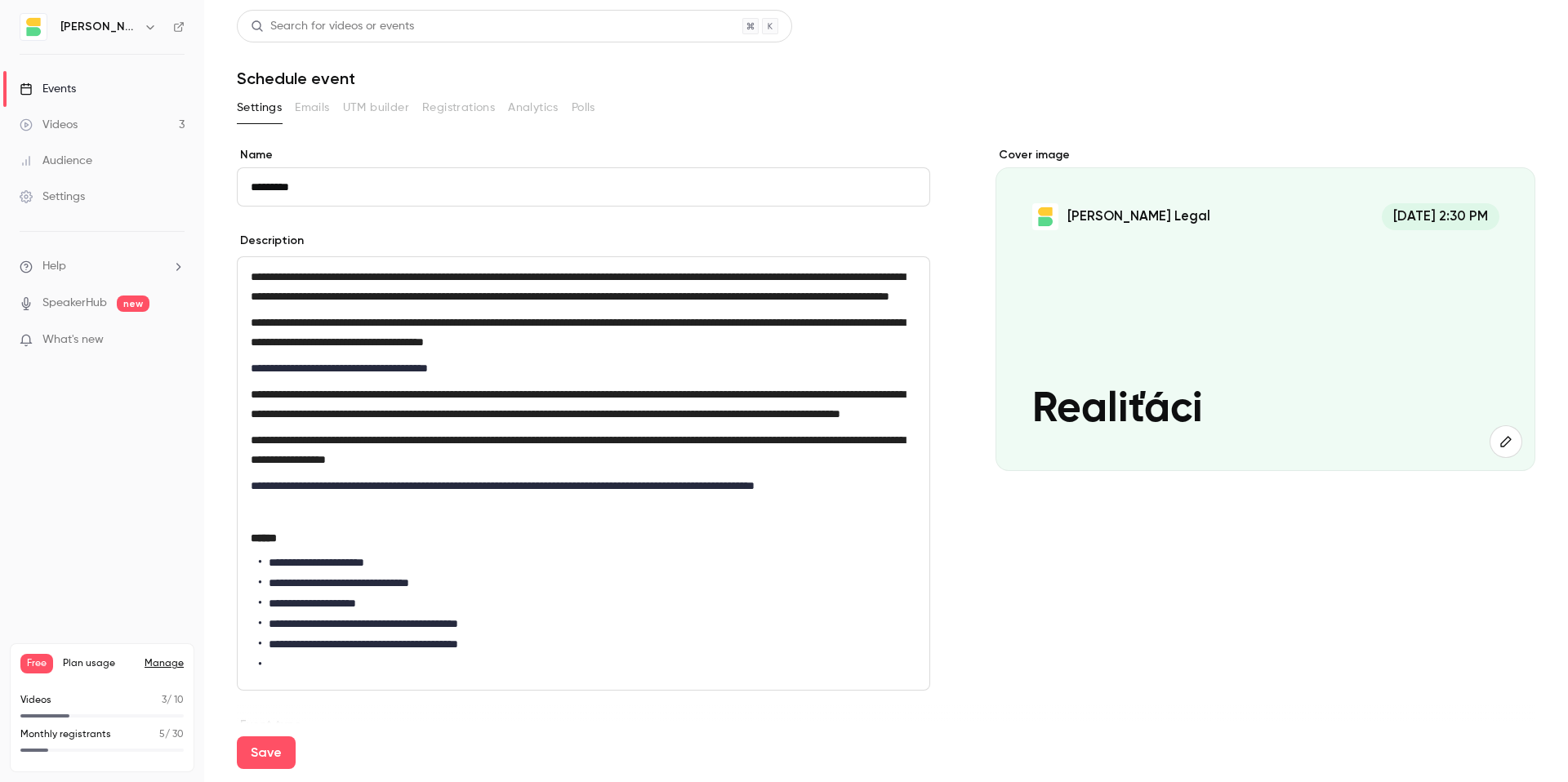 click on "**********" at bounding box center [583, 287] 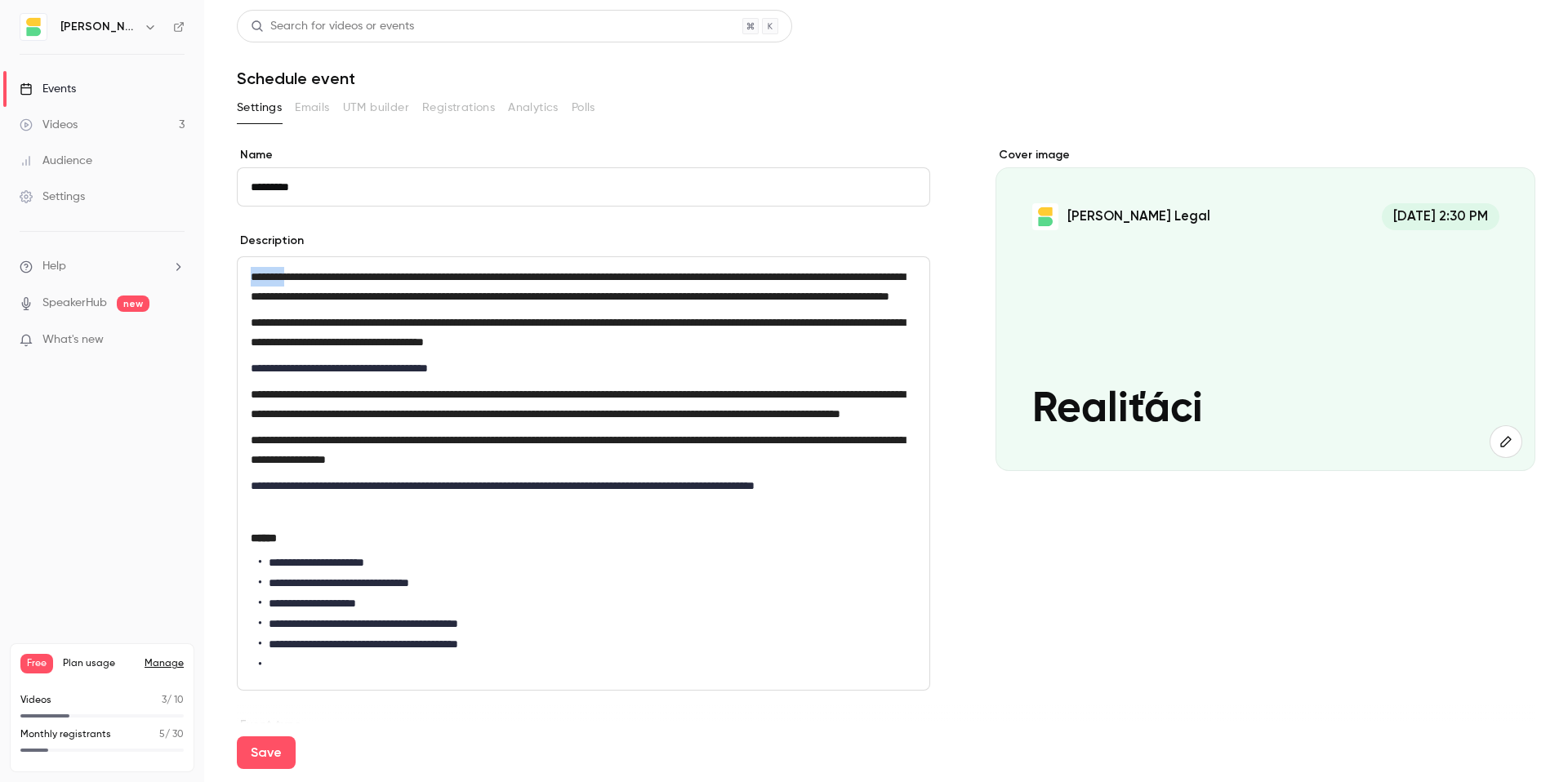 click on "**********" at bounding box center [577, 287] 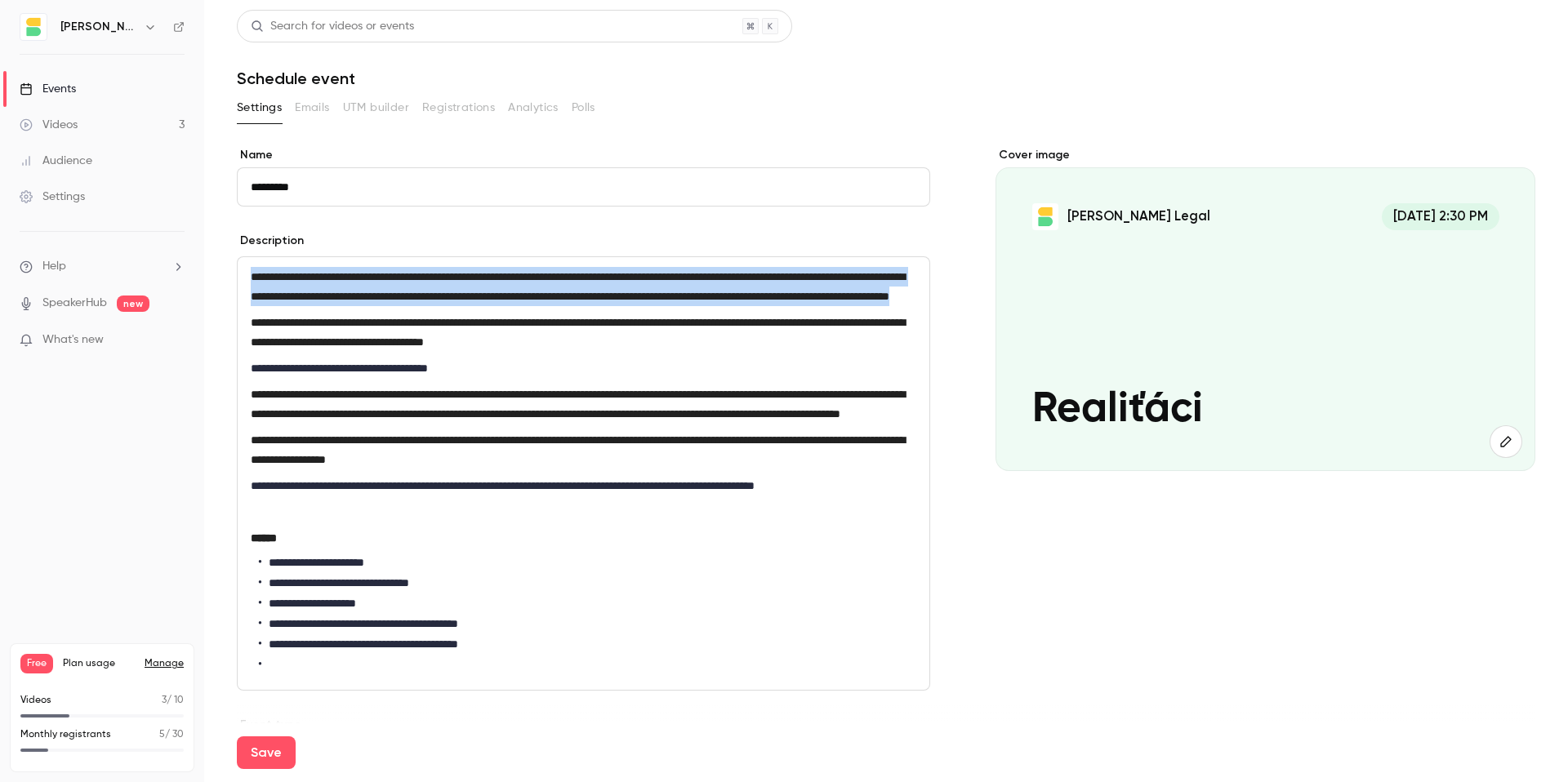 click on "**********" at bounding box center (577, 287) 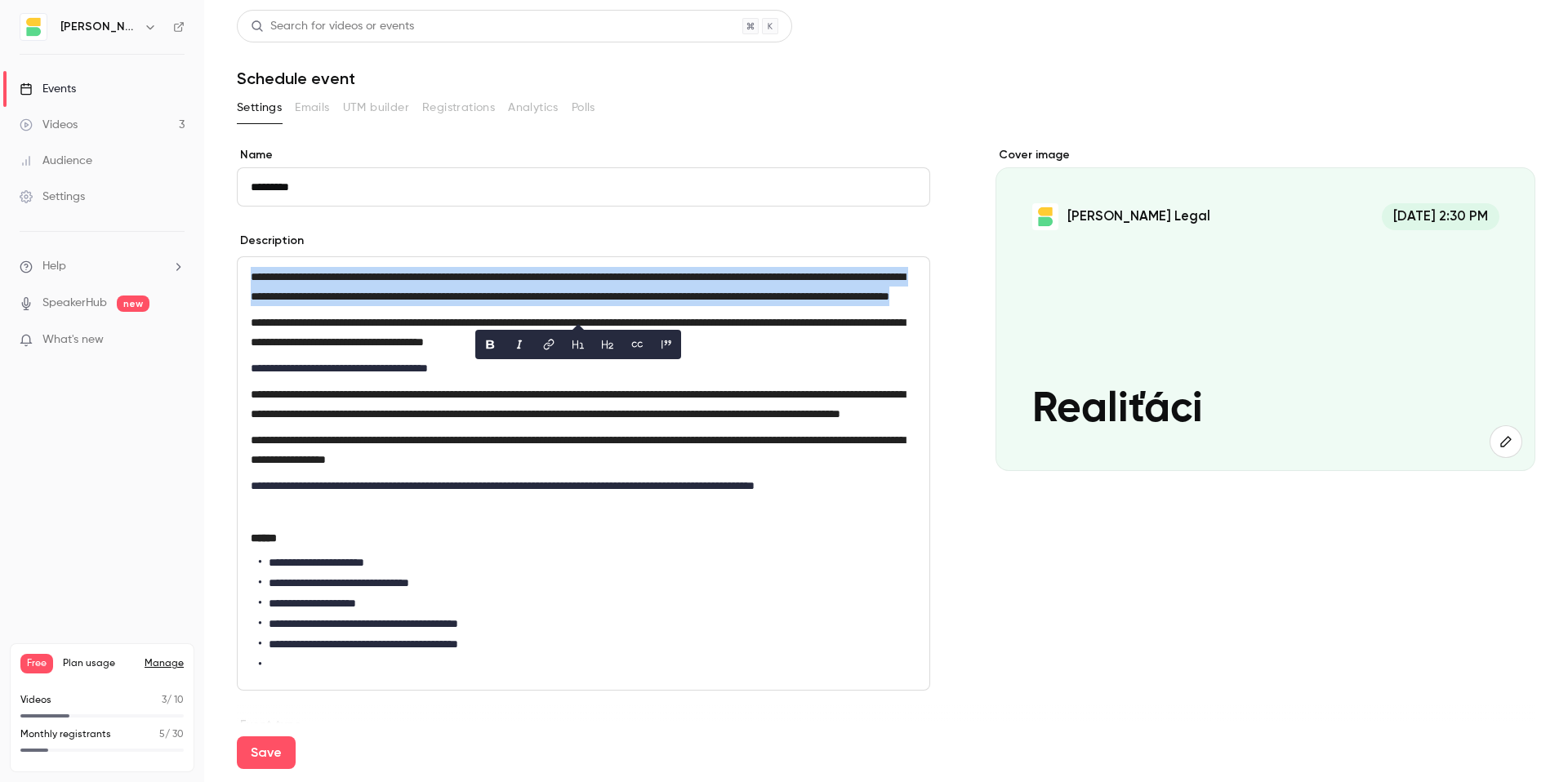 click on "**********" at bounding box center [577, 287] 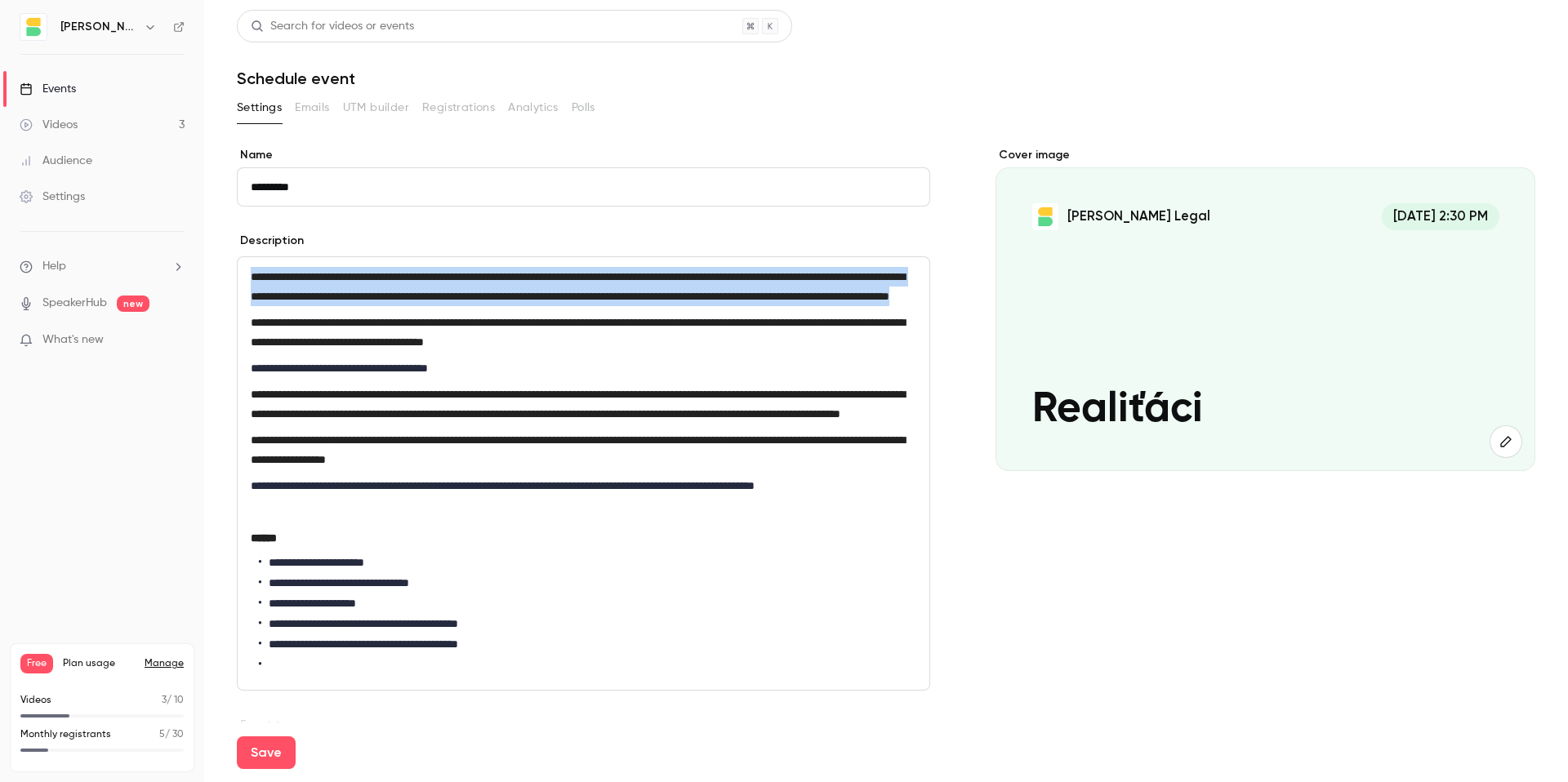 click on "**********" at bounding box center [577, 287] 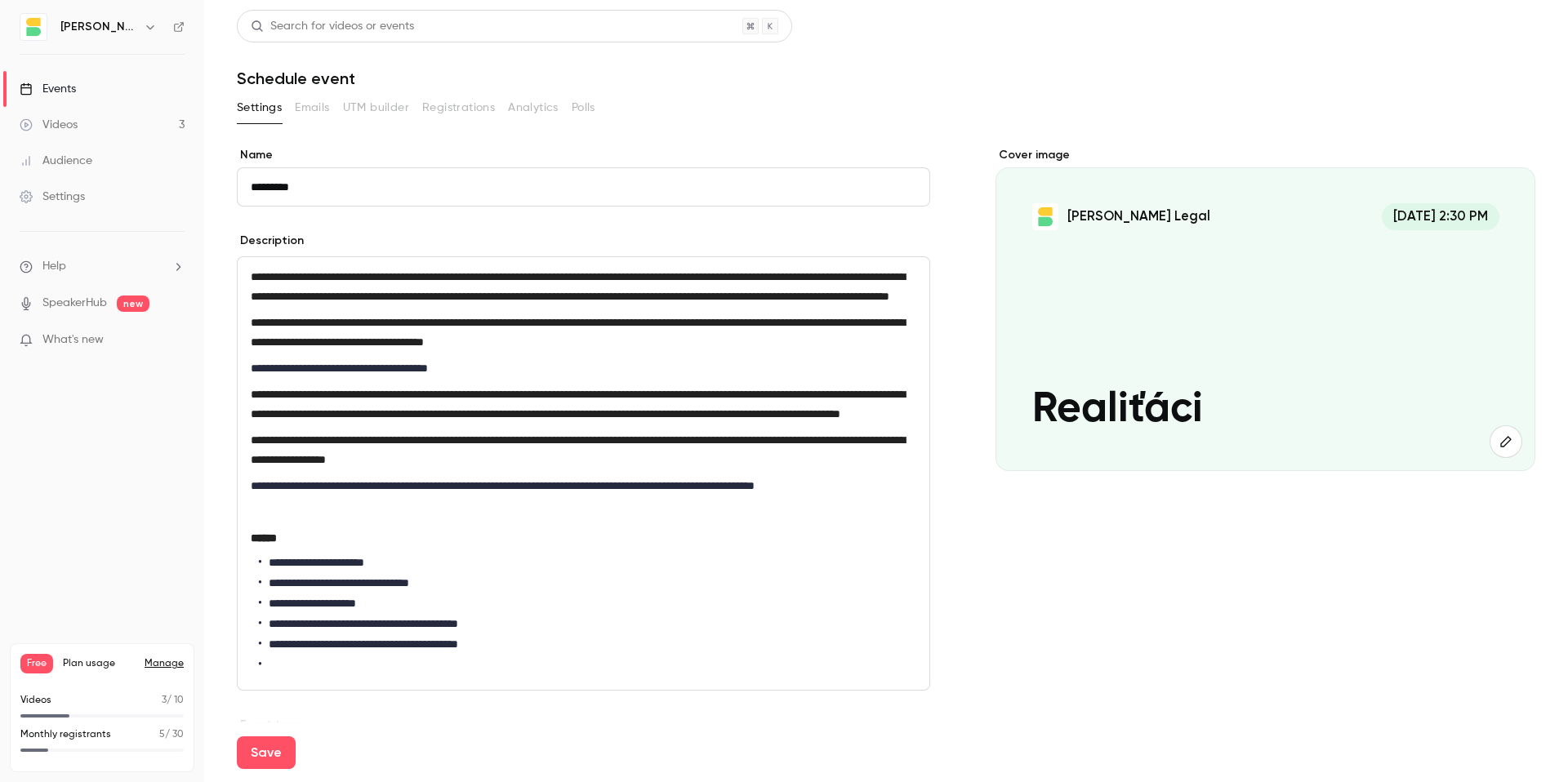 click on "**********" at bounding box center (577, 287) 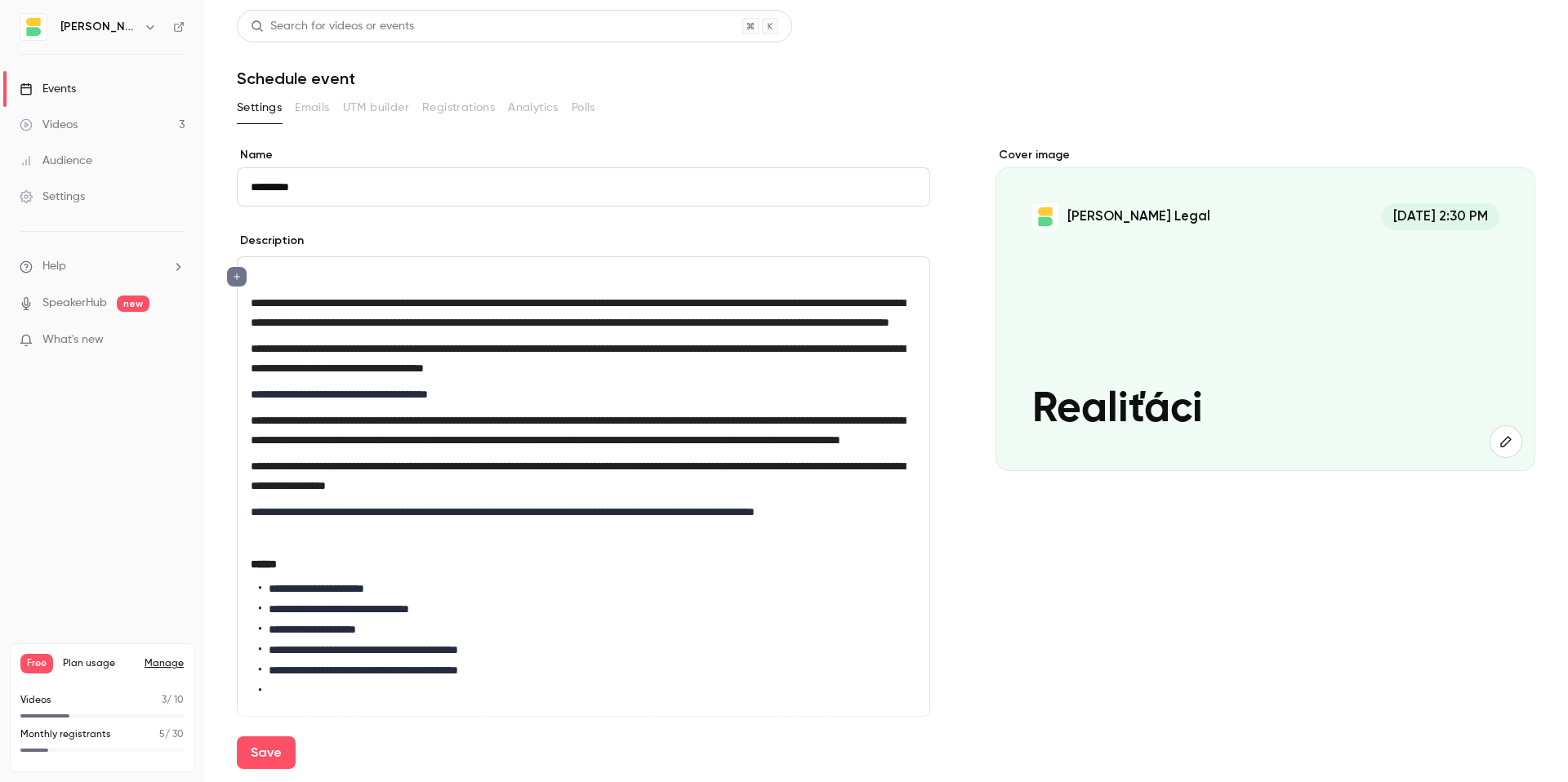 click 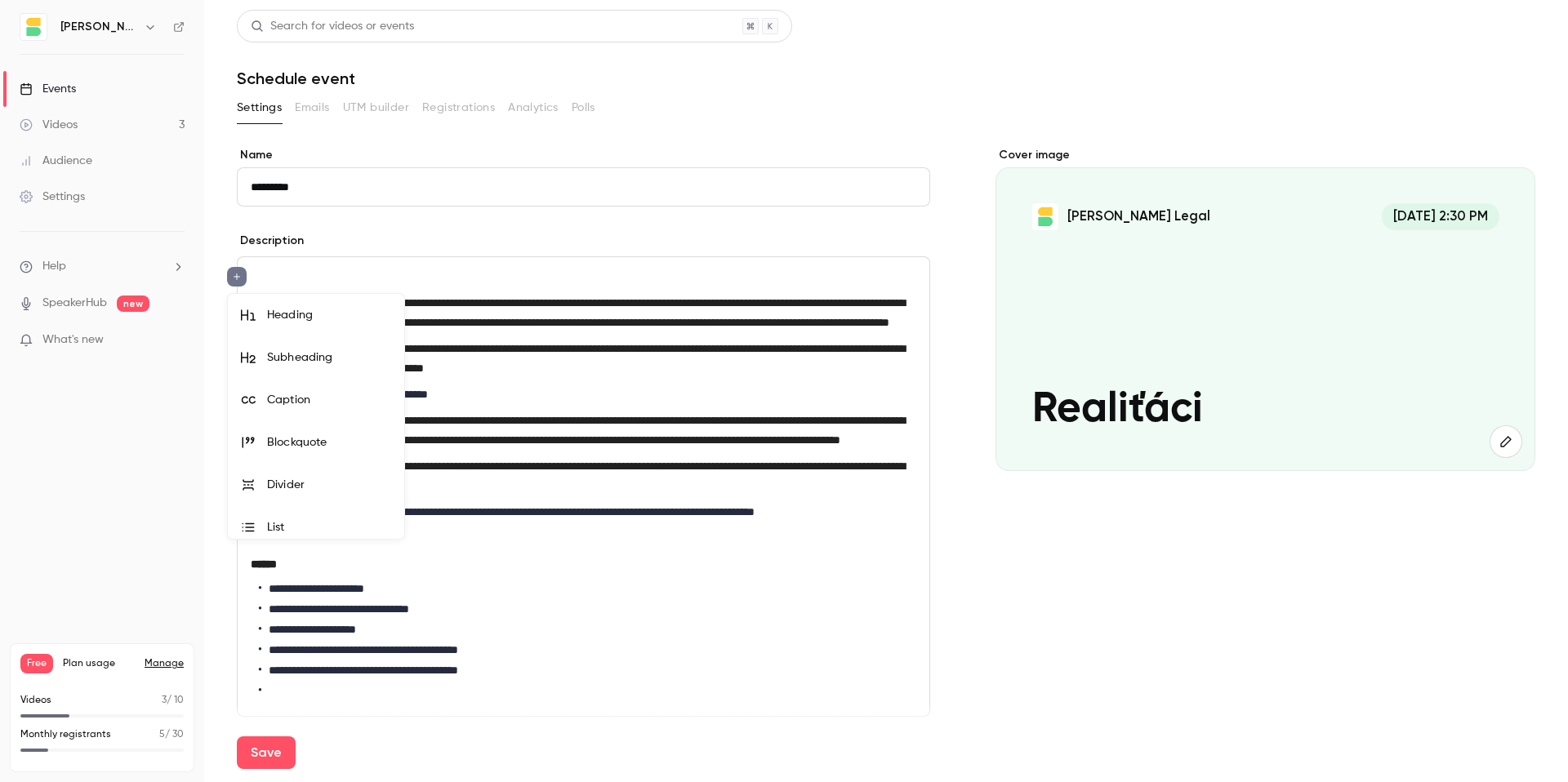click on "Caption" at bounding box center [316, 400] 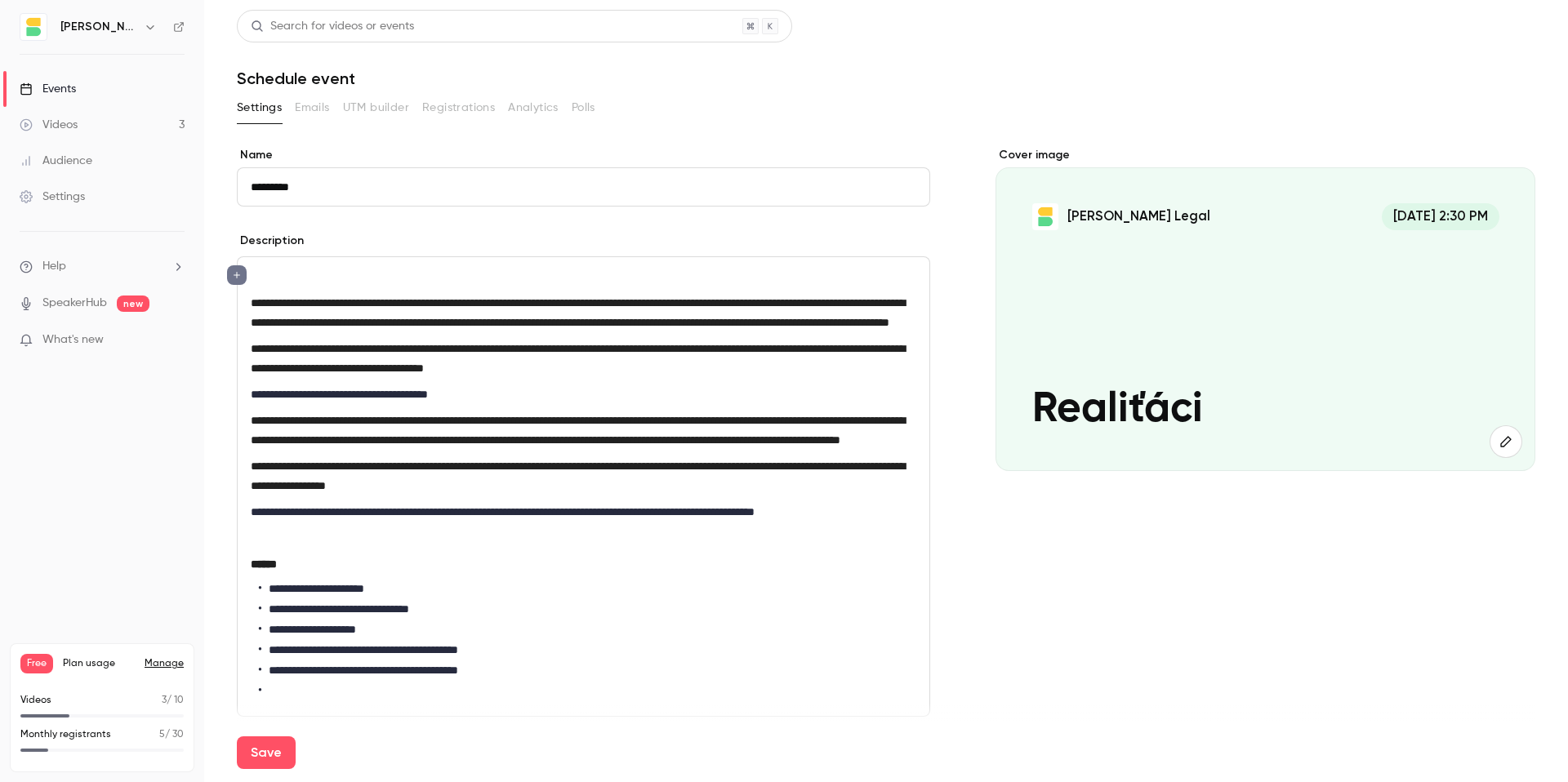 click on "**********" at bounding box center [577, 358] 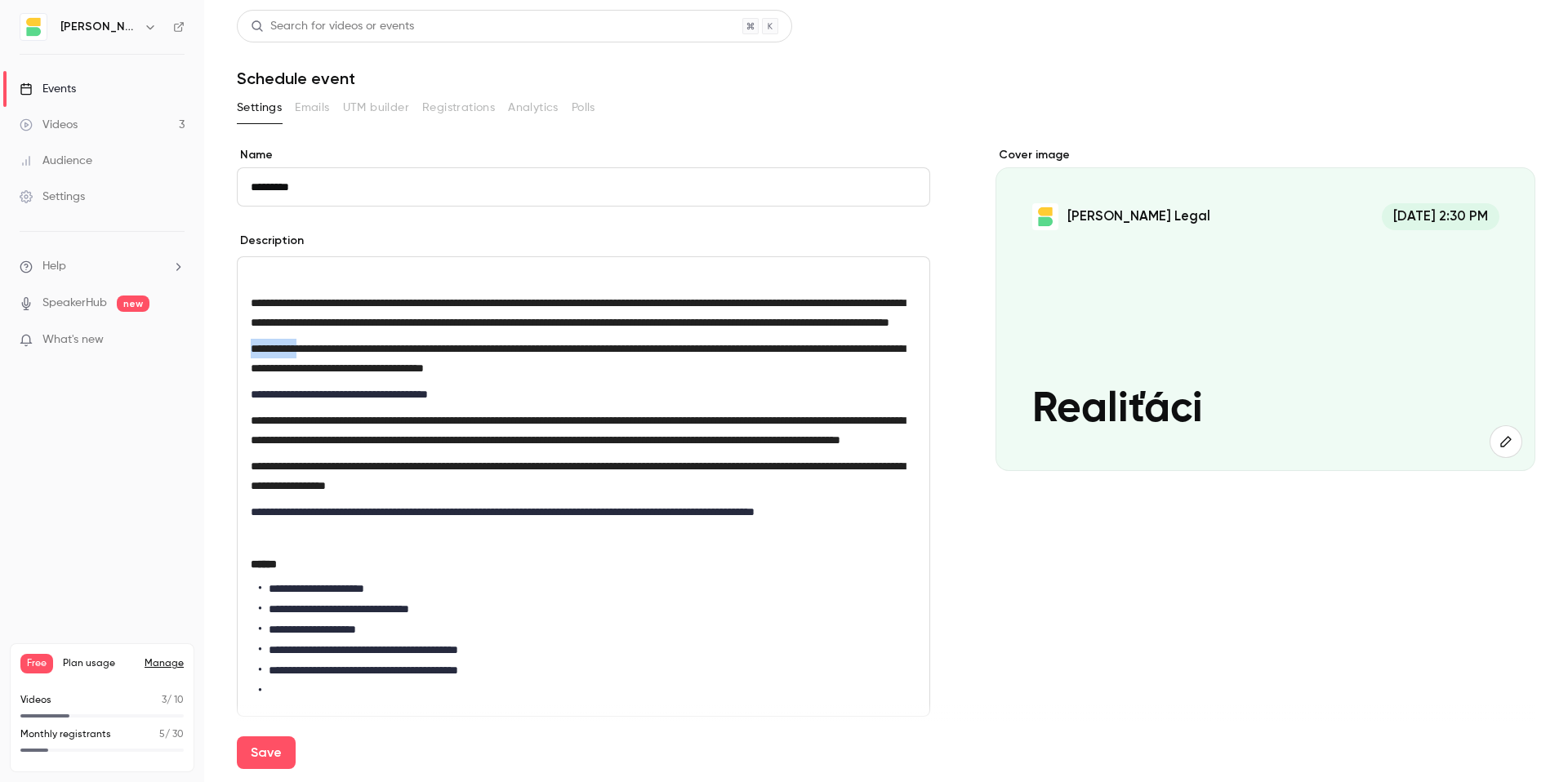click on "**********" at bounding box center (577, 358) 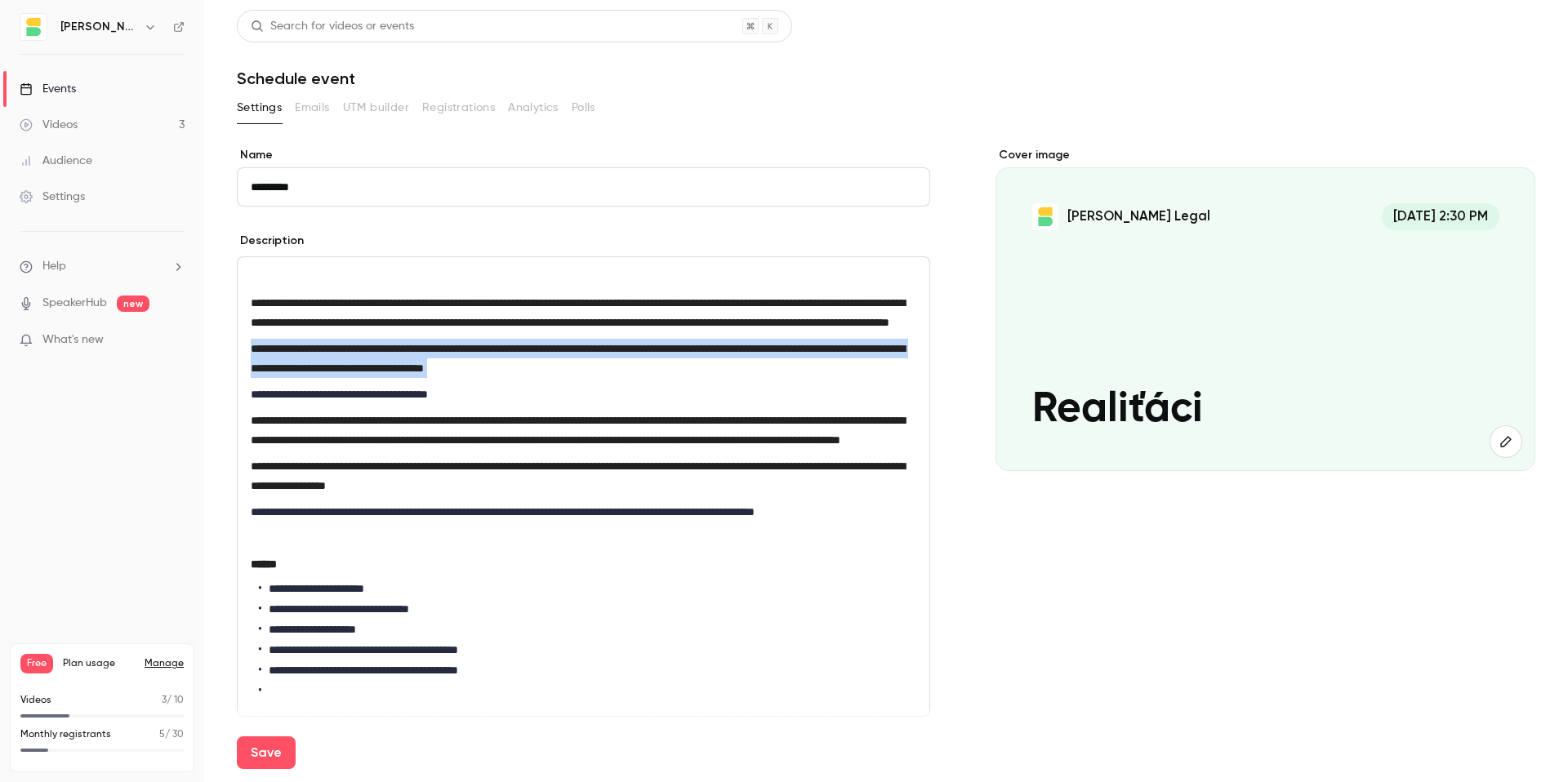 click on "**********" at bounding box center (577, 358) 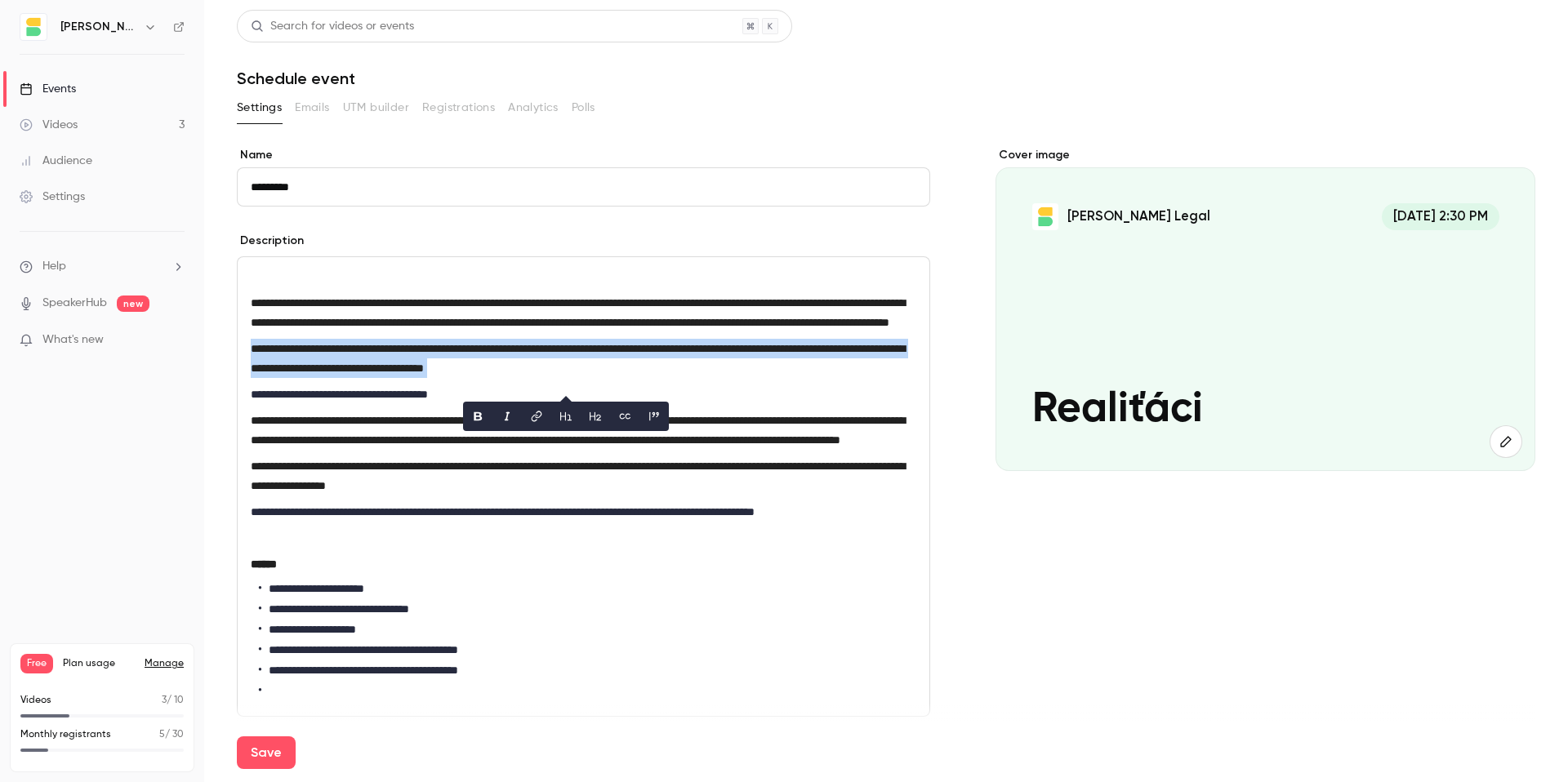click 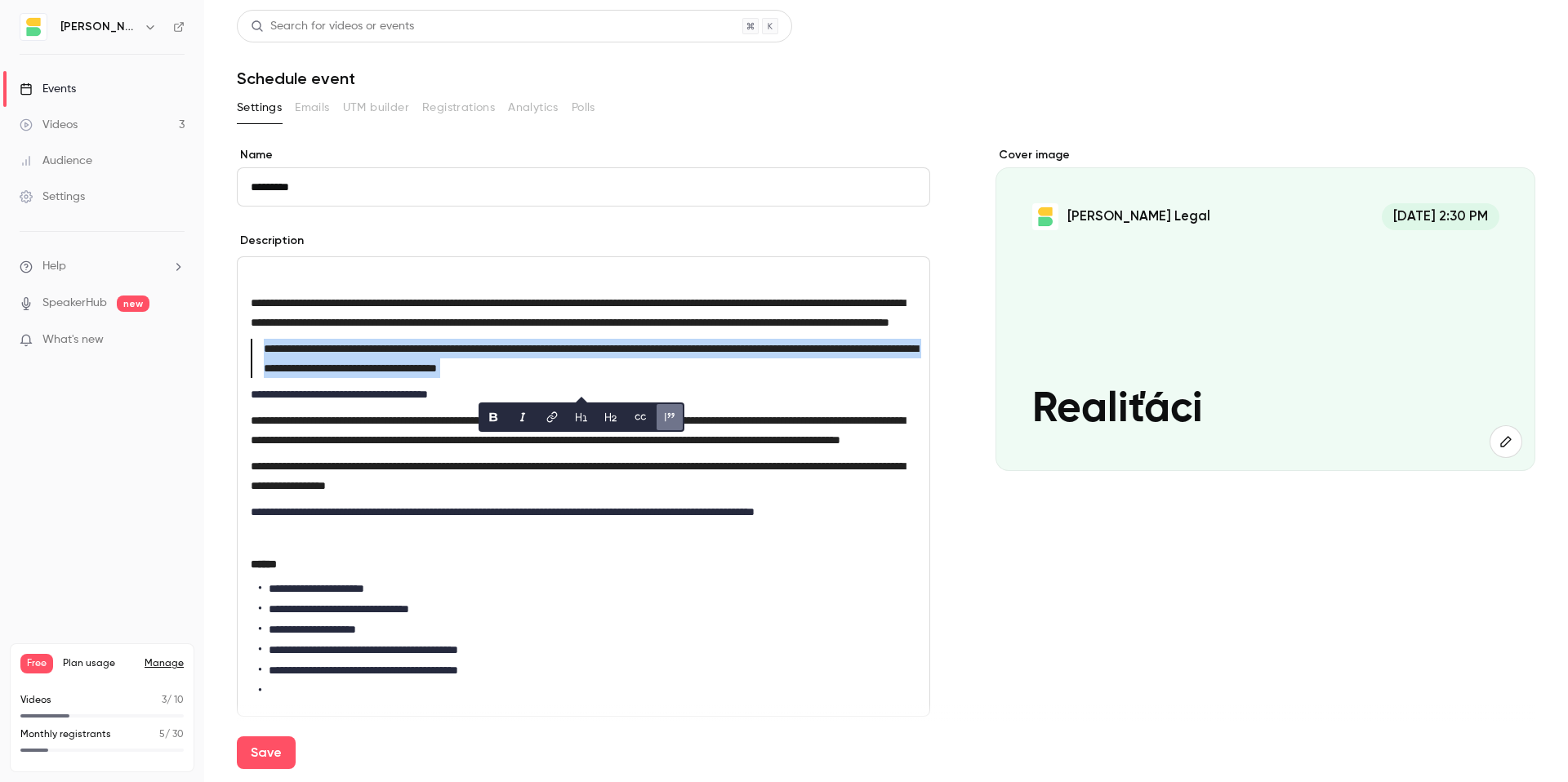 click on "**********" at bounding box center [590, 358] 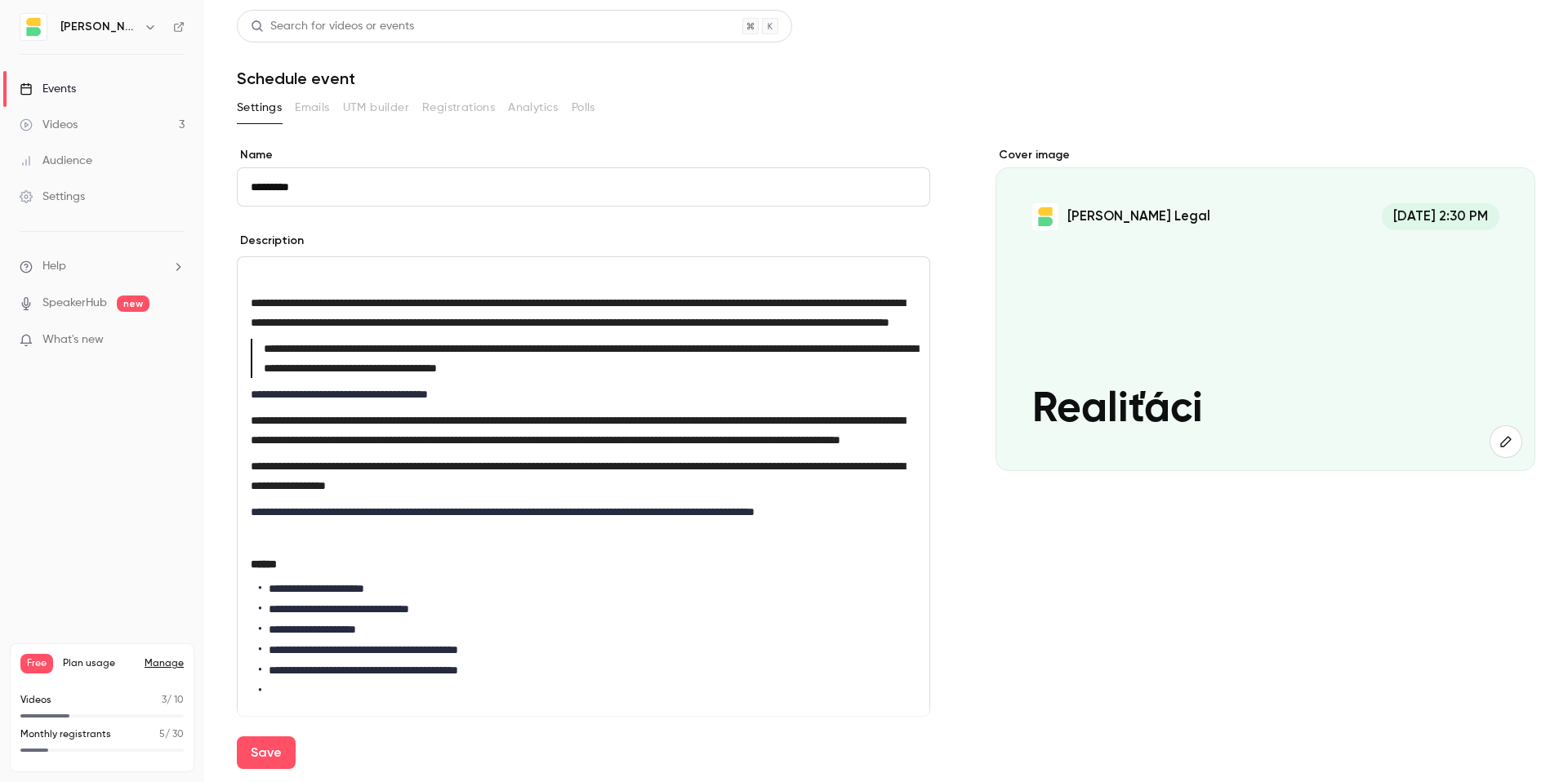 click on "**********" at bounding box center (583, 313) 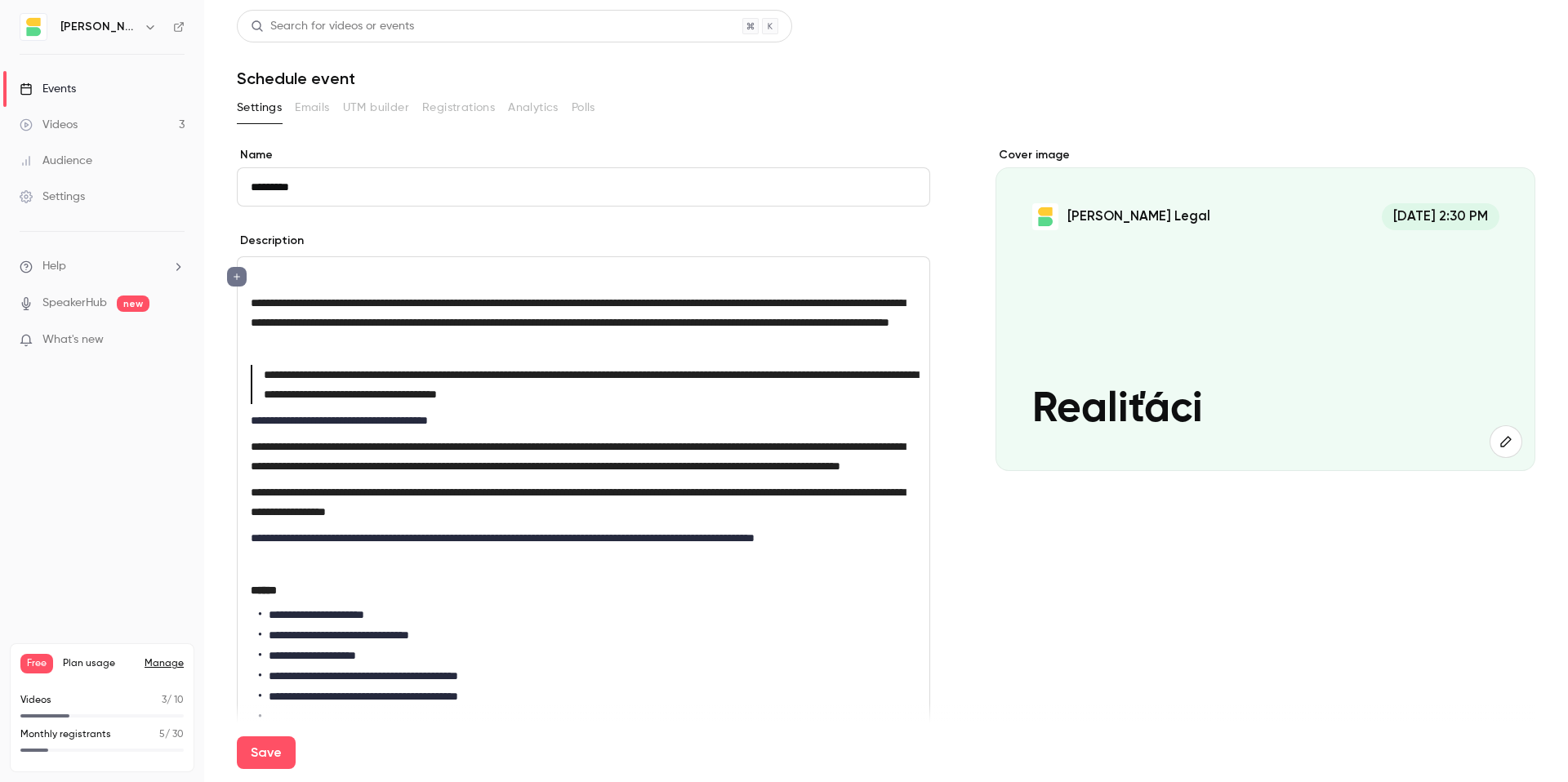 click on "**********" at bounding box center [583, 384] 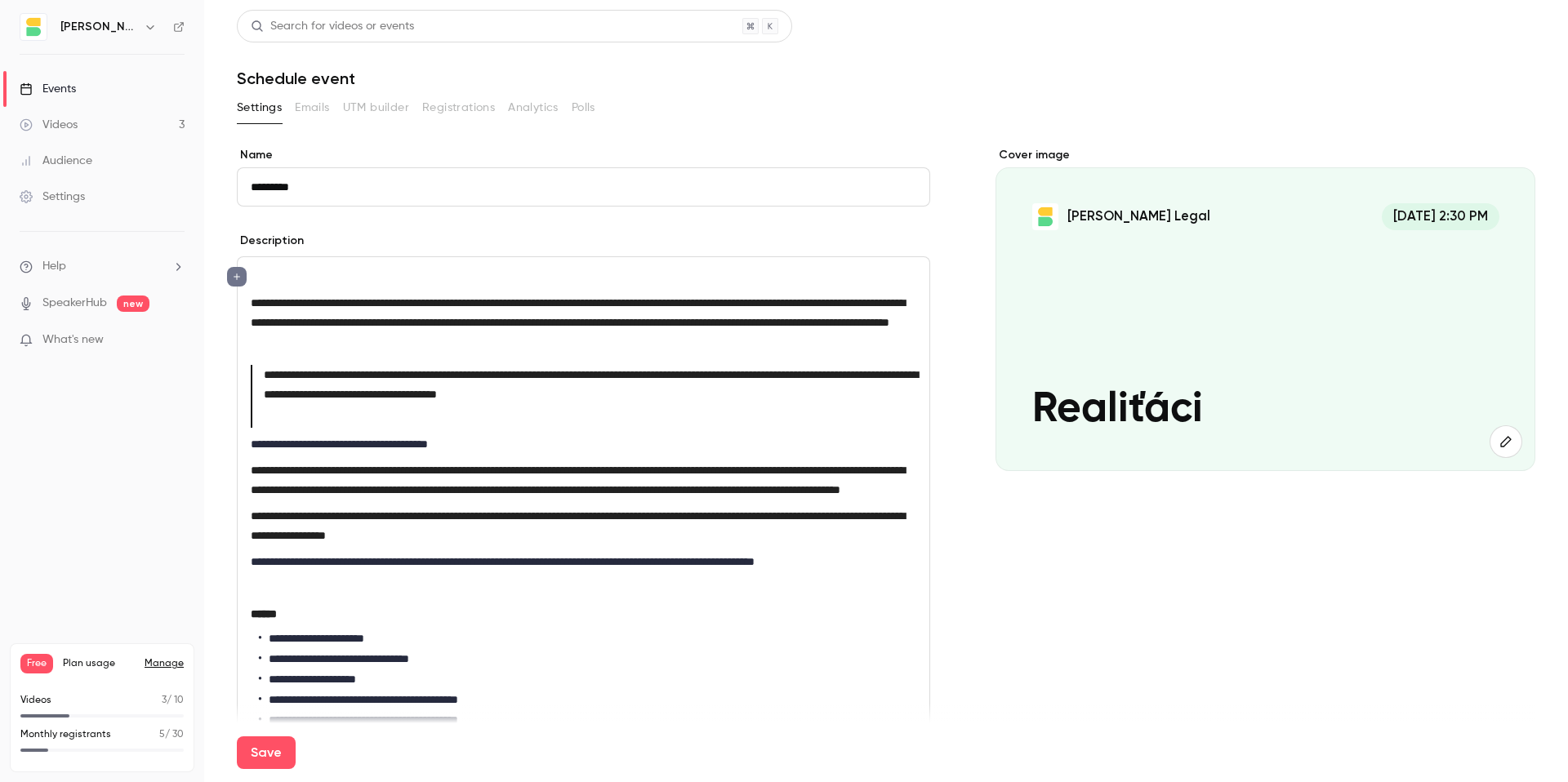 click at bounding box center [583, 415] 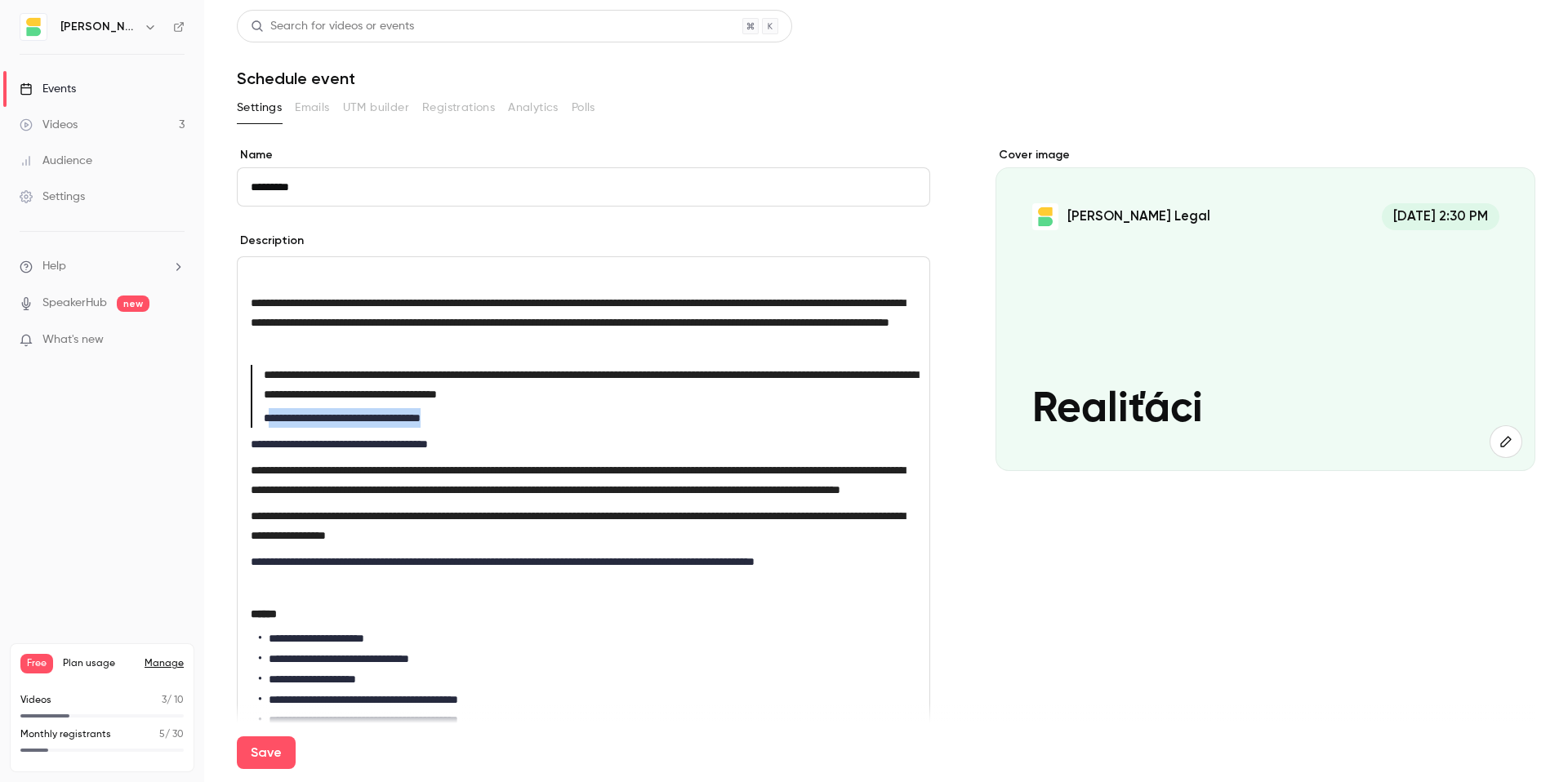 drag, startPoint x: 505, startPoint y: 442, endPoint x: 274, endPoint y: 428, distance: 231.42385 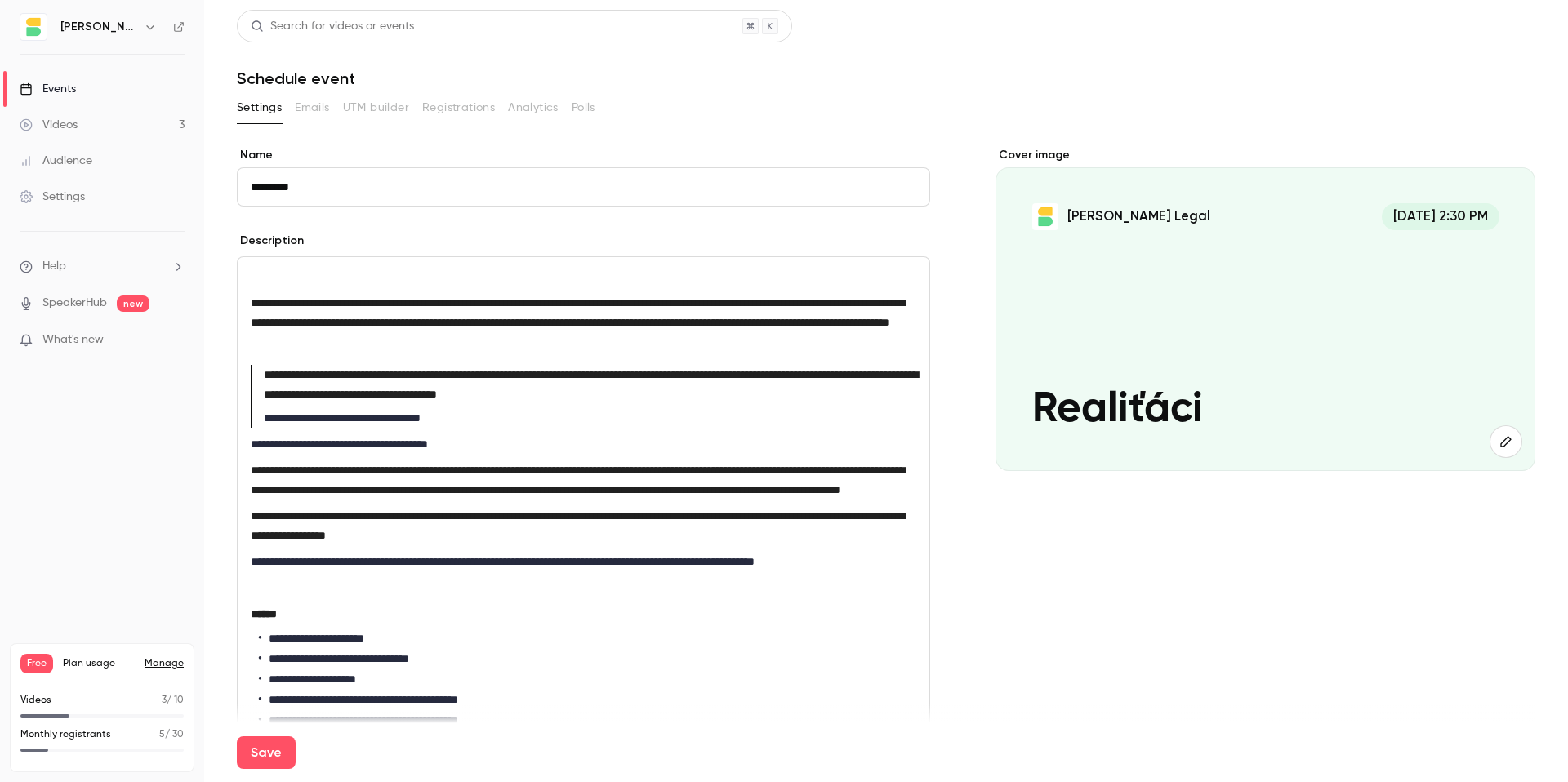 click on "**********" at bounding box center [580, 415] 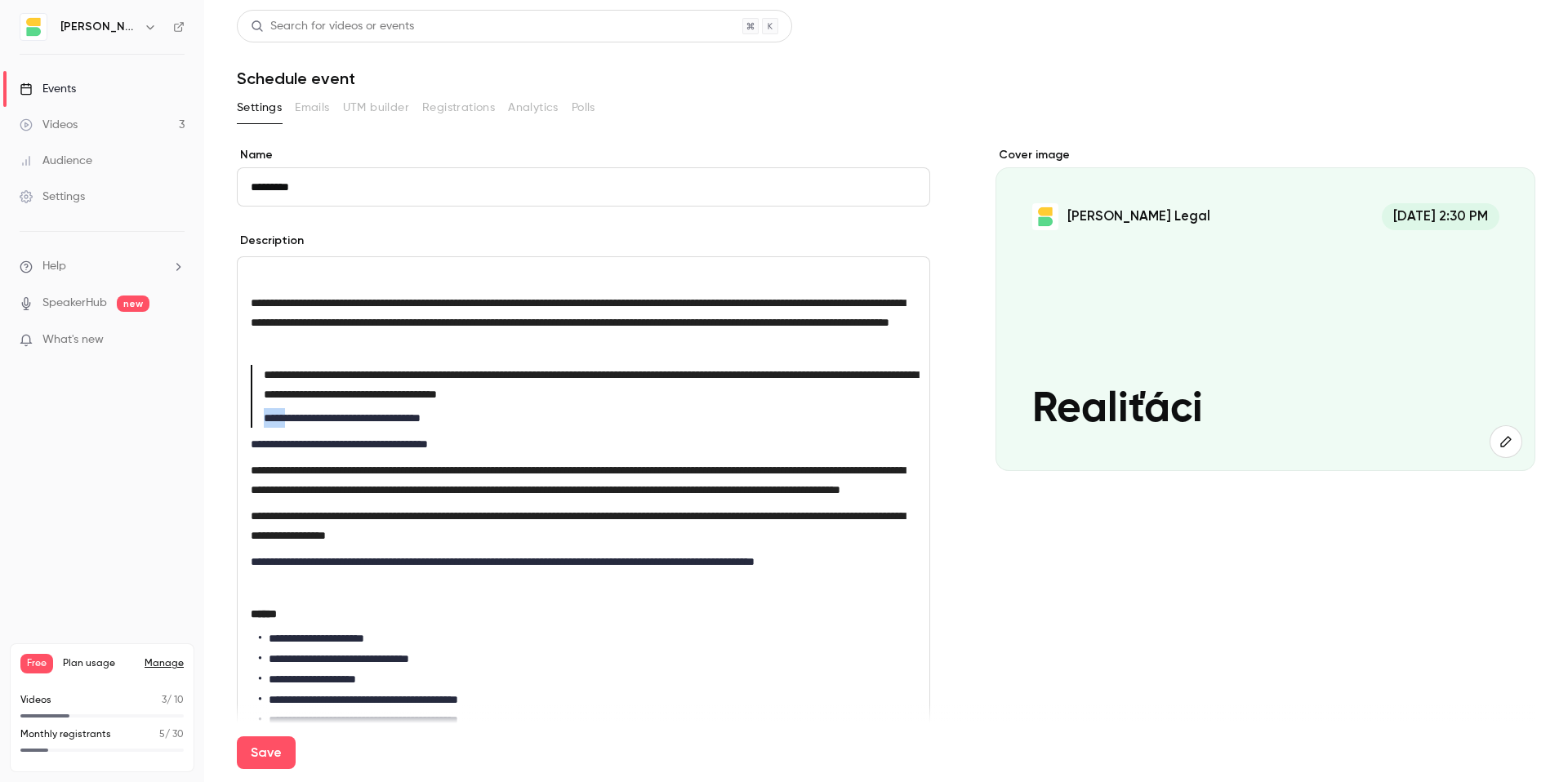 click on "**********" at bounding box center (580, 415) 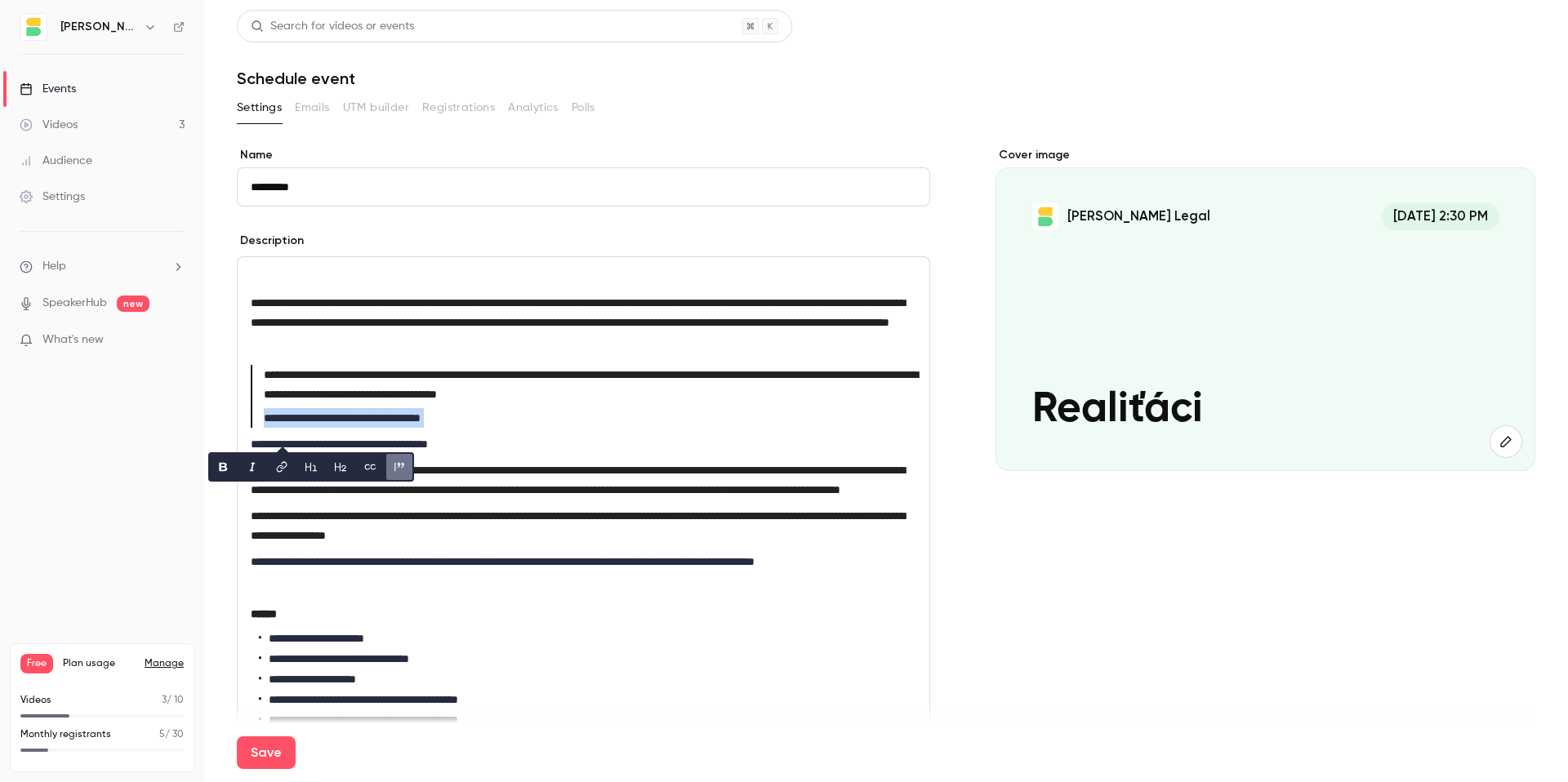 click on "**********" at bounding box center [580, 415] 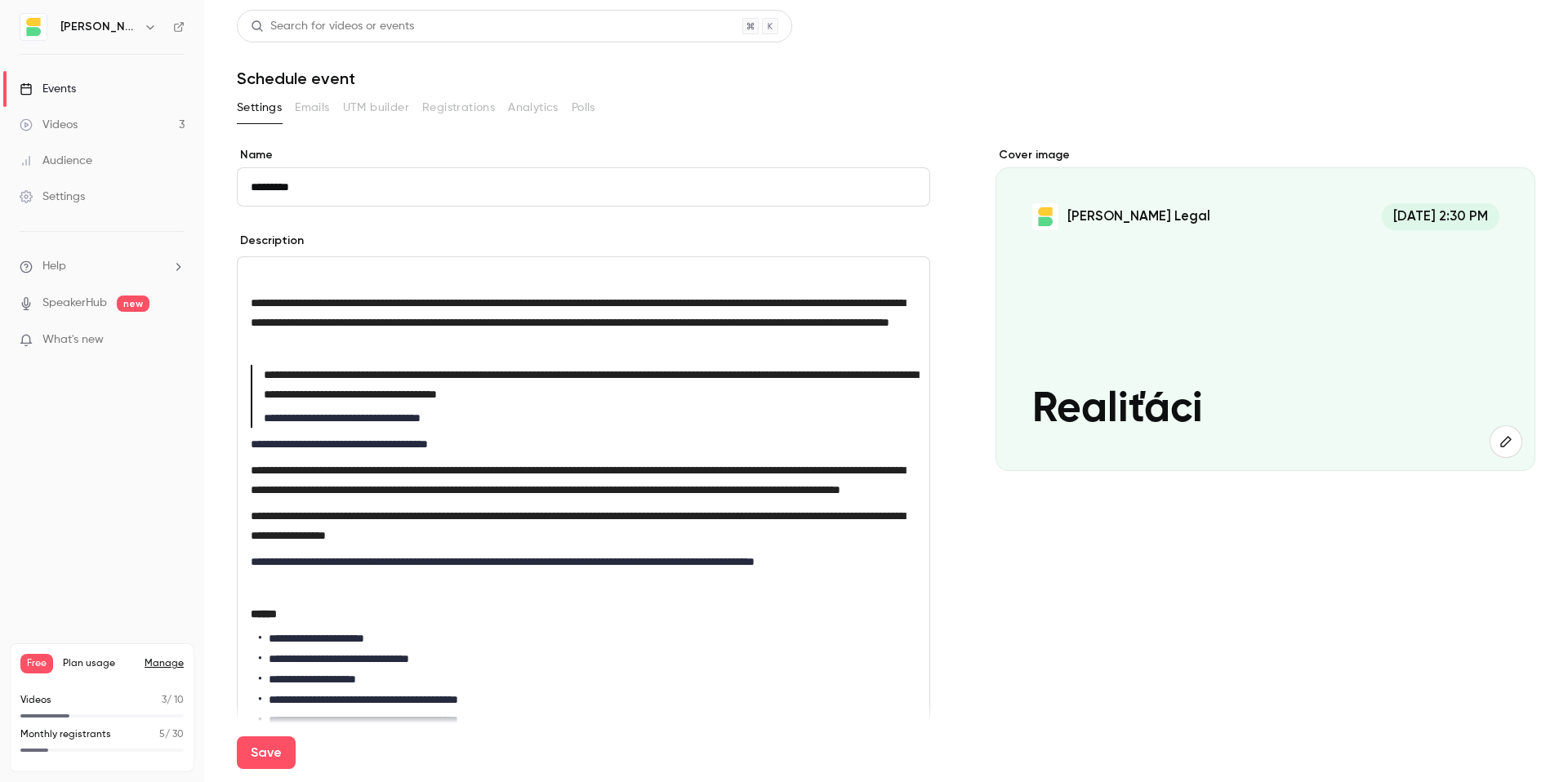 click on "**********" at bounding box center [590, 384] 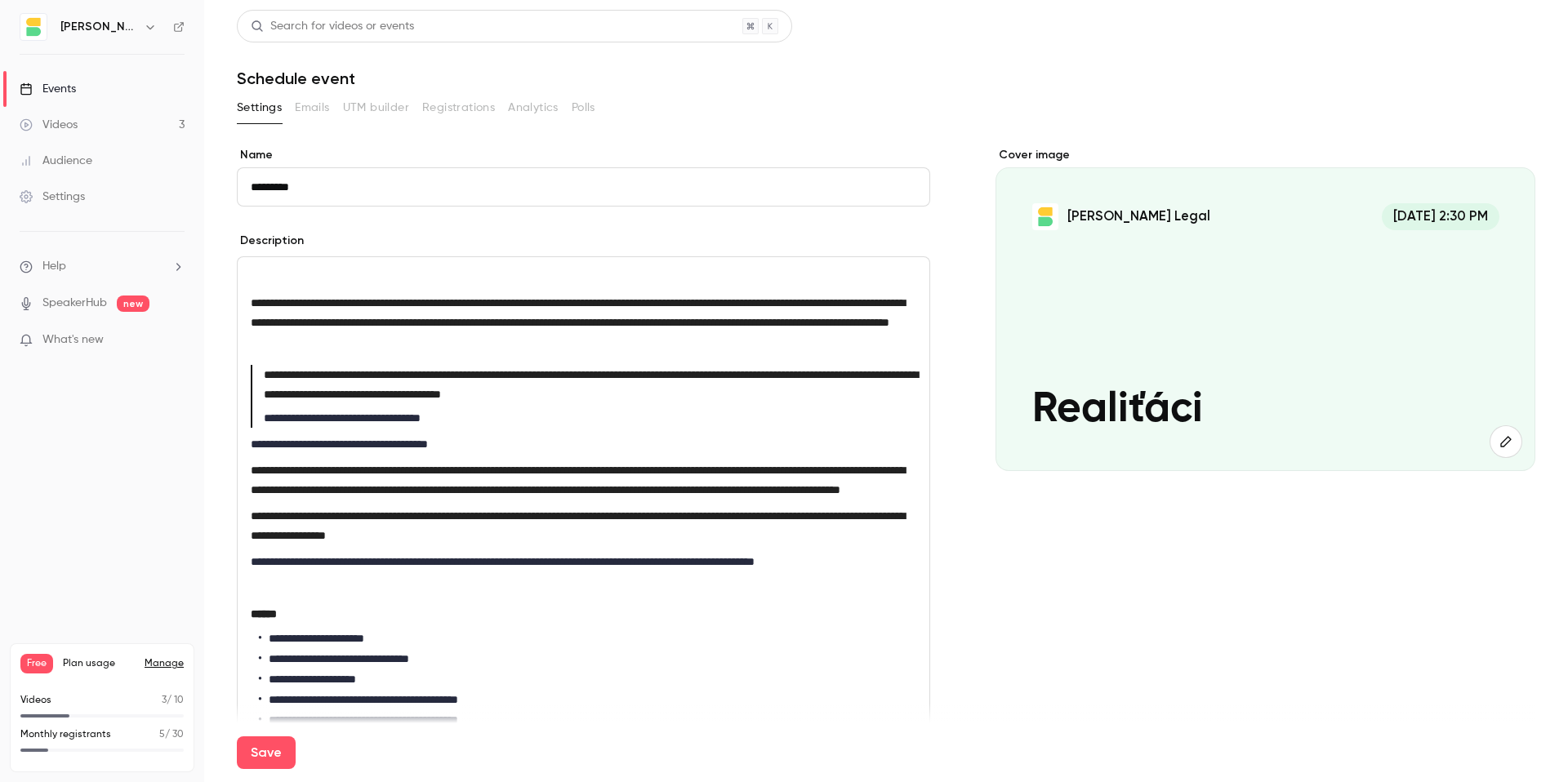 click on "**********" at bounding box center (583, 384) 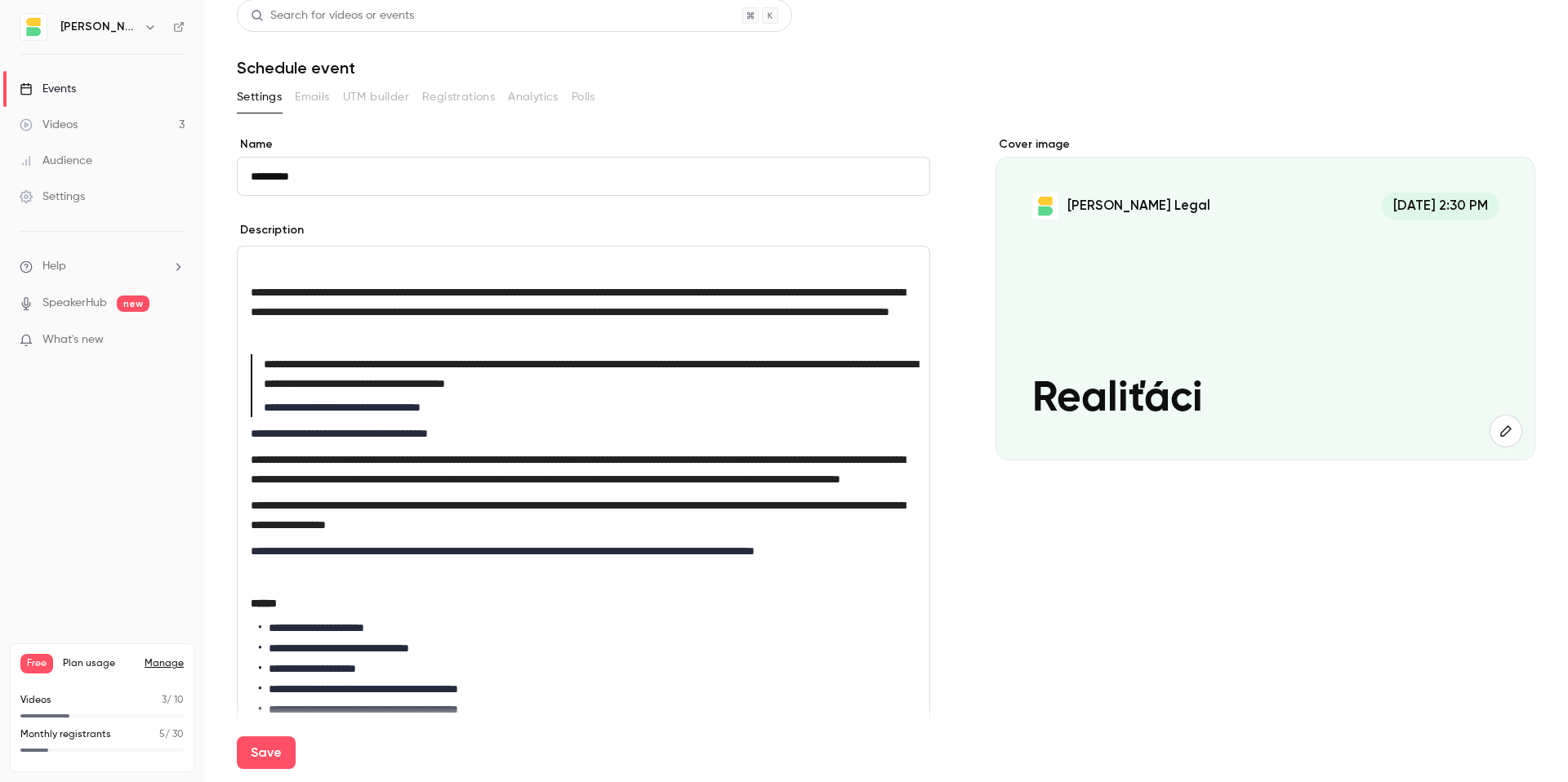 scroll, scrollTop: 32, scrollLeft: 0, axis: vertical 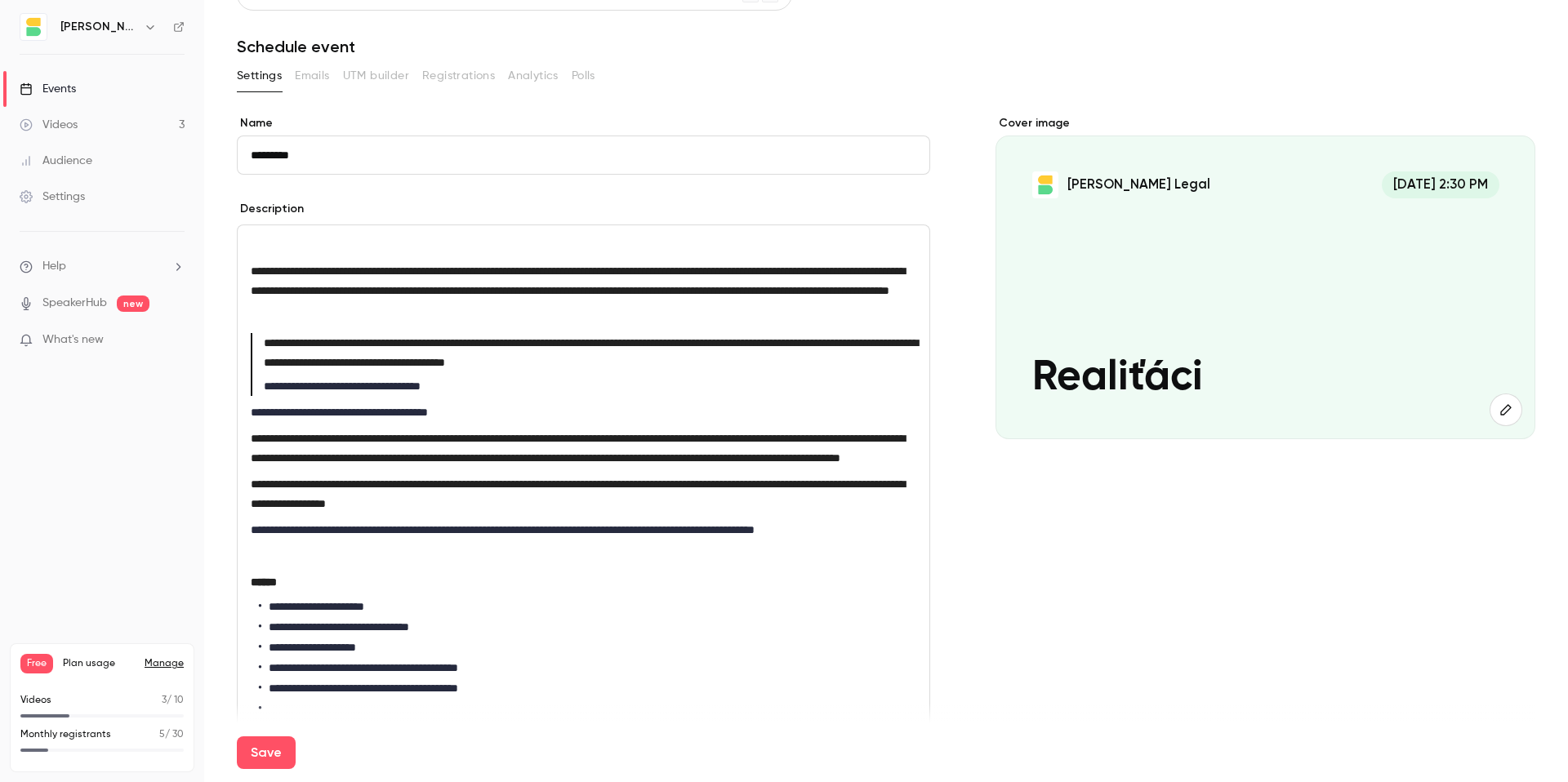 click on "**********" at bounding box center (583, 479) 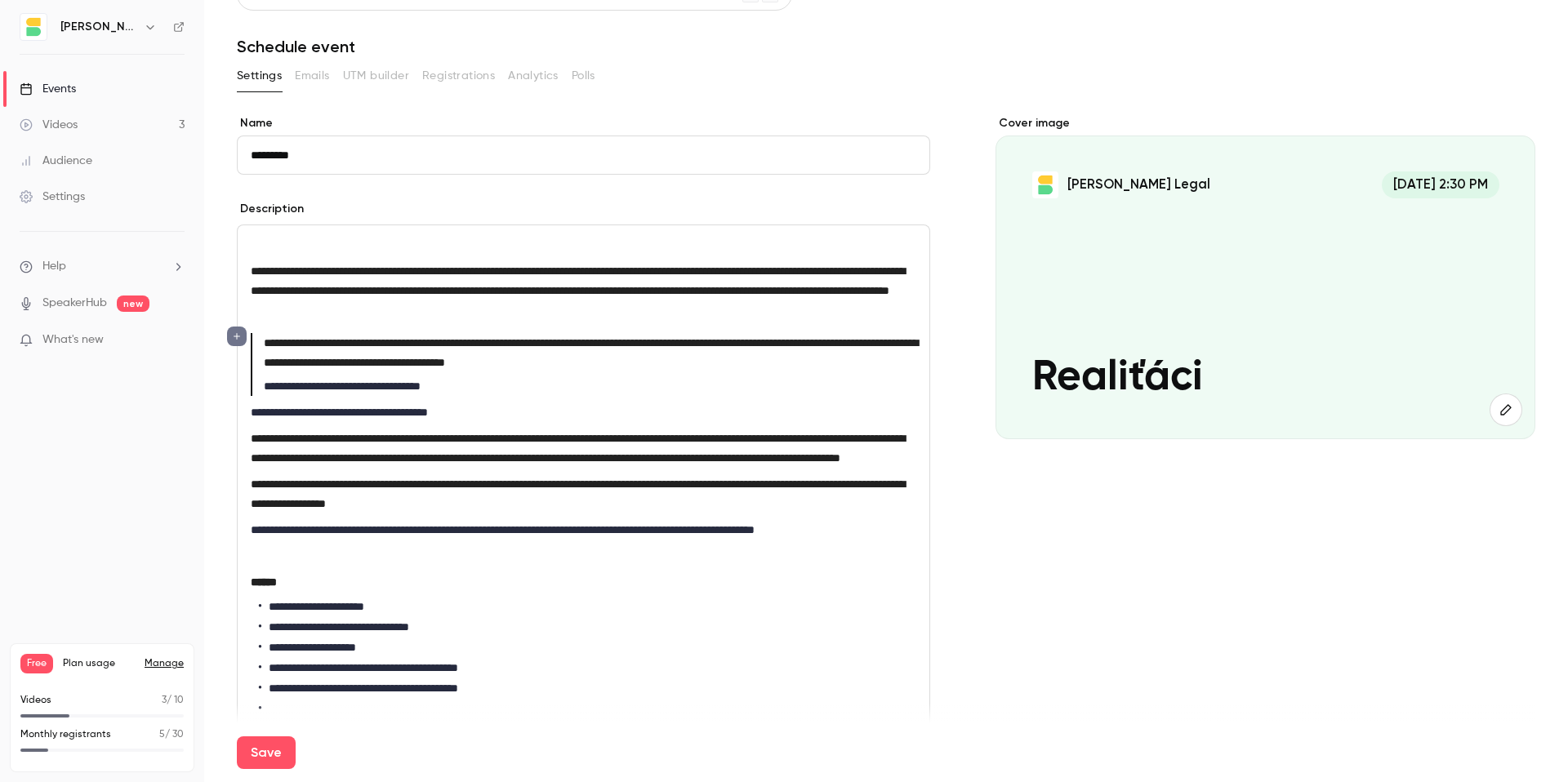 click on "**********" at bounding box center [580, 384] 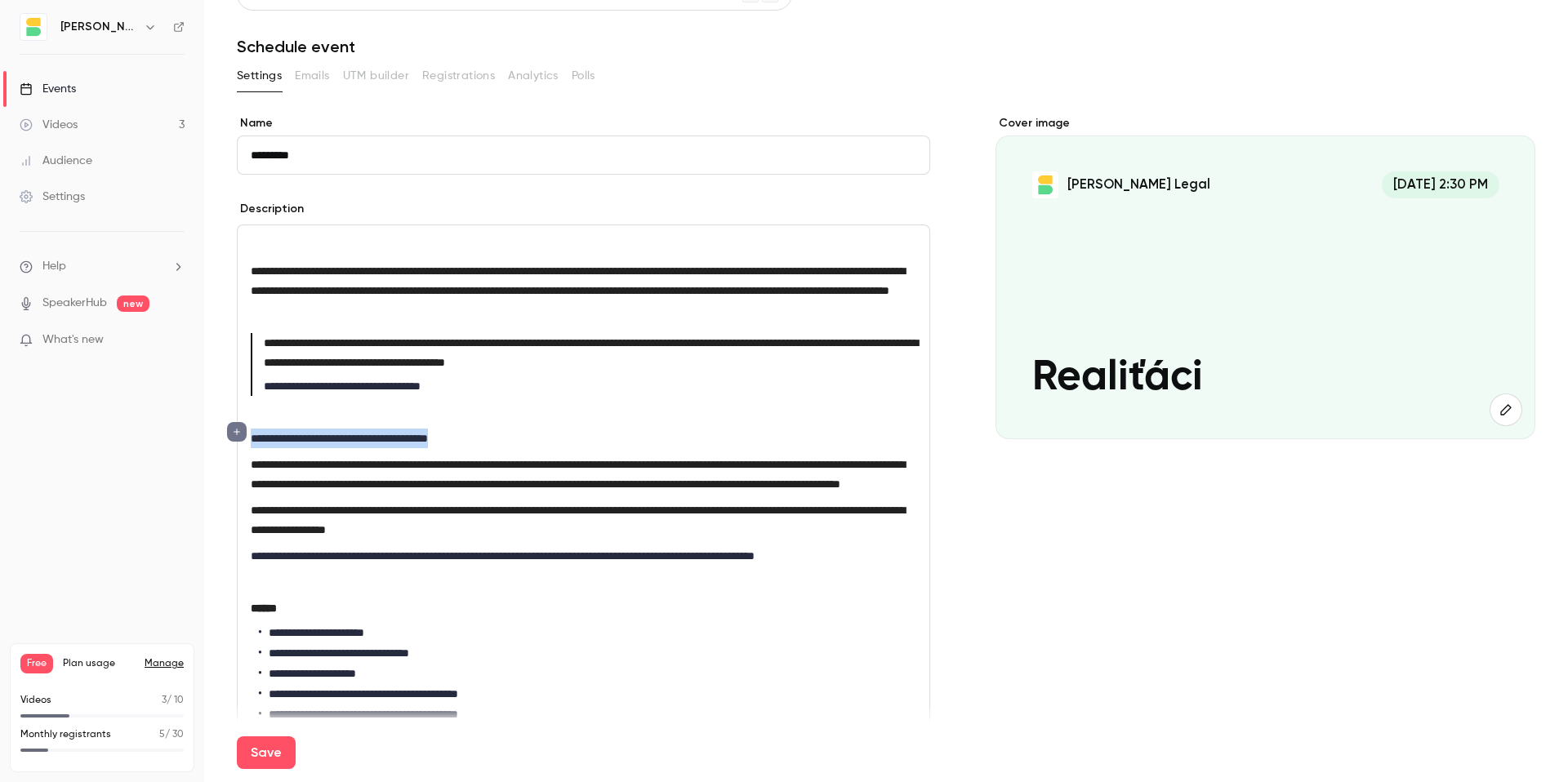 drag, startPoint x: 525, startPoint y: 461, endPoint x: 252, endPoint y: 460, distance: 273.0018 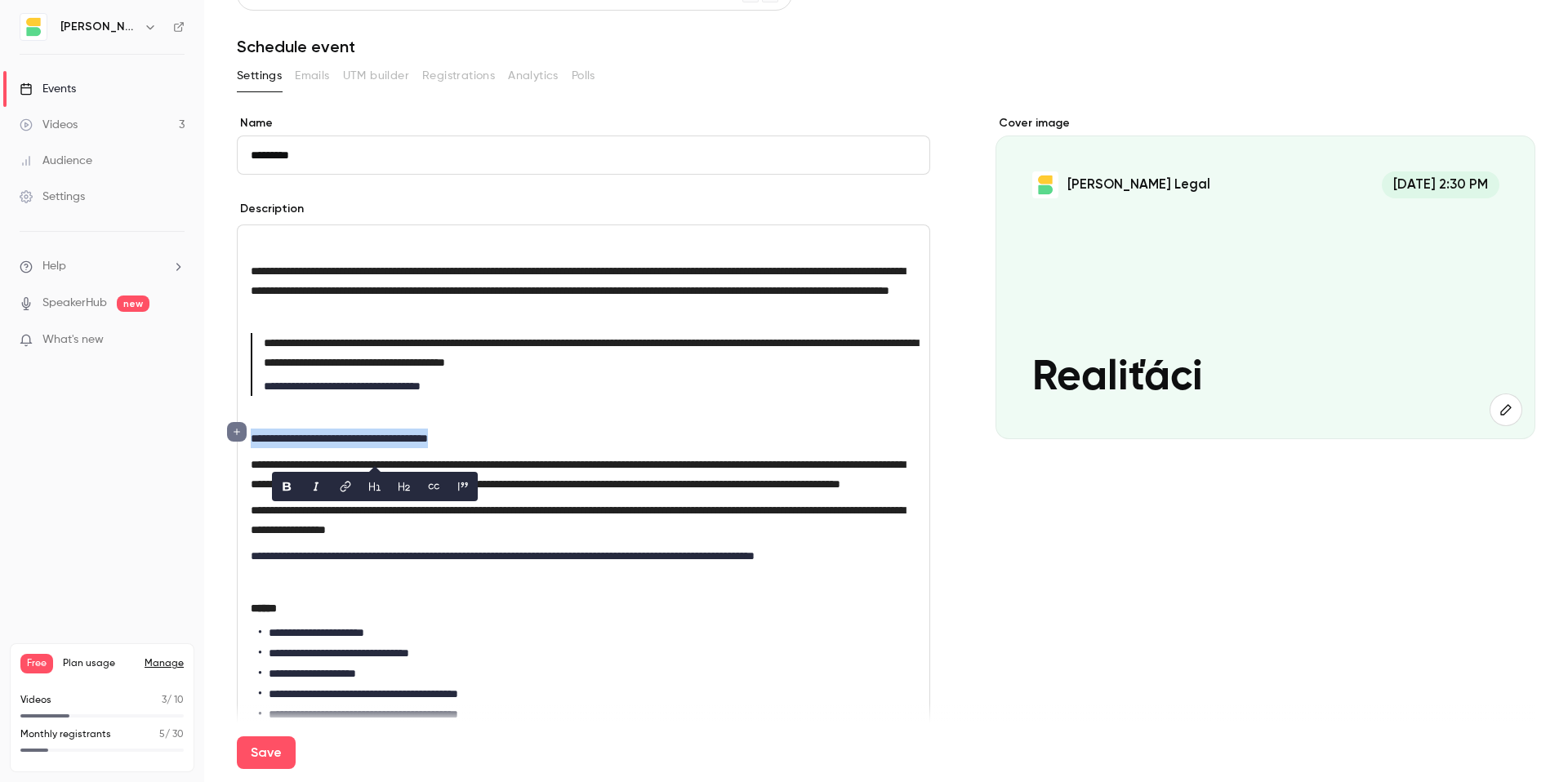 click 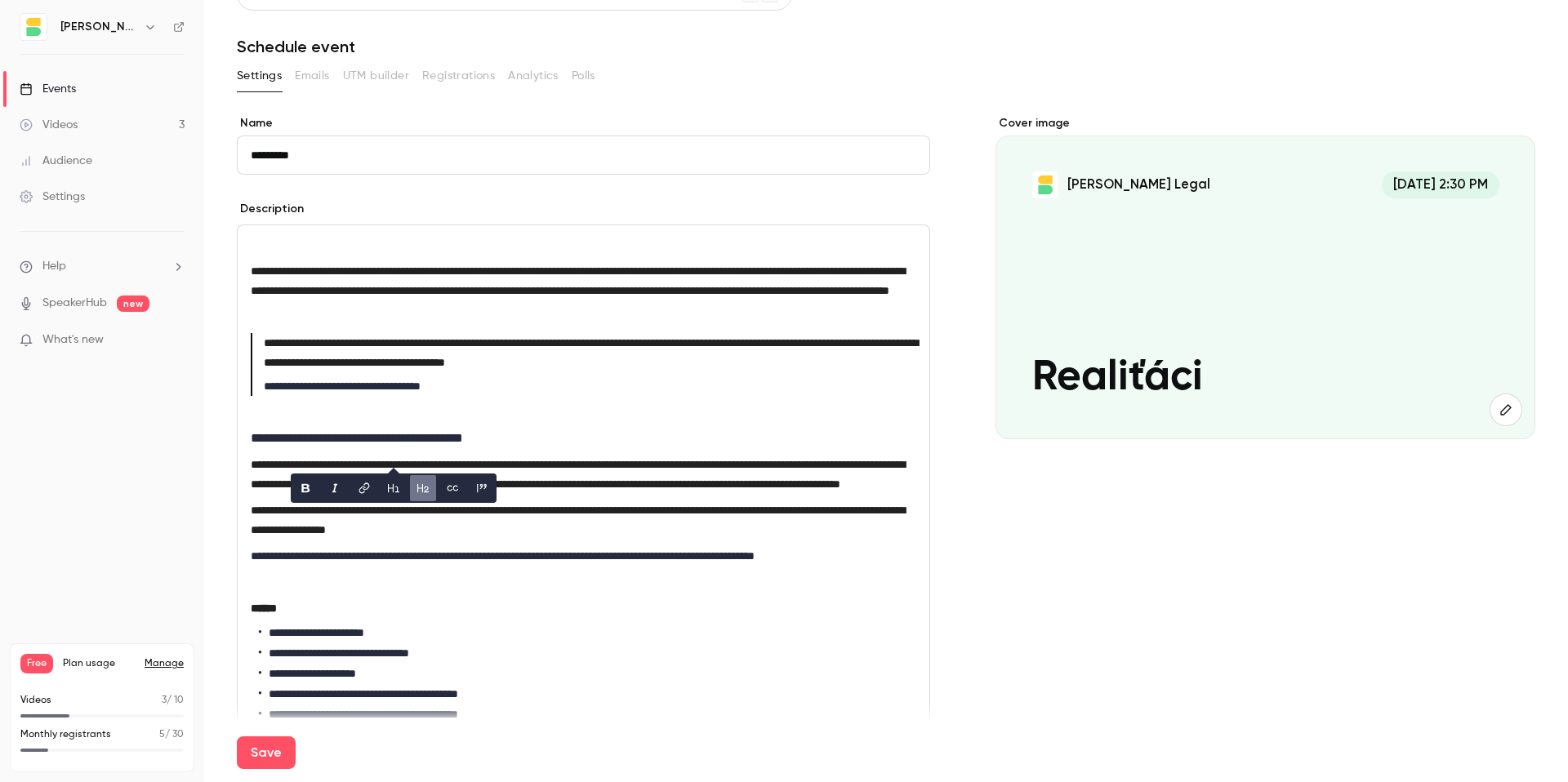 click on "**********" at bounding box center (583, 492) 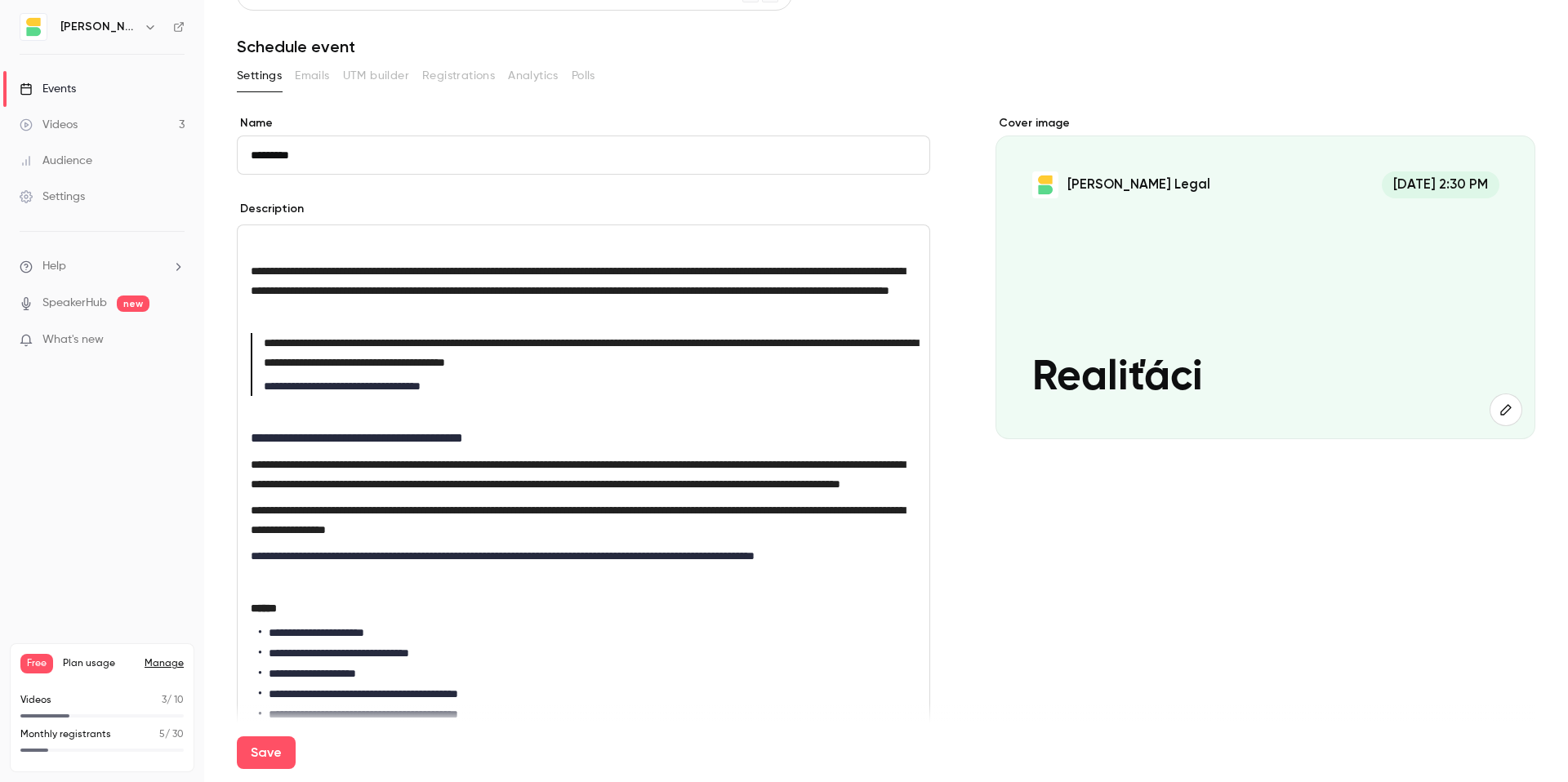 click on "**********" at bounding box center (580, 438) 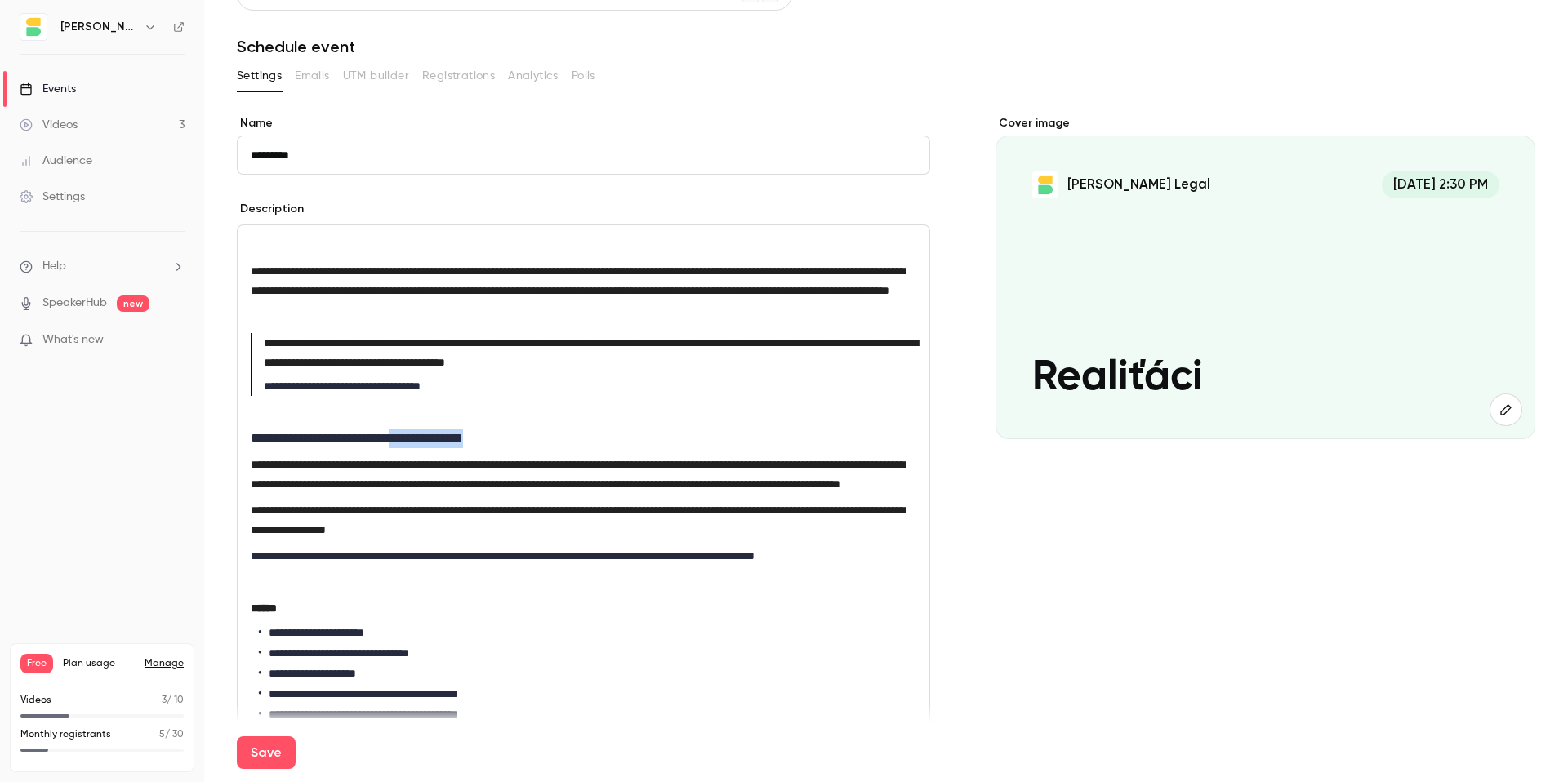 drag, startPoint x: 418, startPoint y: 458, endPoint x: 659, endPoint y: 468, distance: 241.20738 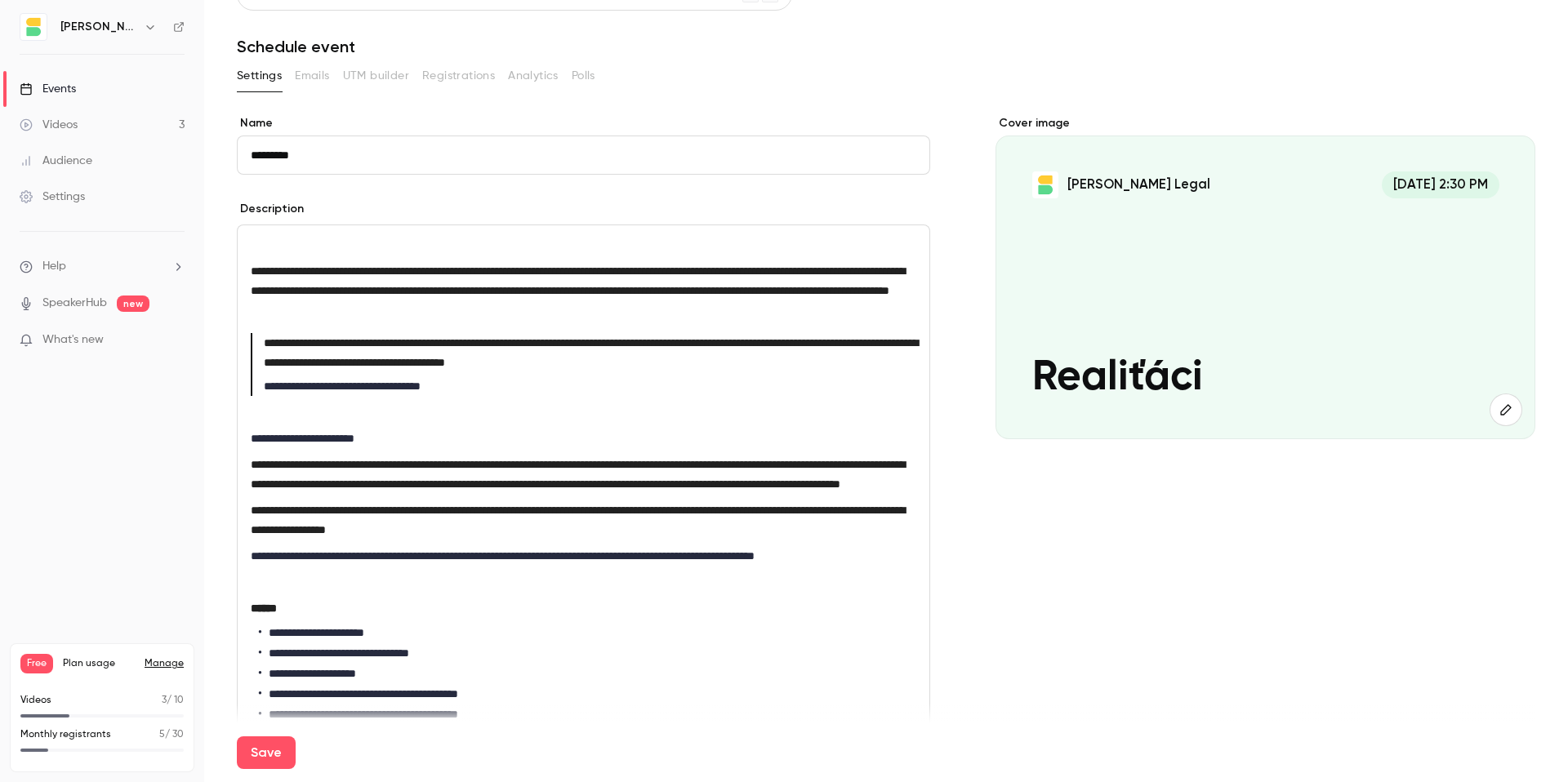 click on "**********" at bounding box center (580, 438) 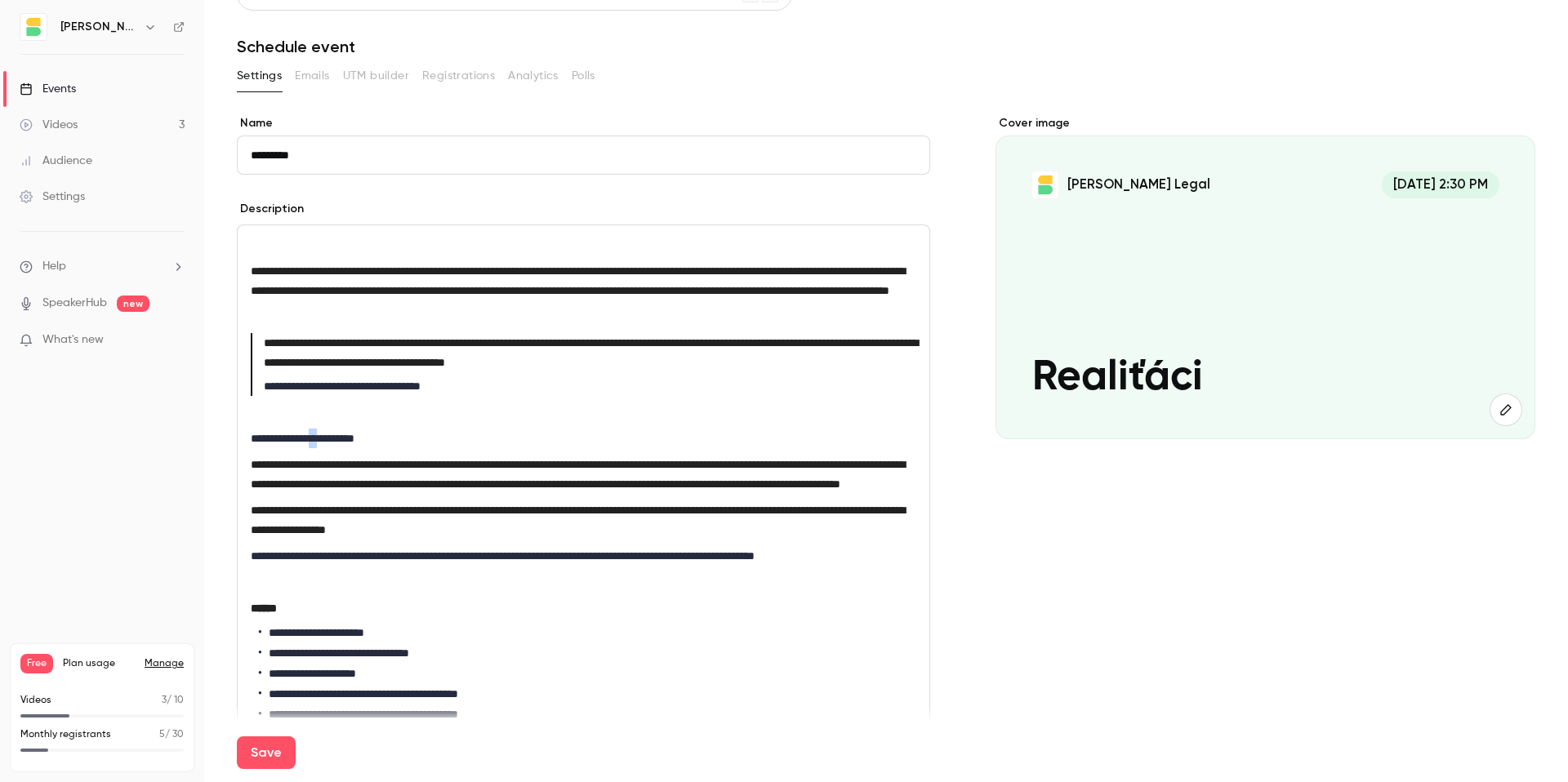 click on "**********" at bounding box center [580, 438] 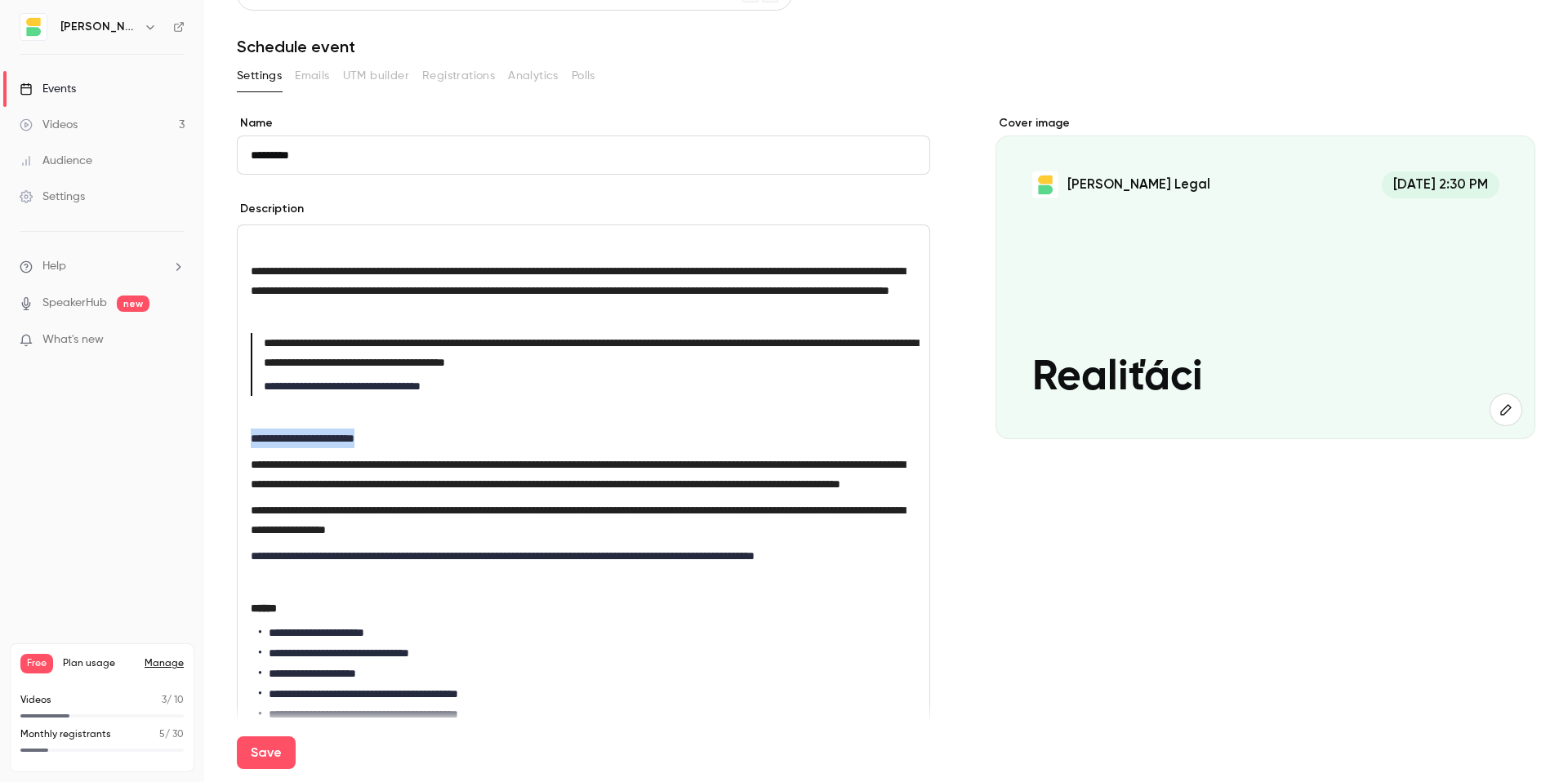 click on "**********" at bounding box center [580, 438] 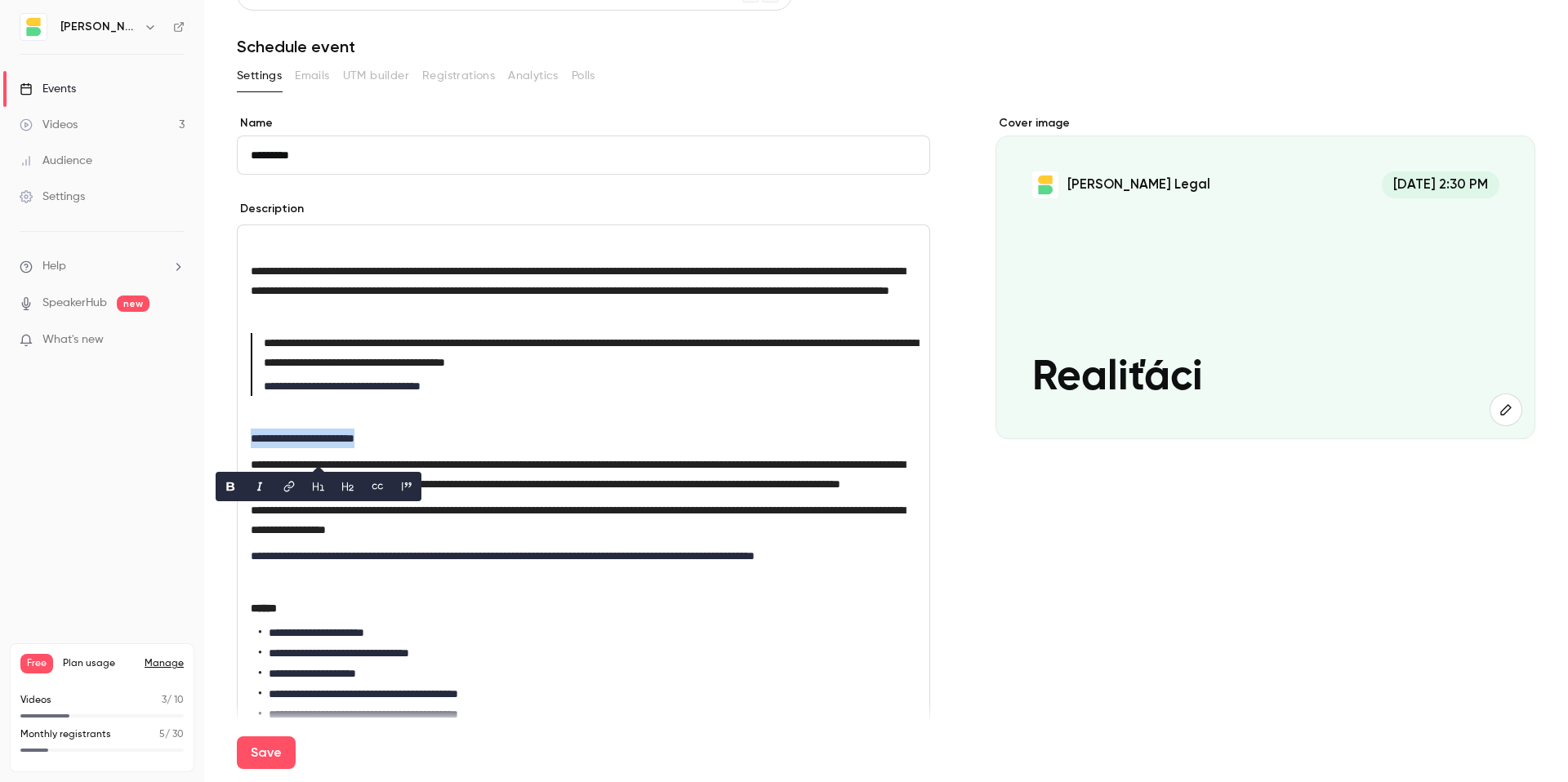 click 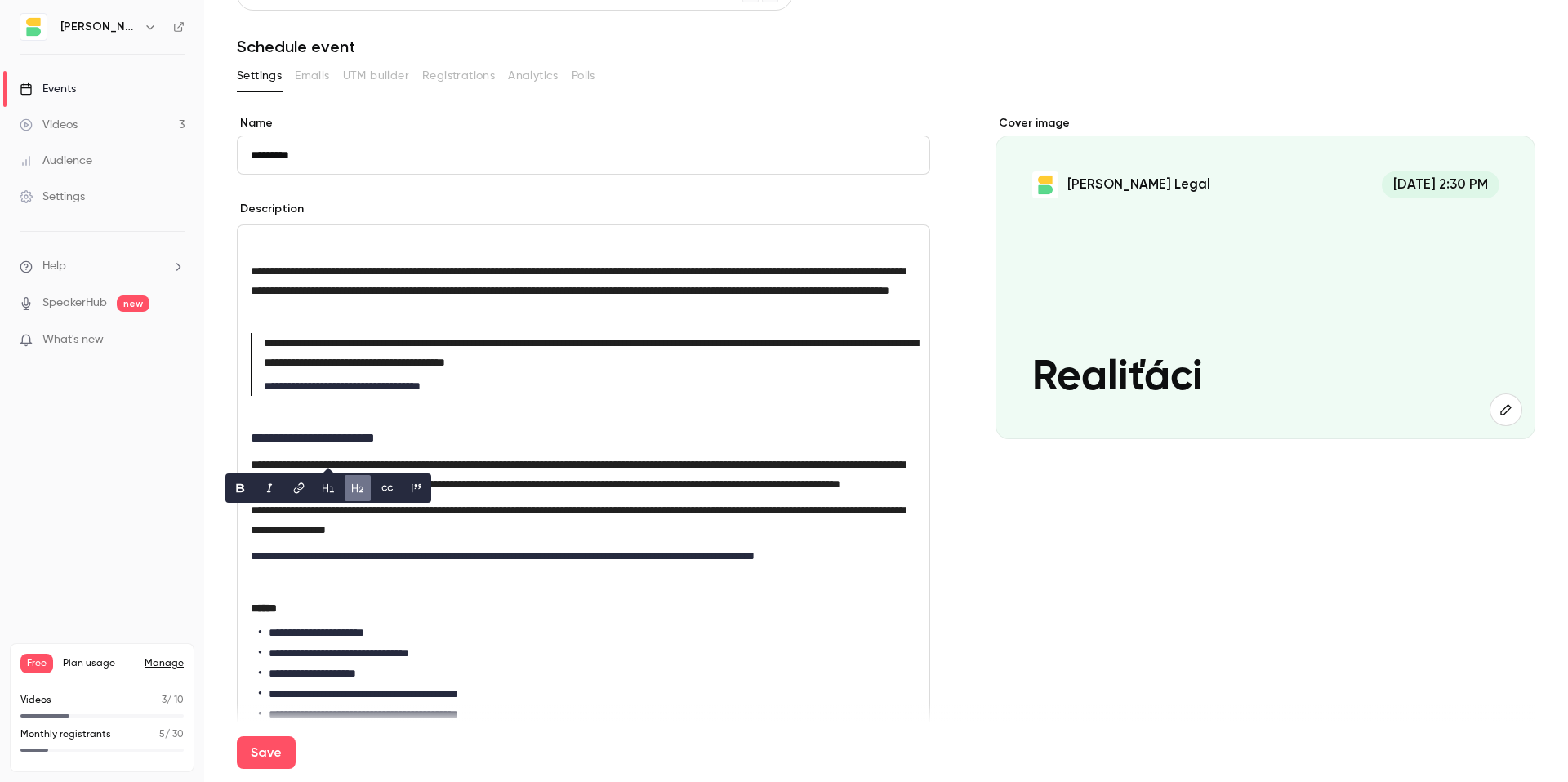 click on "**********" at bounding box center [580, 438] 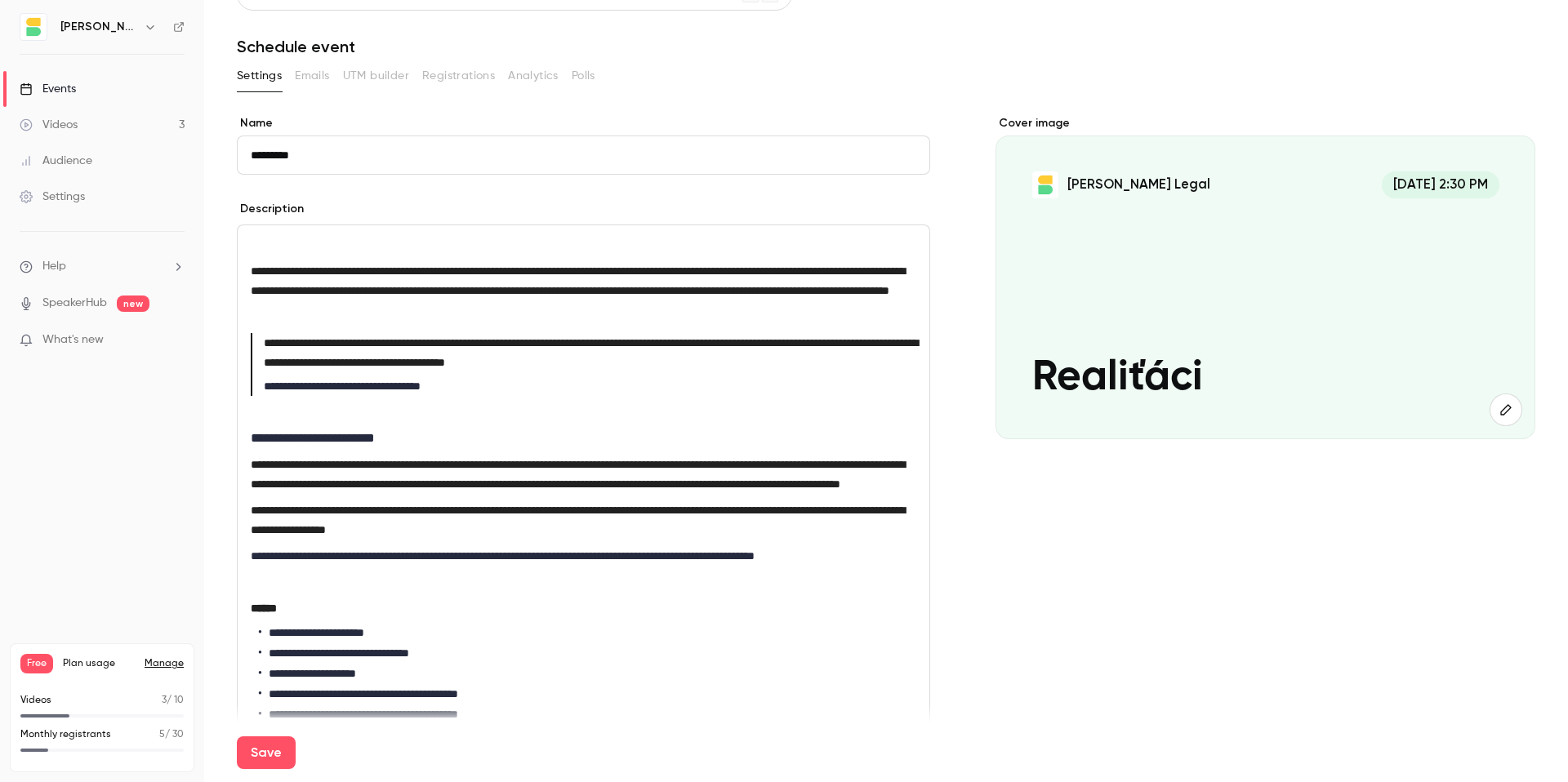 scroll, scrollTop: 53, scrollLeft: 0, axis: vertical 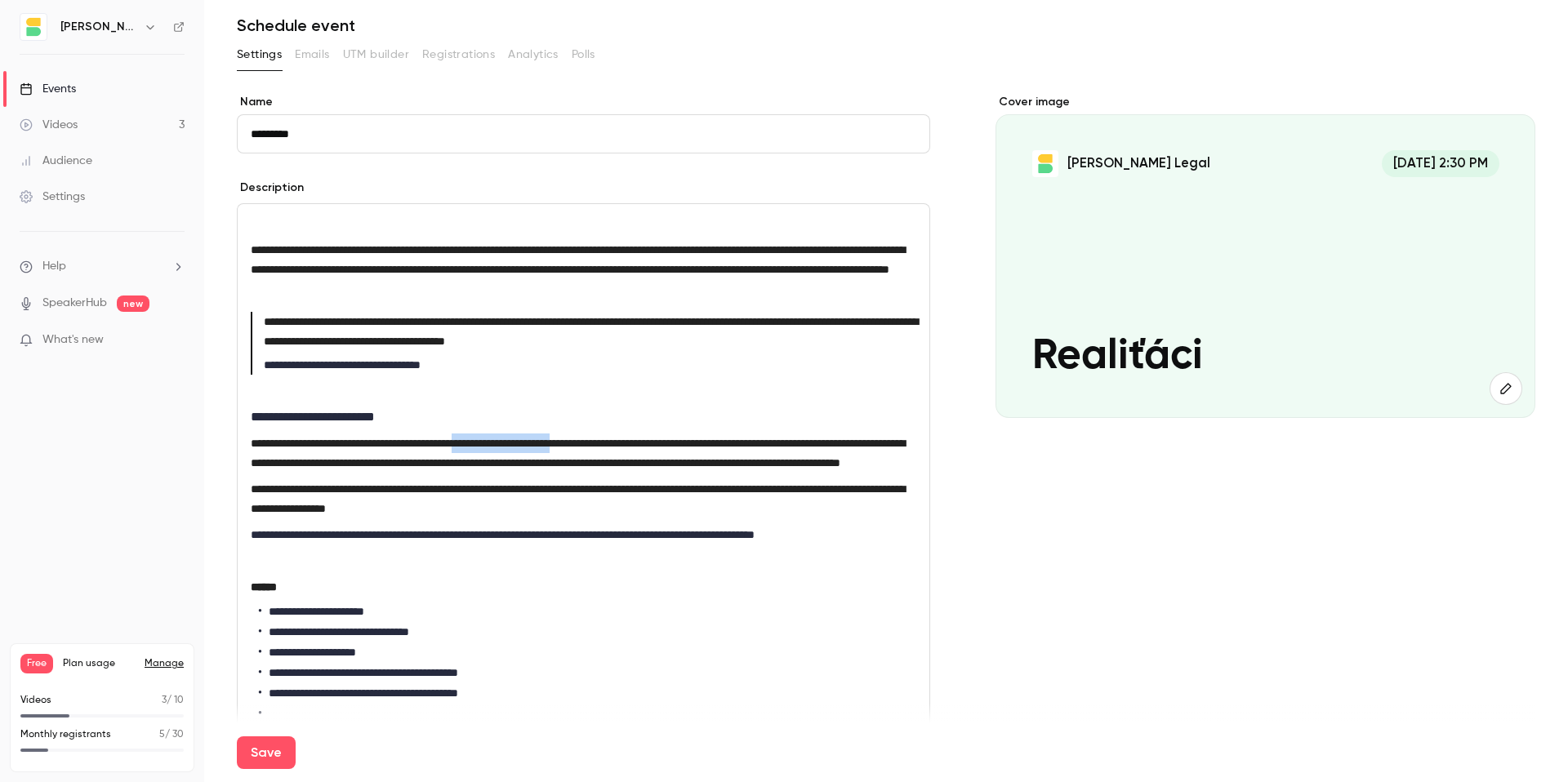 drag, startPoint x: 648, startPoint y: 462, endPoint x: 523, endPoint y: 463, distance: 125.004 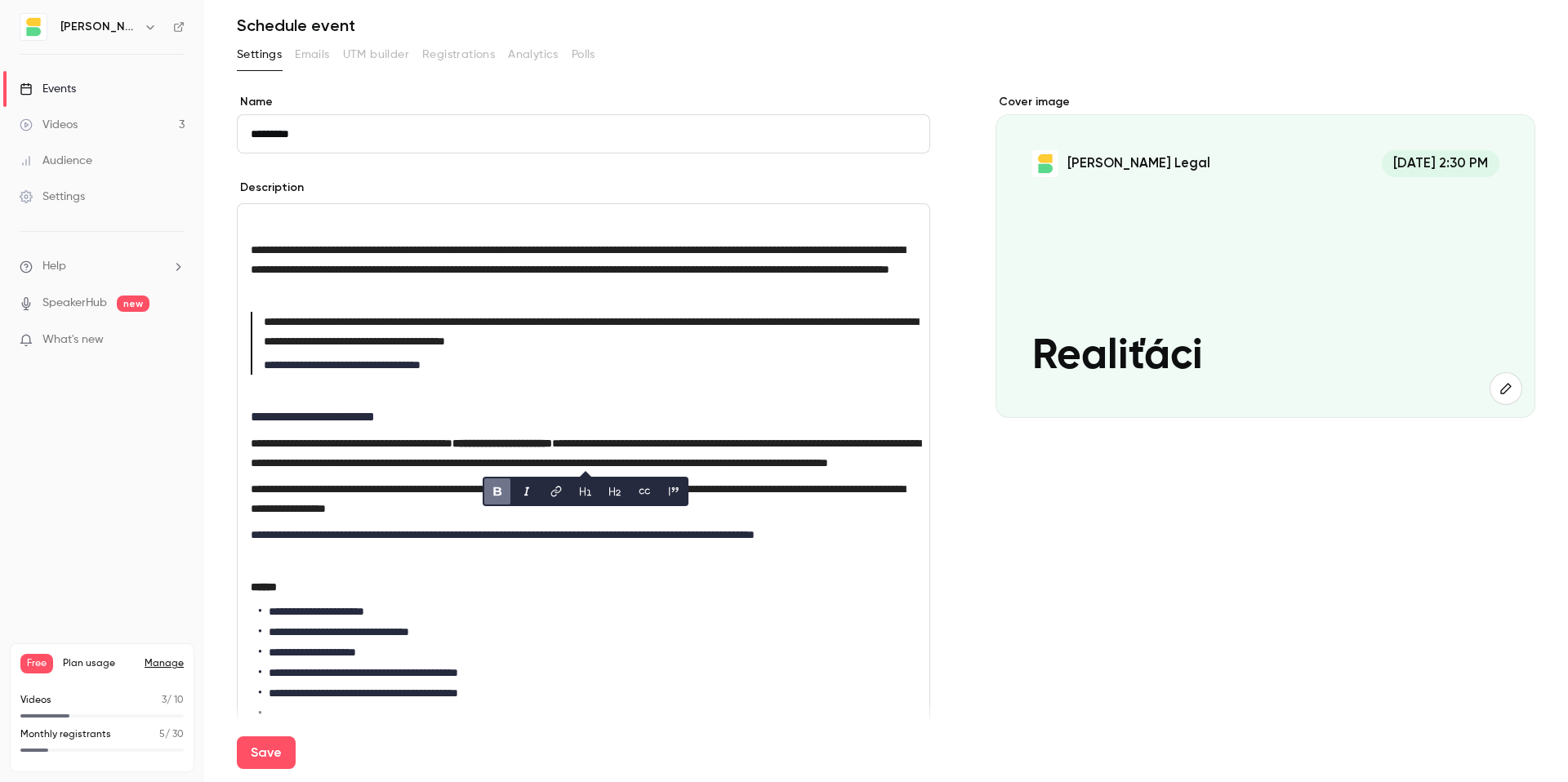 click on "**********" at bounding box center (586, 453) 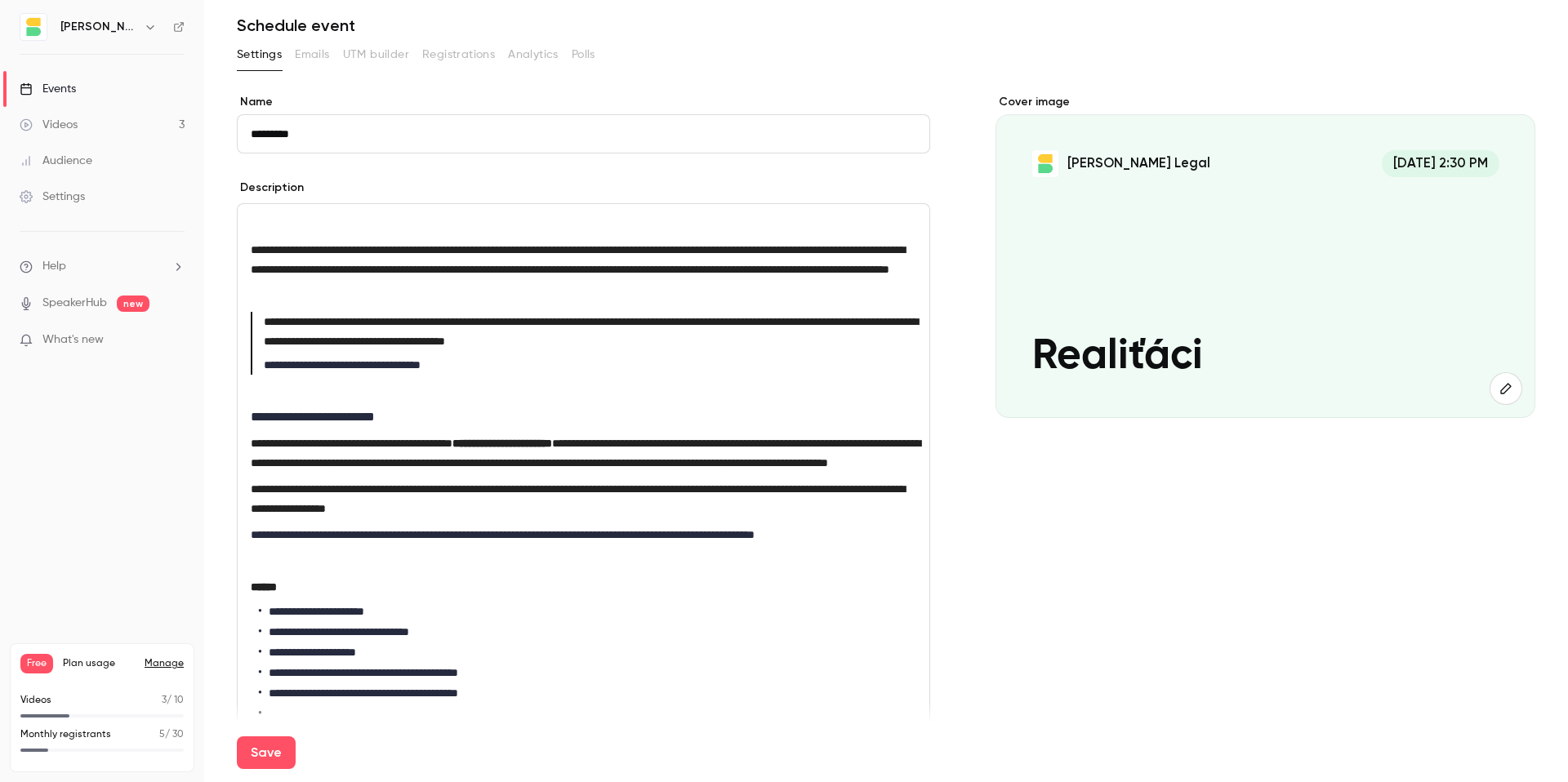 scroll, scrollTop: 64, scrollLeft: 0, axis: vertical 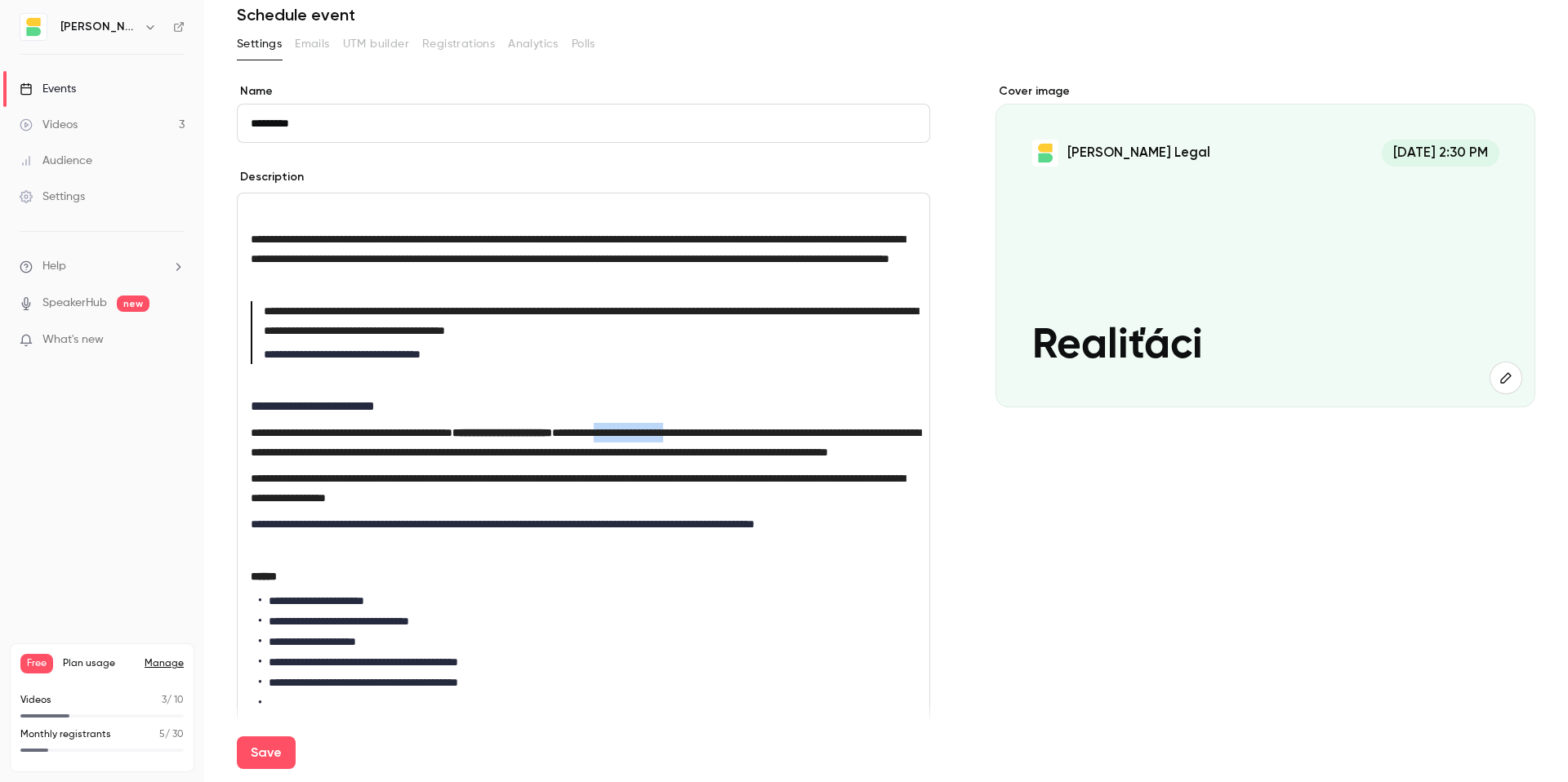 drag, startPoint x: 709, startPoint y: 453, endPoint x: 796, endPoint y: 452, distance: 87.00575 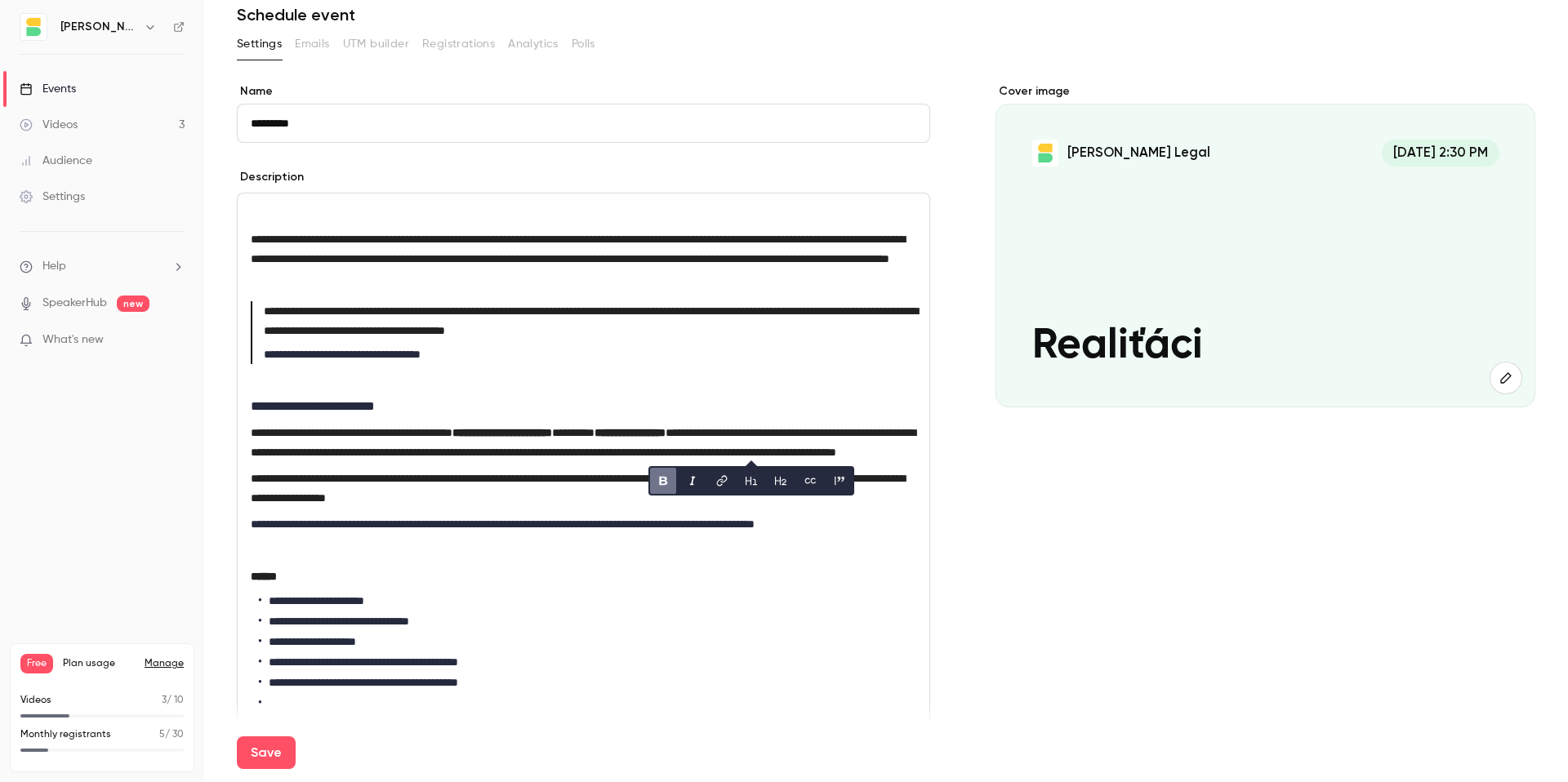 drag, startPoint x: 458, startPoint y: 480, endPoint x: 363, endPoint y: 472, distance: 95.33625 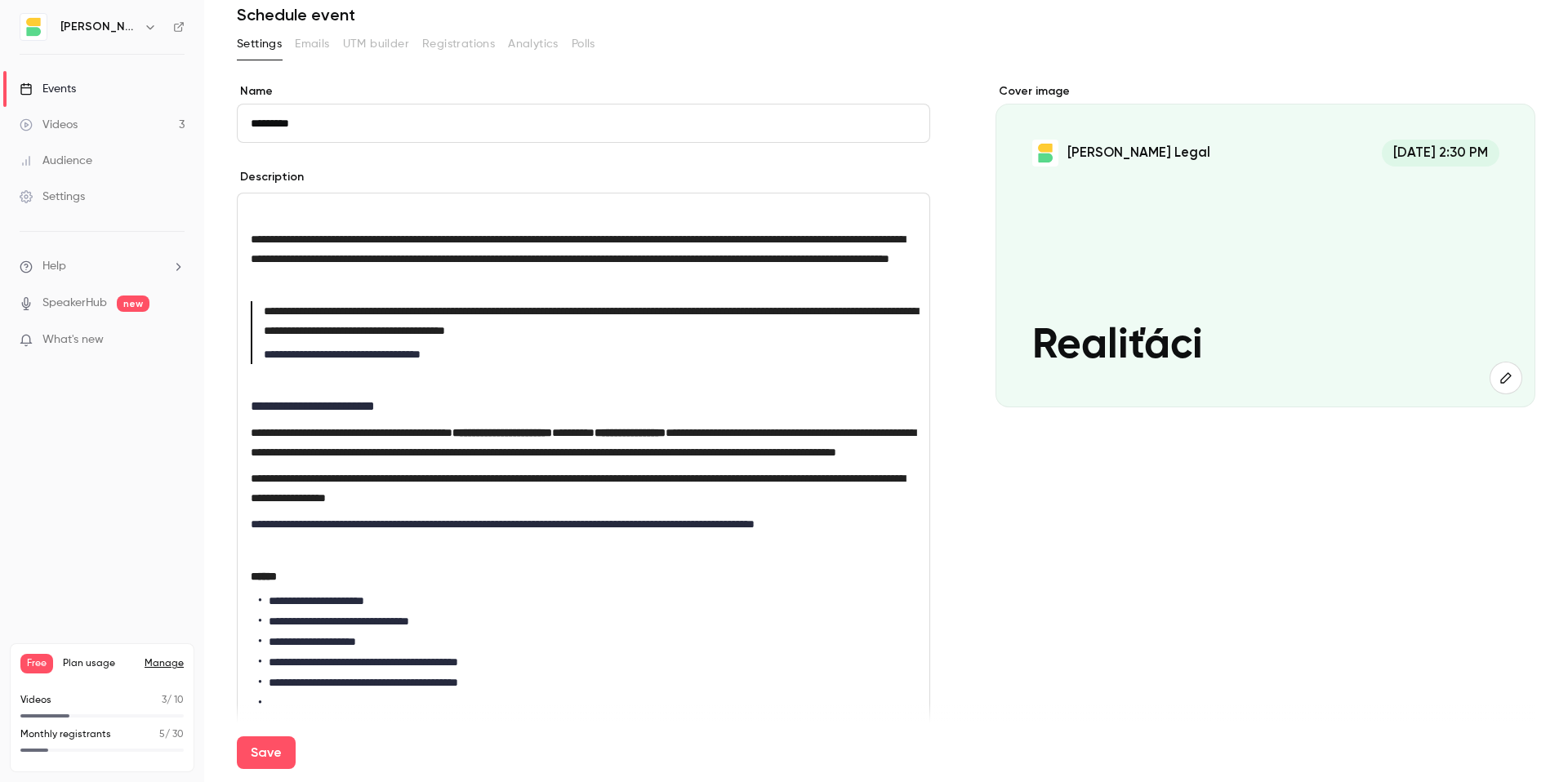 click on "**********" at bounding box center [583, 442] 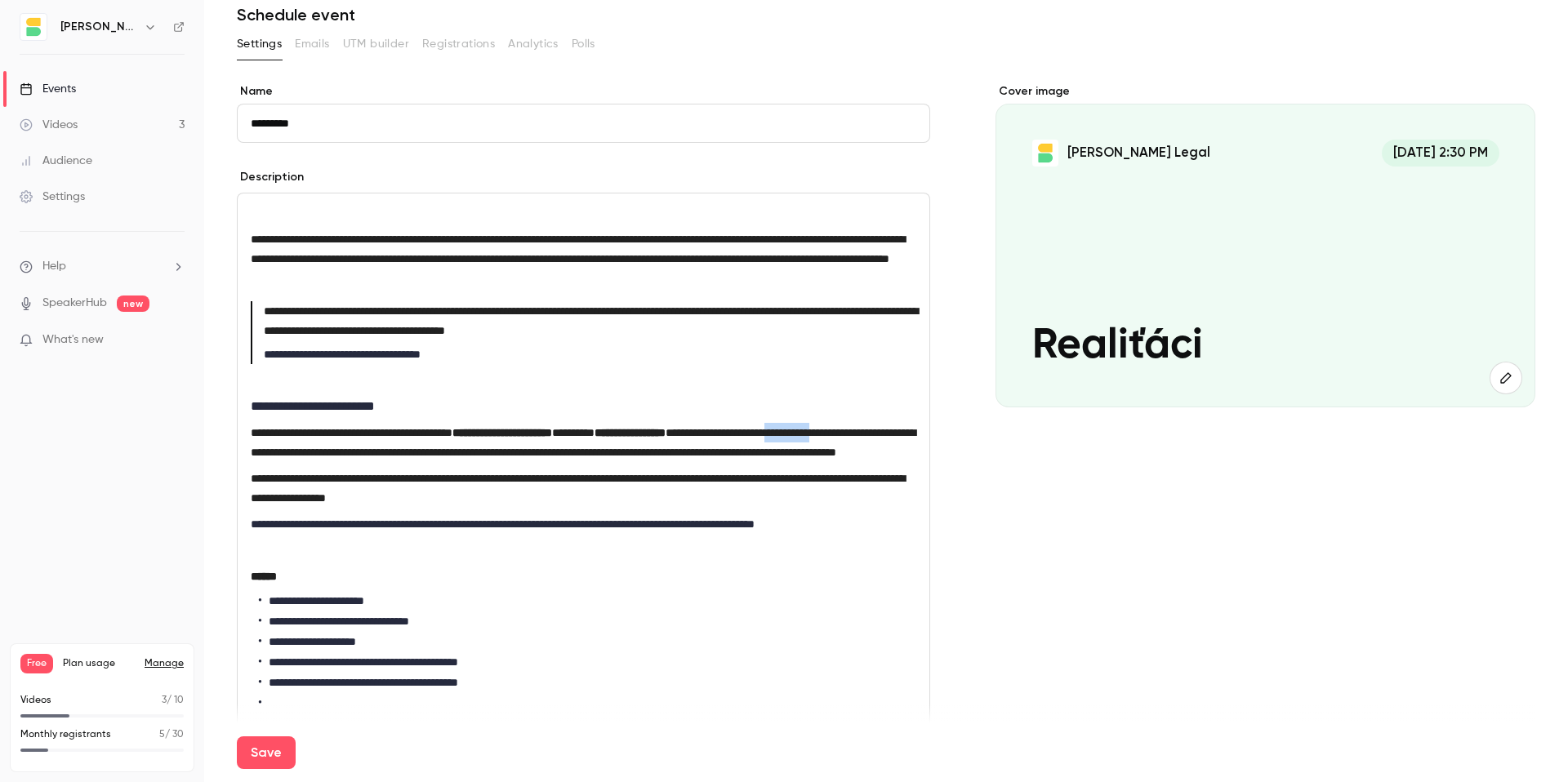 click on "**********" at bounding box center [583, 442] 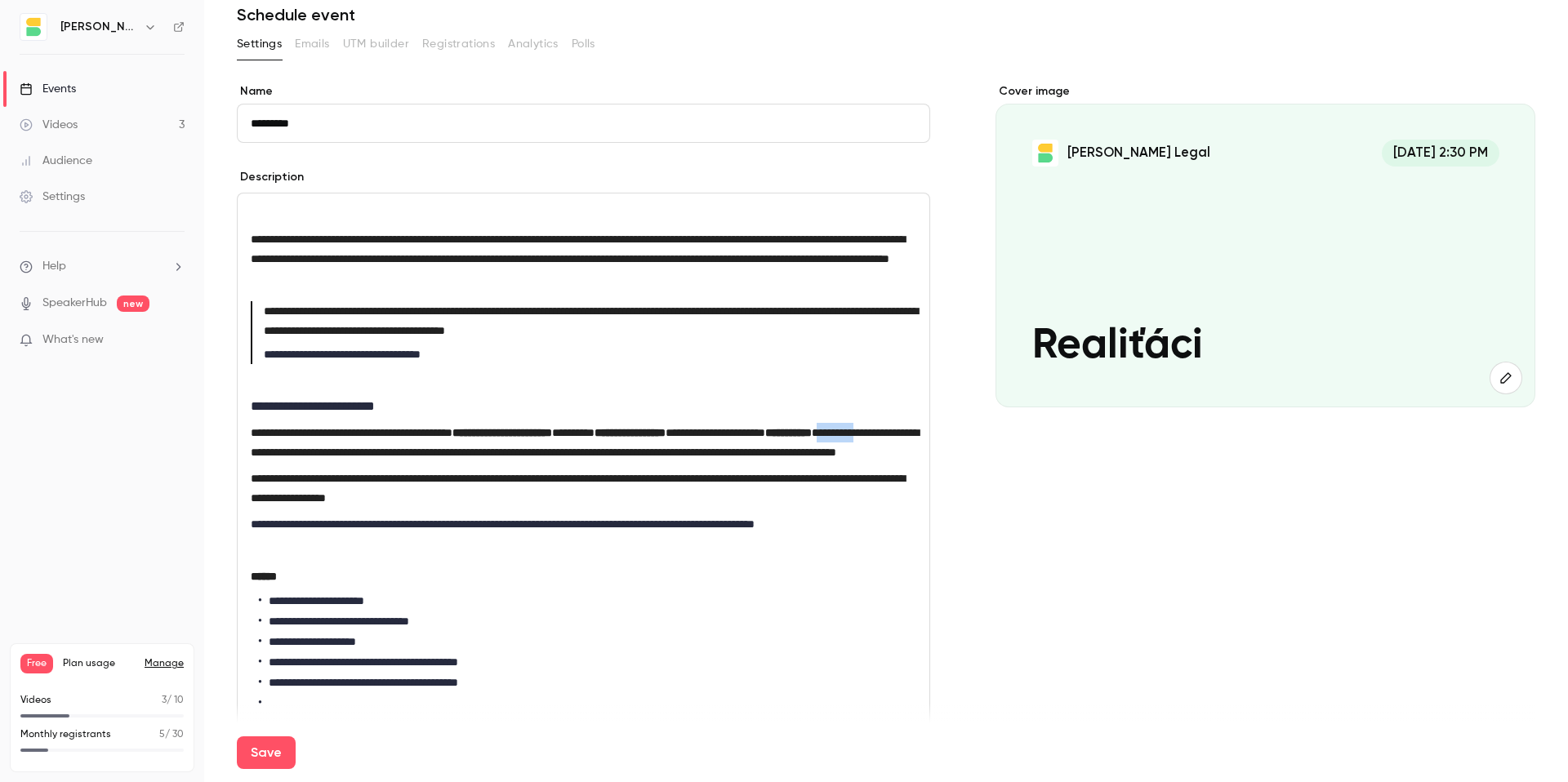 drag, startPoint x: 336, startPoint y: 470, endPoint x: 394, endPoint y: 470, distance: 58 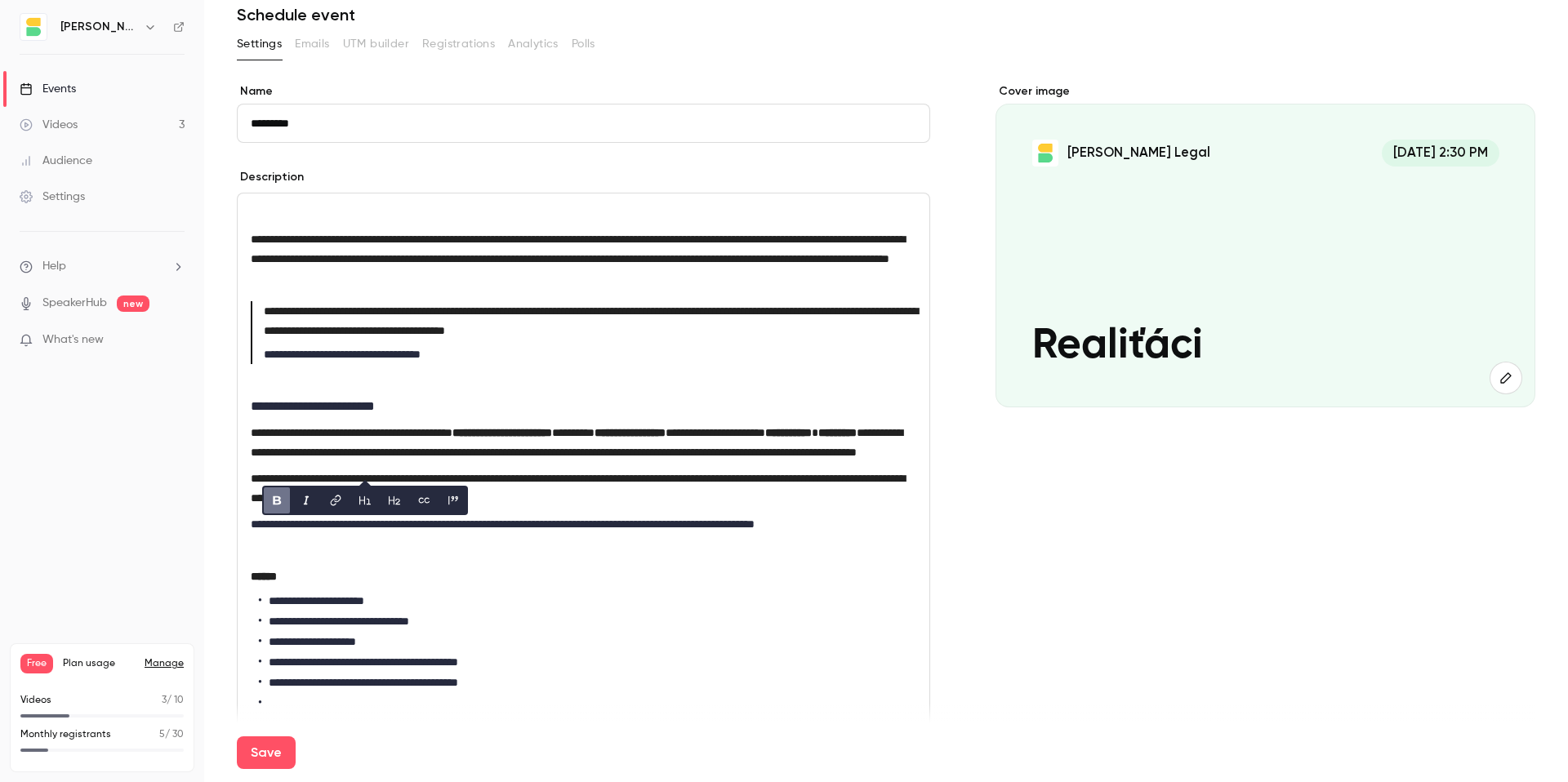 click on "**********" at bounding box center (577, 442) 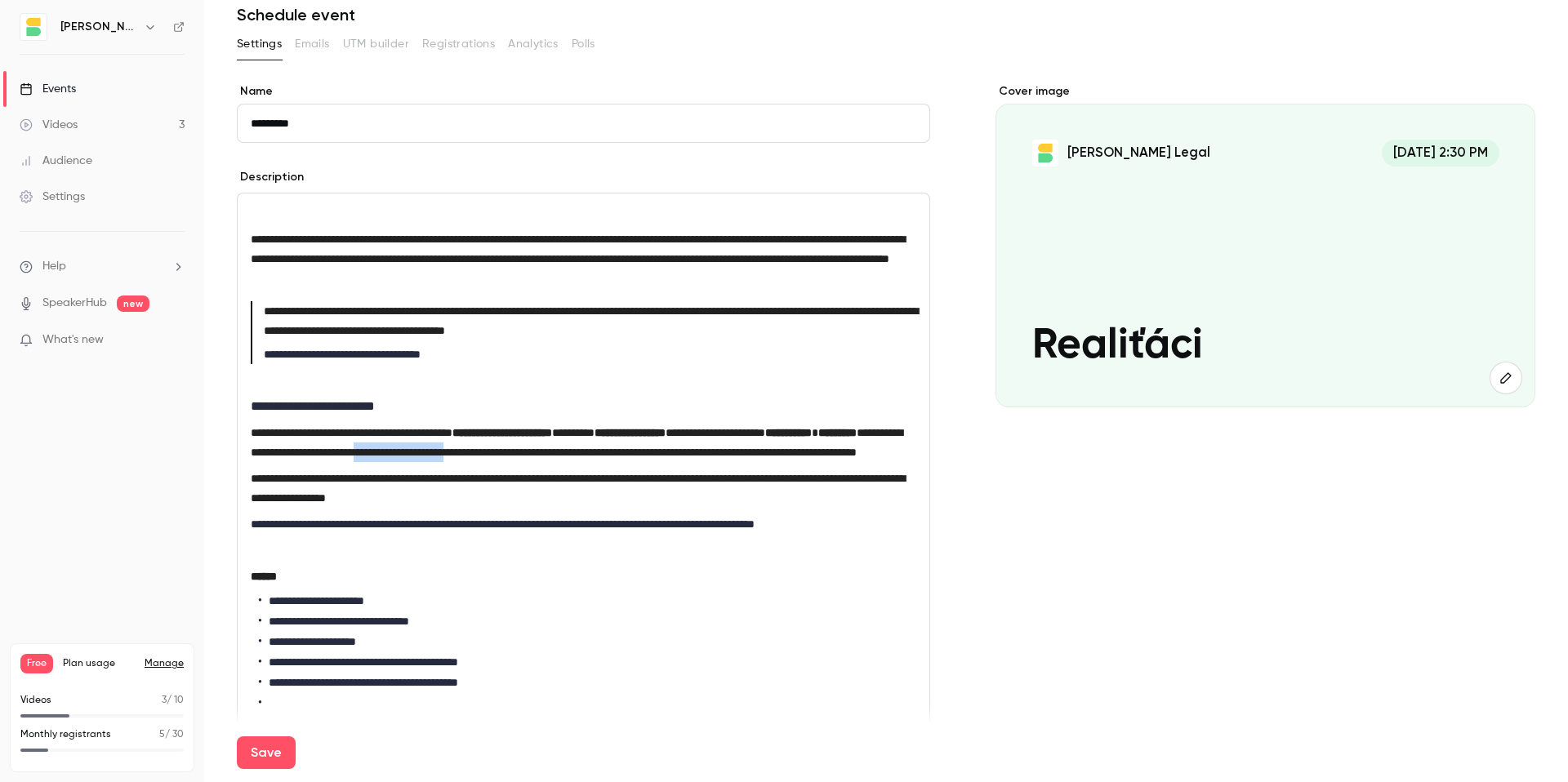 drag, startPoint x: 592, startPoint y: 473, endPoint x: 707, endPoint y: 474, distance: 115.00435 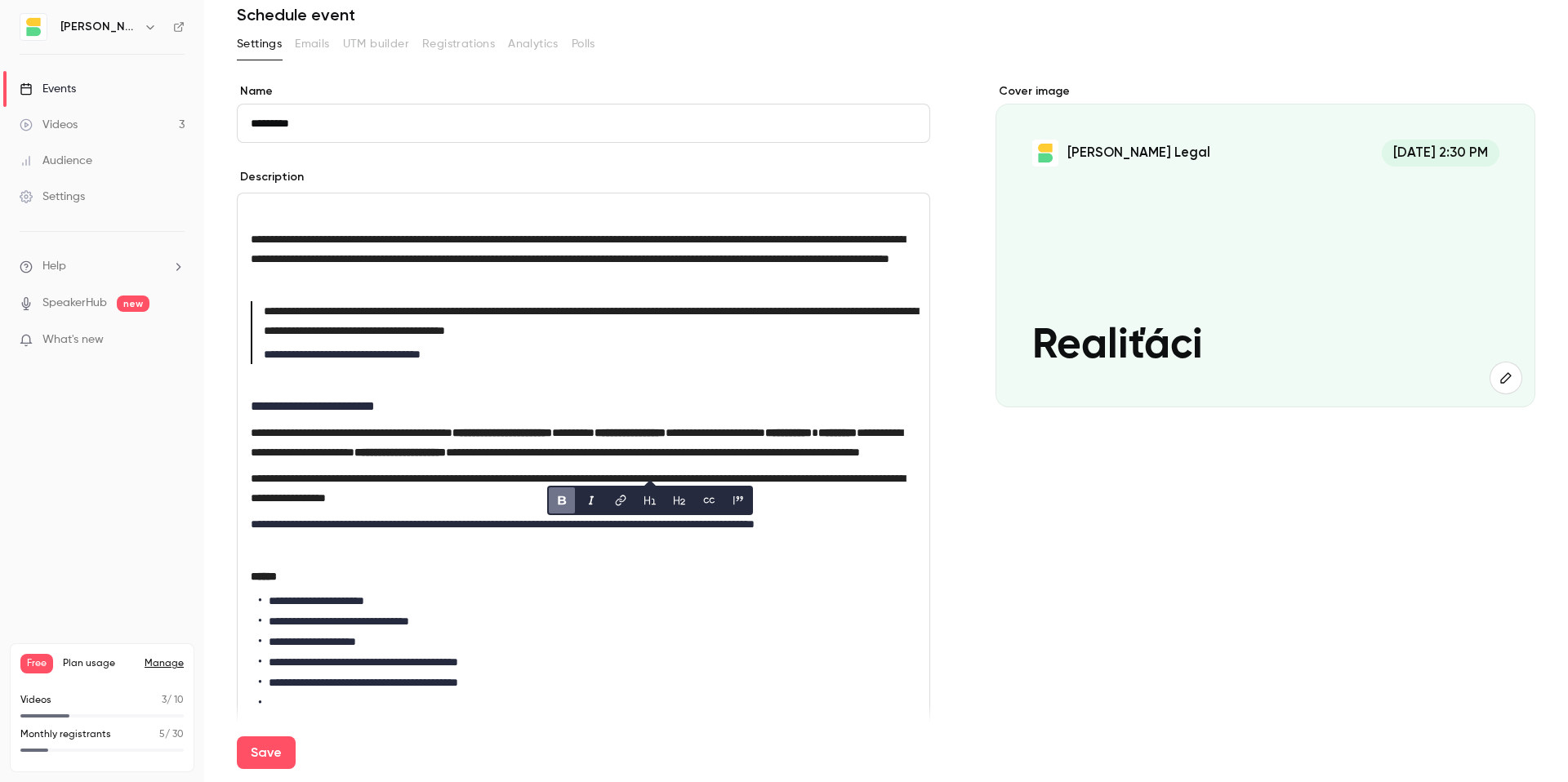 click on "**********" at bounding box center [653, 452] 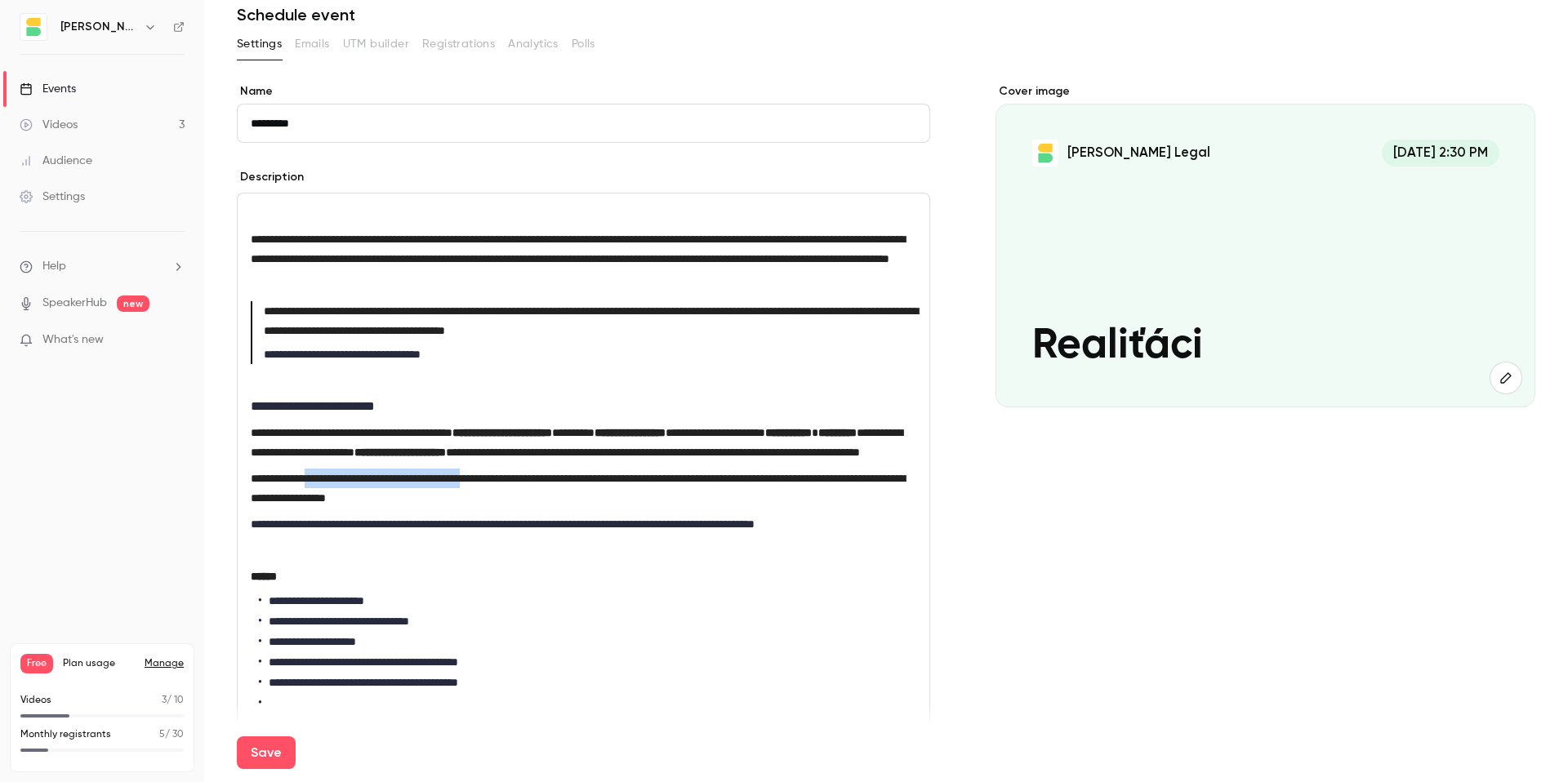 drag, startPoint x: 322, startPoint y: 519, endPoint x: 520, endPoint y: 518, distance: 198.00253 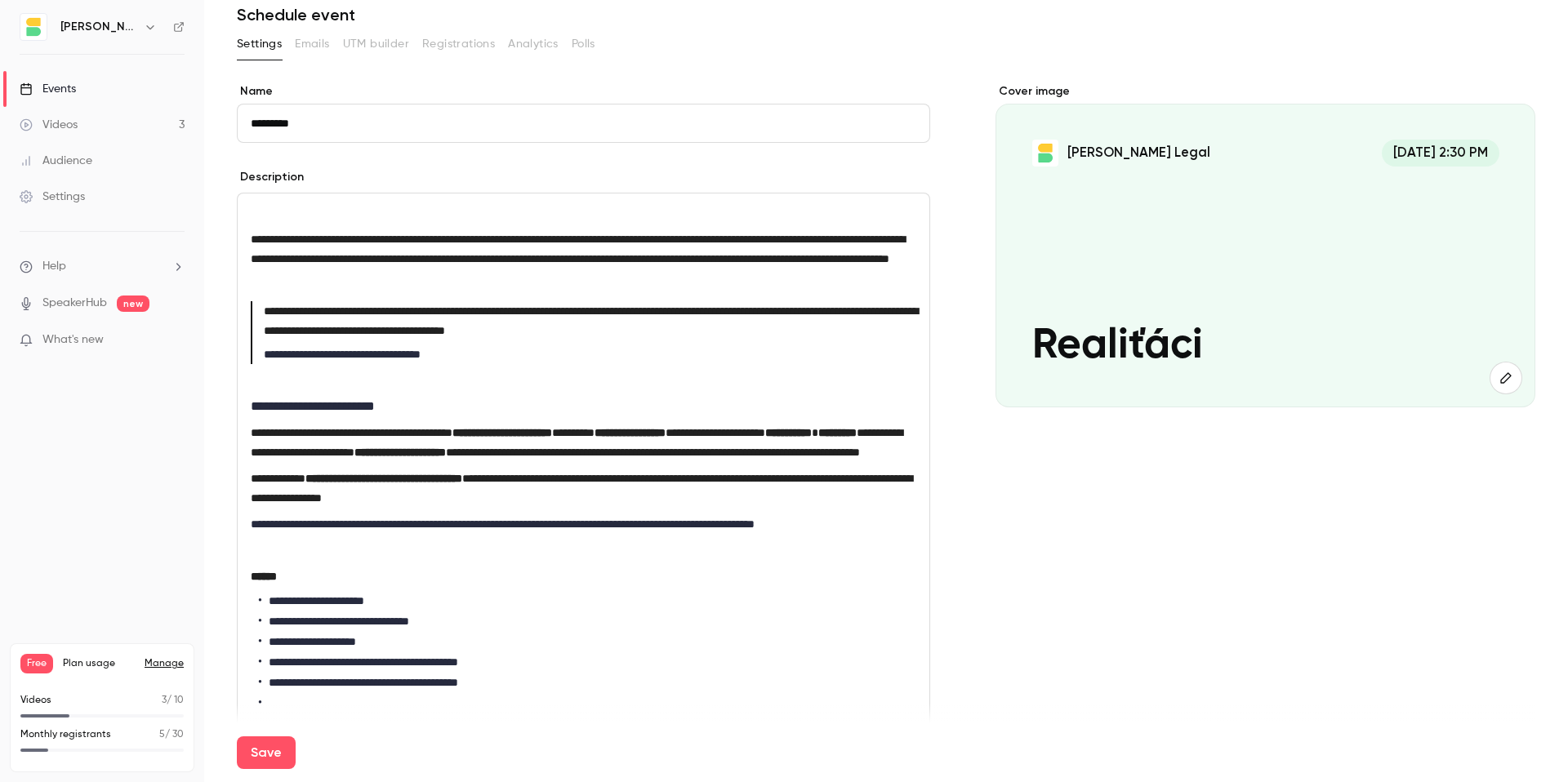click on "**********" at bounding box center [581, 488] 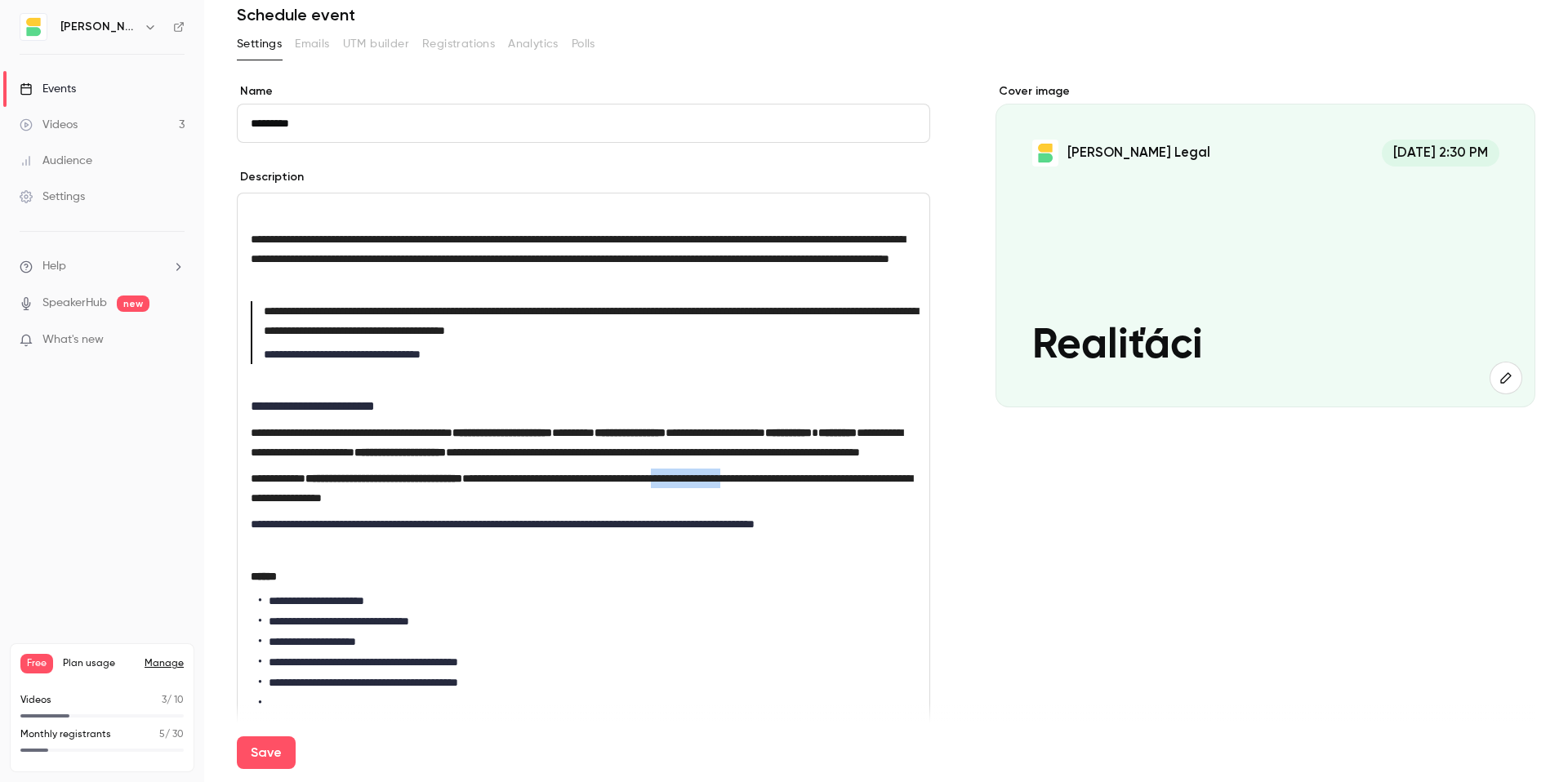 drag, startPoint x: 751, startPoint y: 517, endPoint x: 837, endPoint y: 522, distance: 86.14523 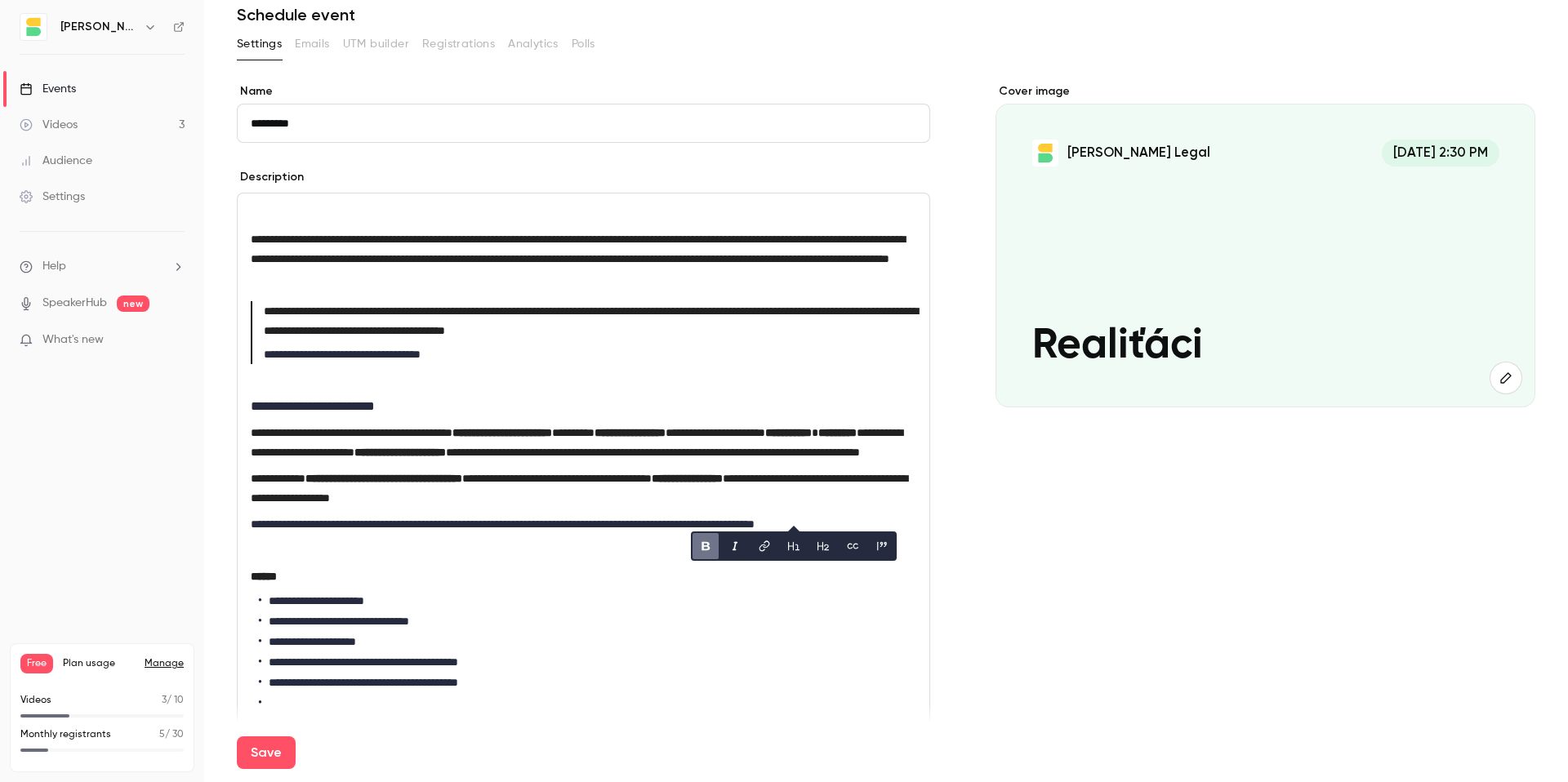 click on "**********" at bounding box center (583, 488) 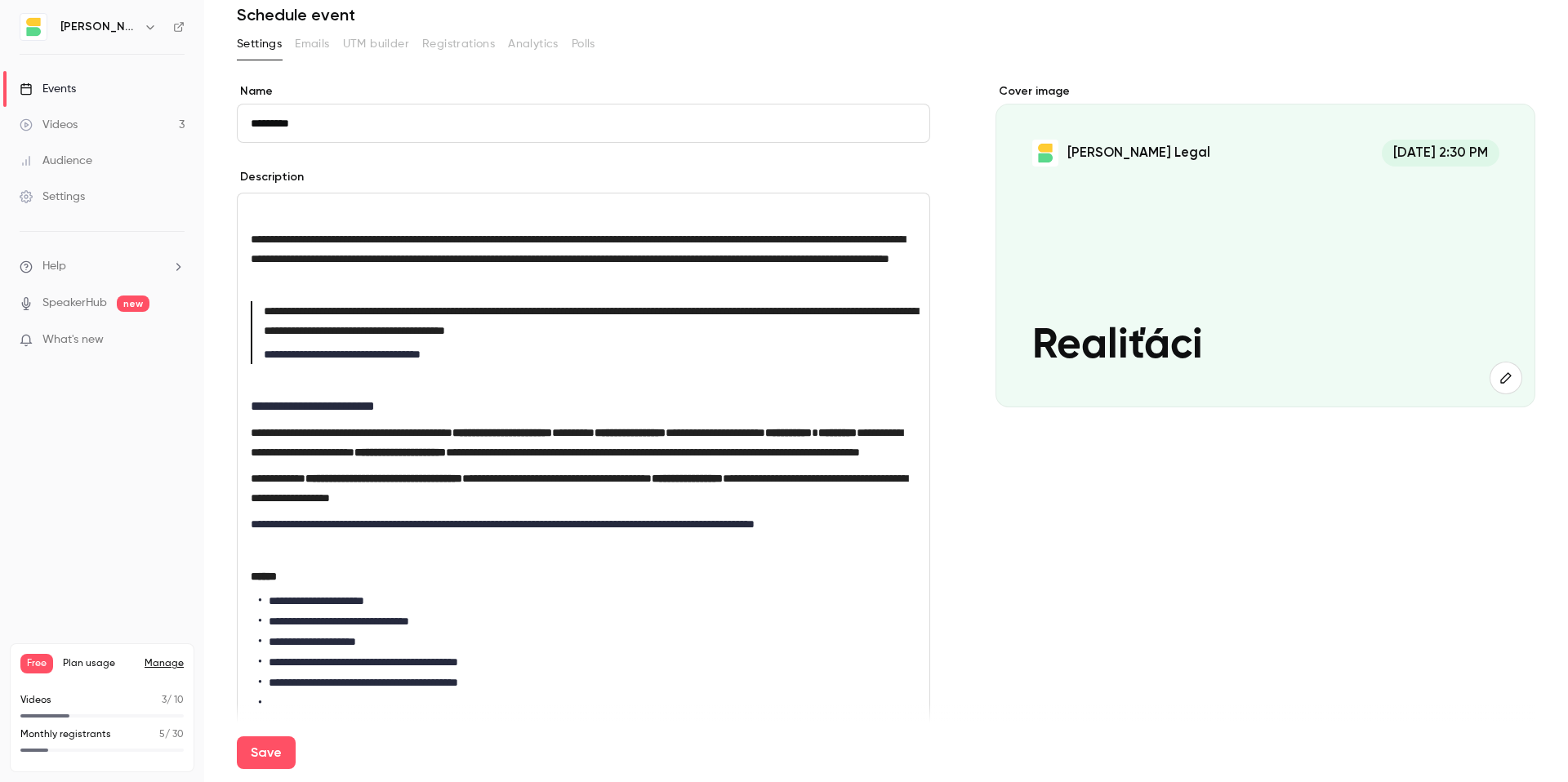 click on "**********" at bounding box center (580, 524) 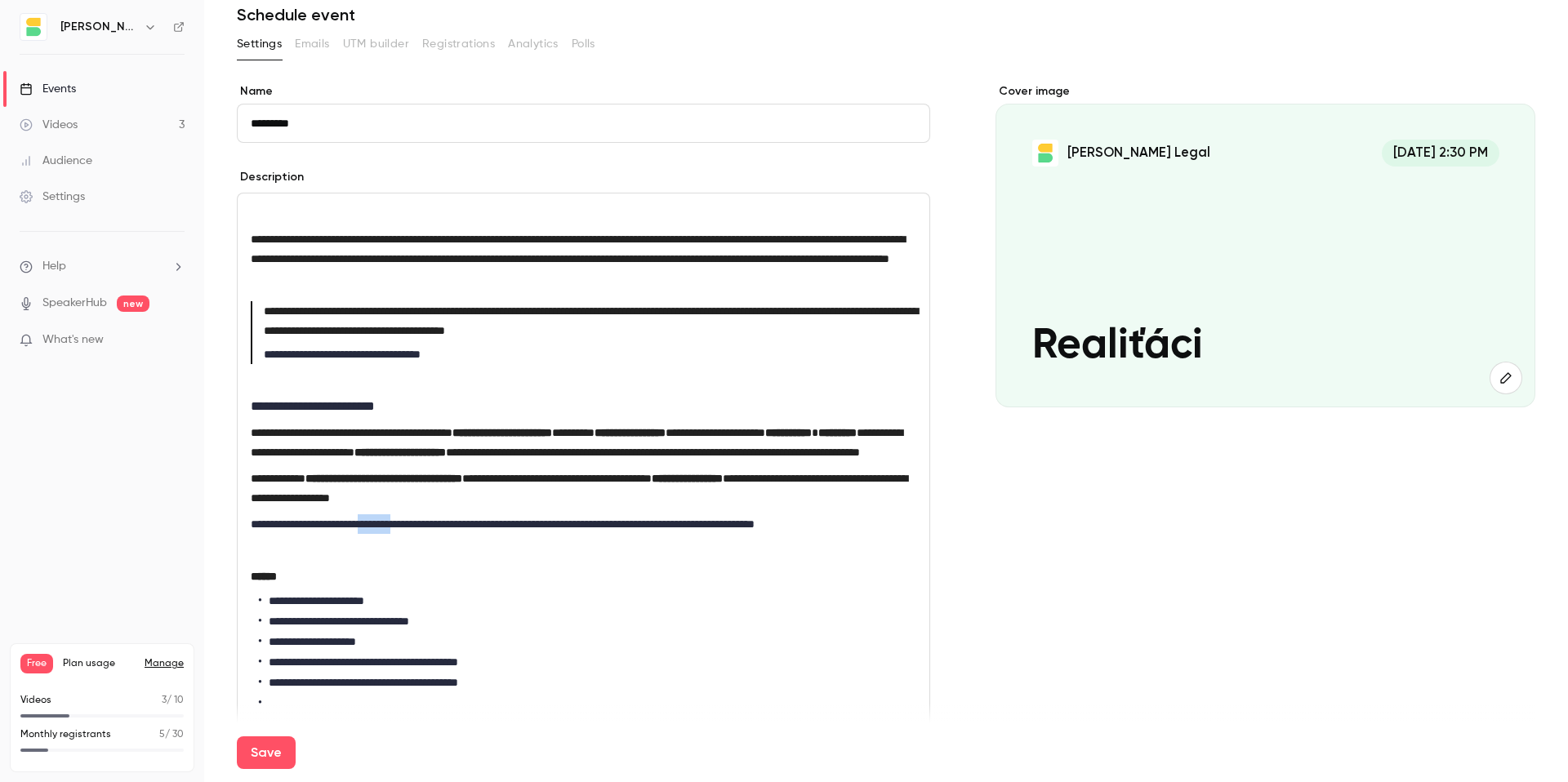click on "**********" at bounding box center (580, 524) 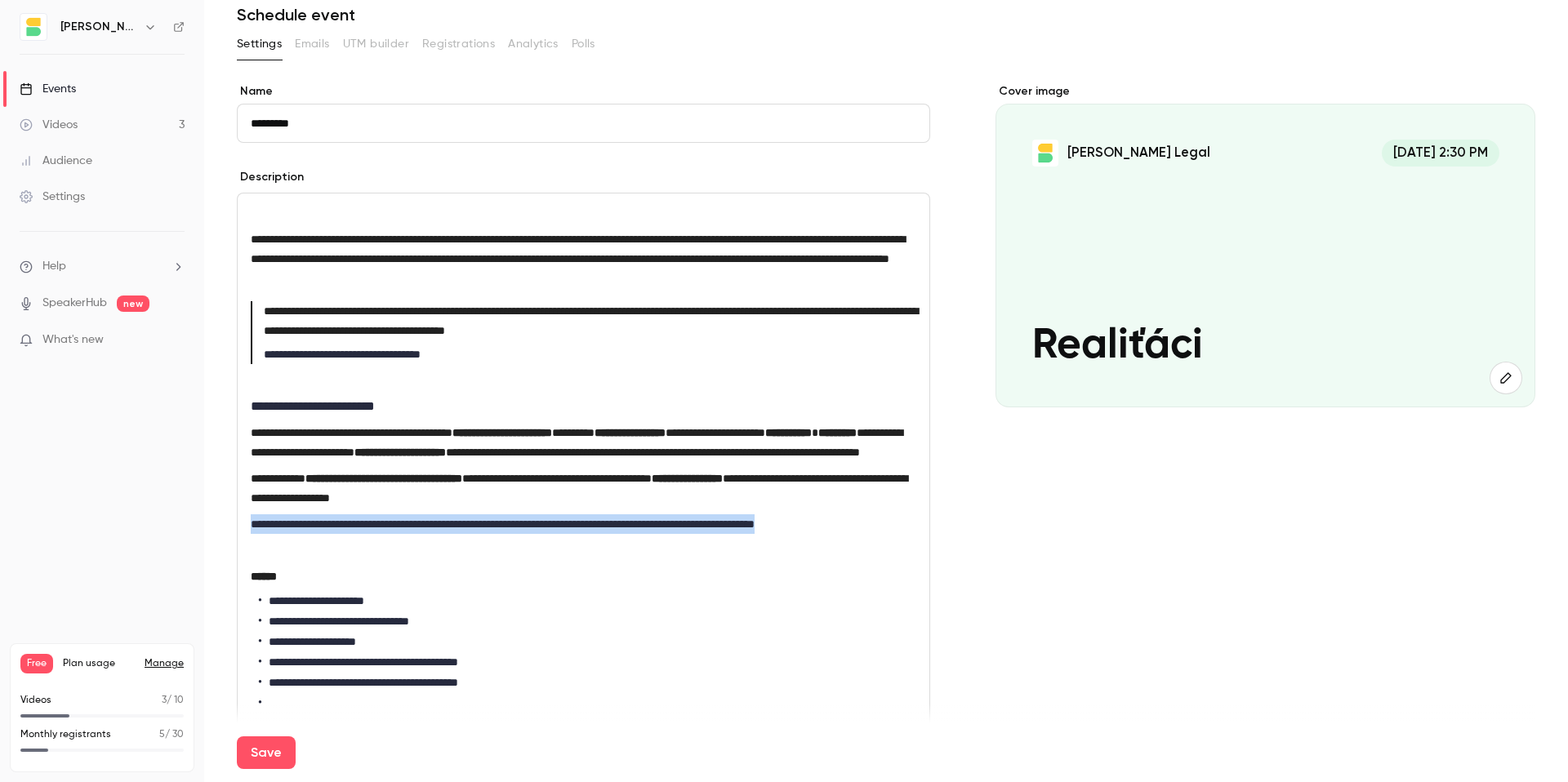 click on "**********" at bounding box center [580, 524] 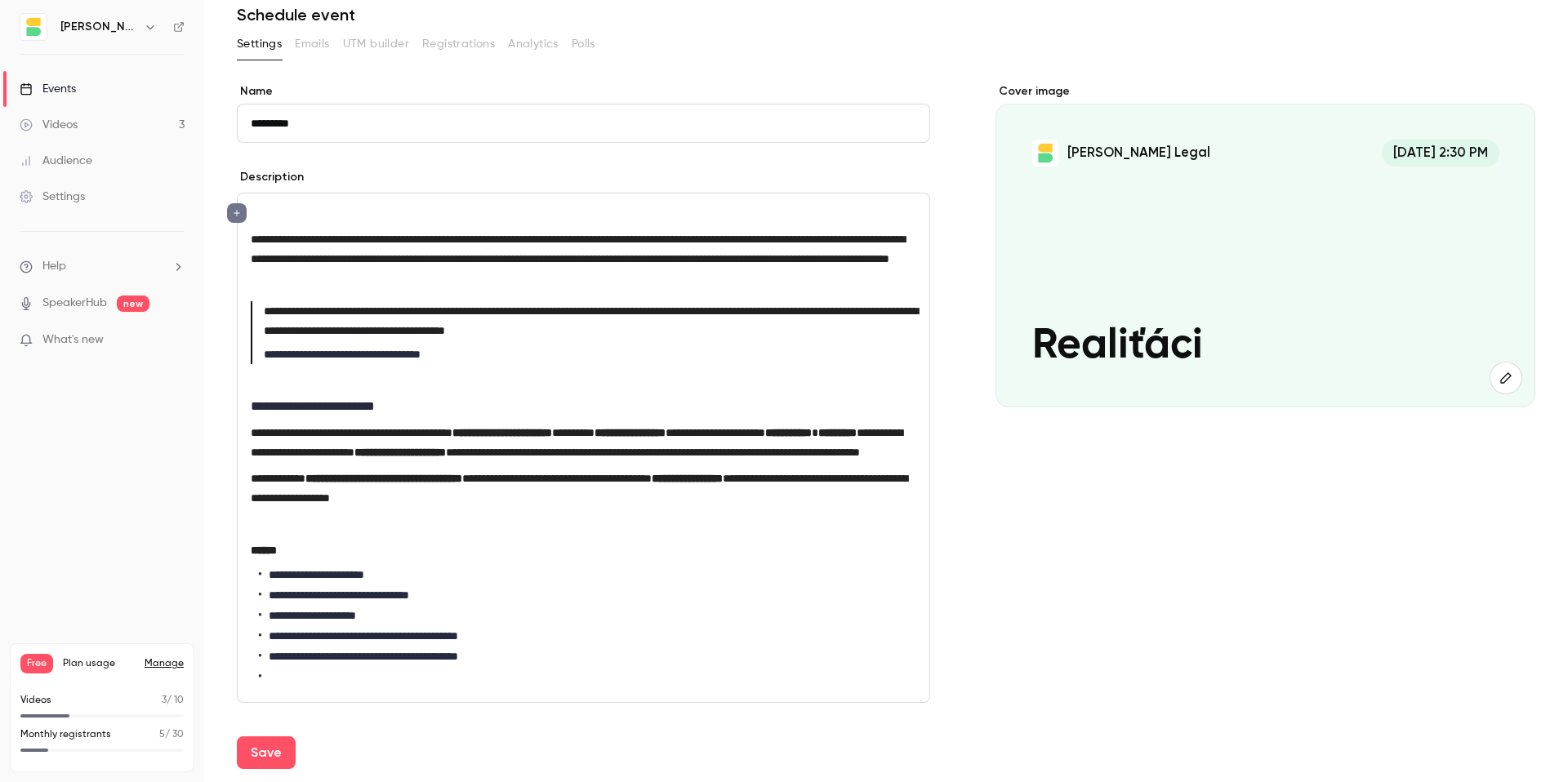 click on "******" at bounding box center [583, 550] 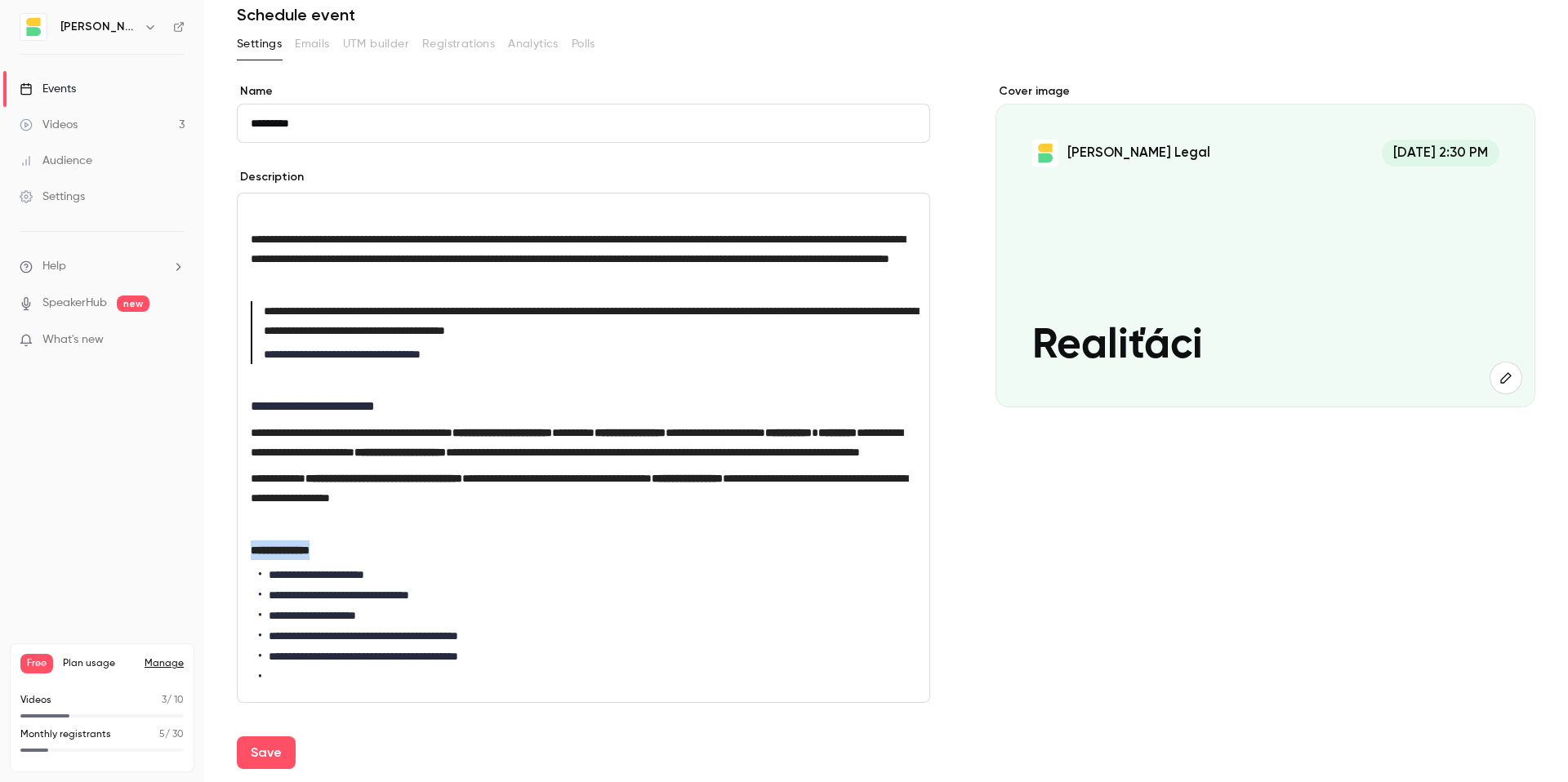 drag, startPoint x: 383, startPoint y: 593, endPoint x: 185, endPoint y: 588, distance: 198.06312 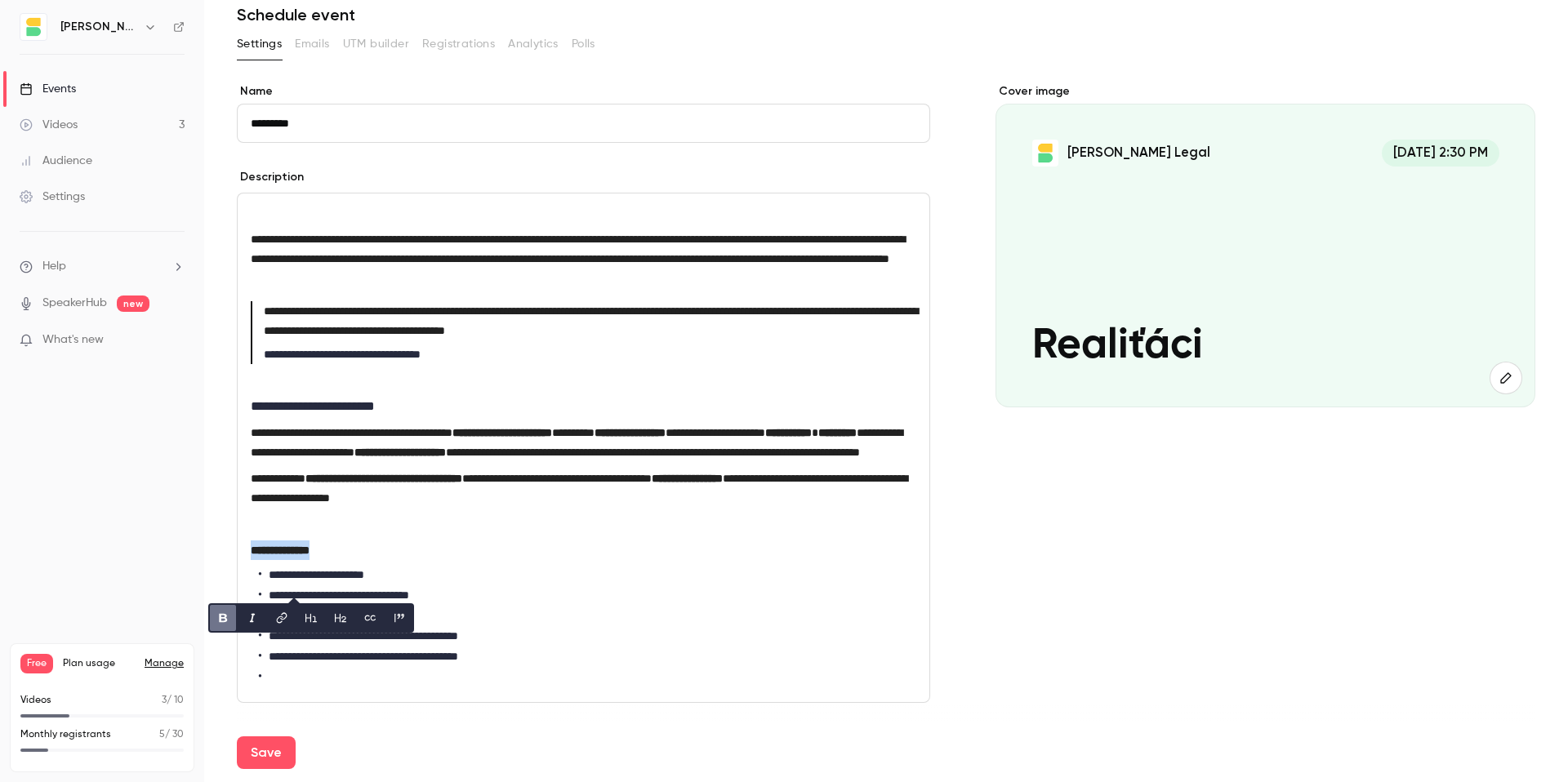 click 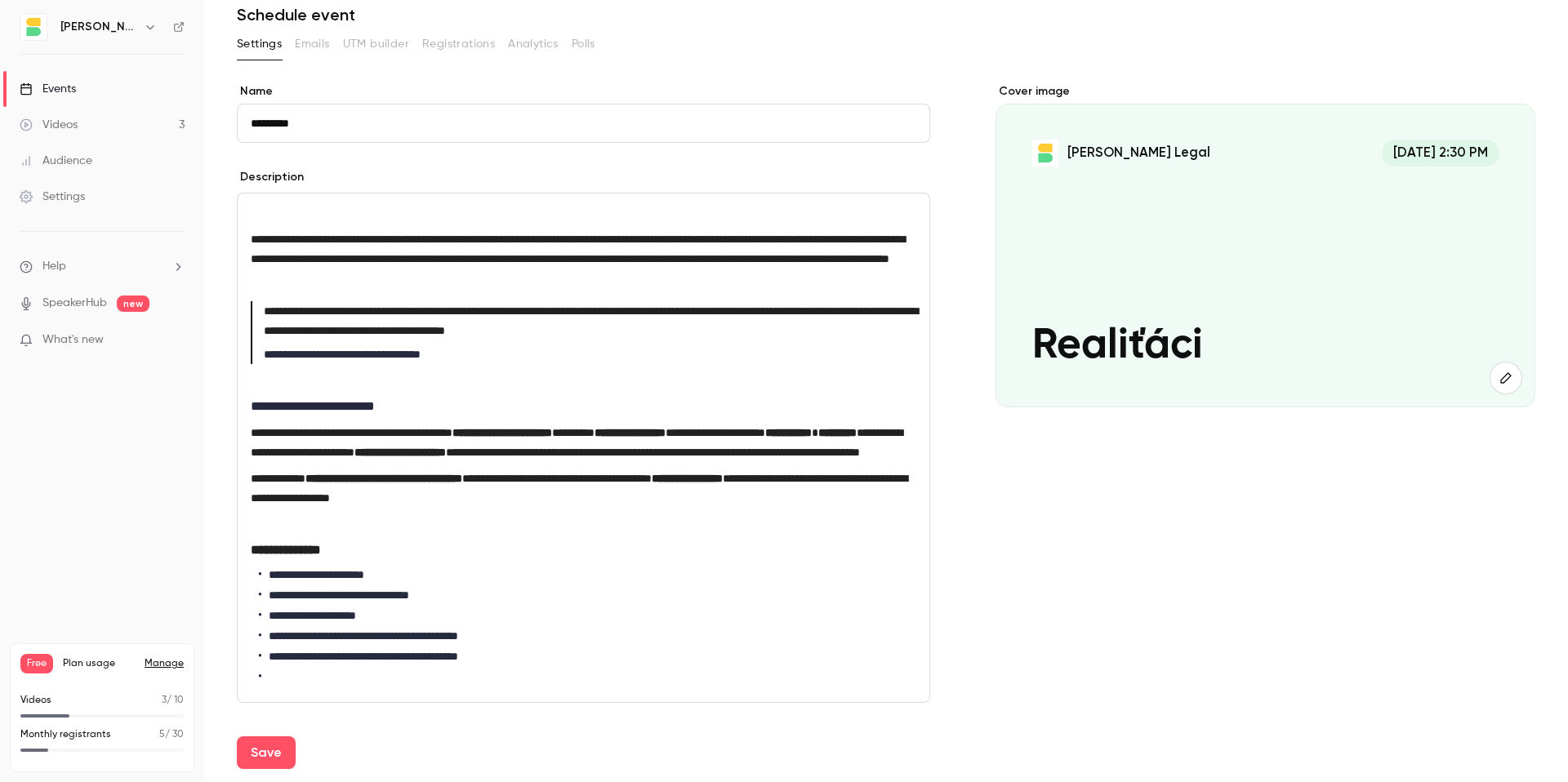 click on "**********" at bounding box center [583, 550] 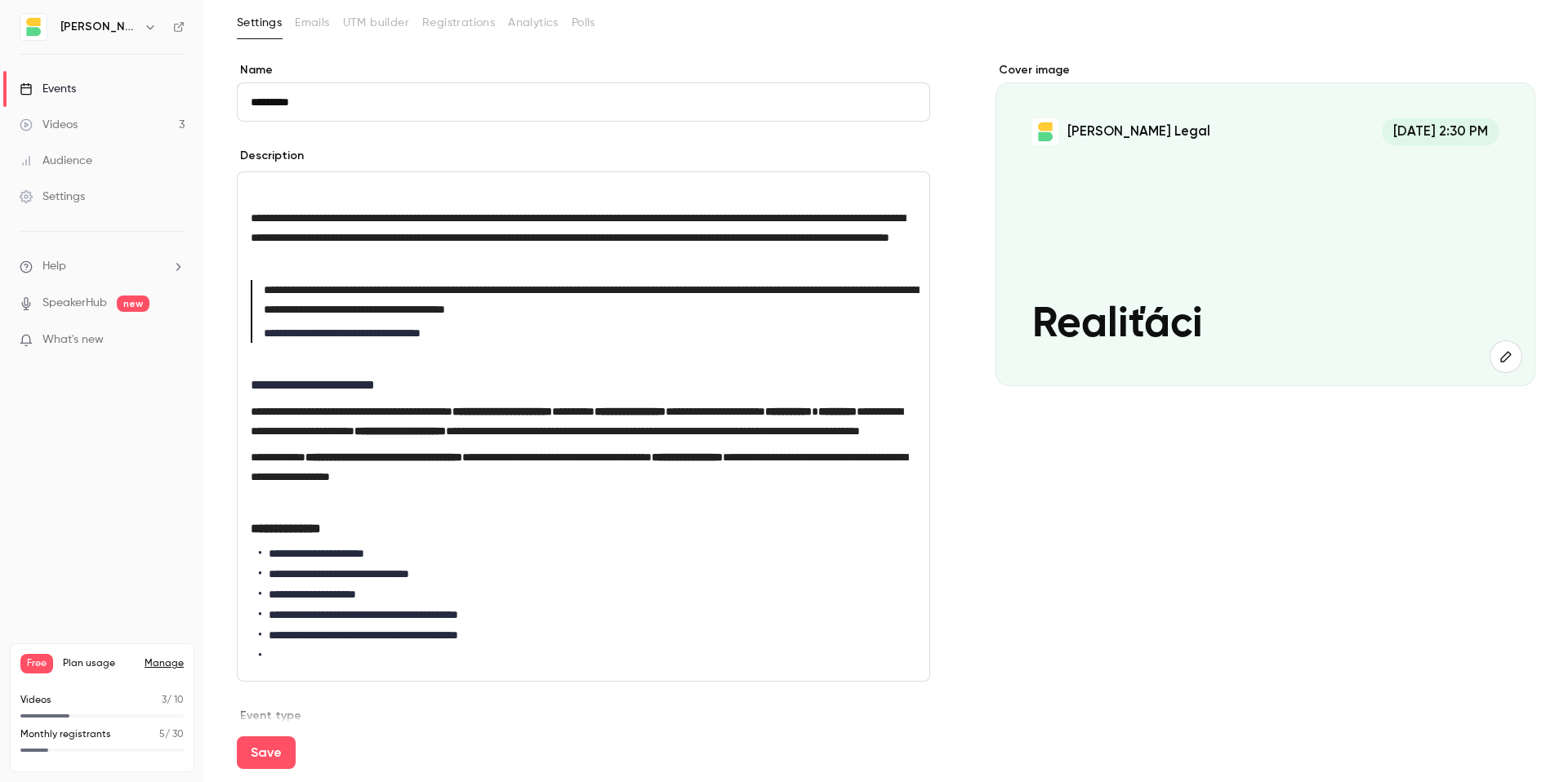 scroll, scrollTop: 96, scrollLeft: 0, axis: vertical 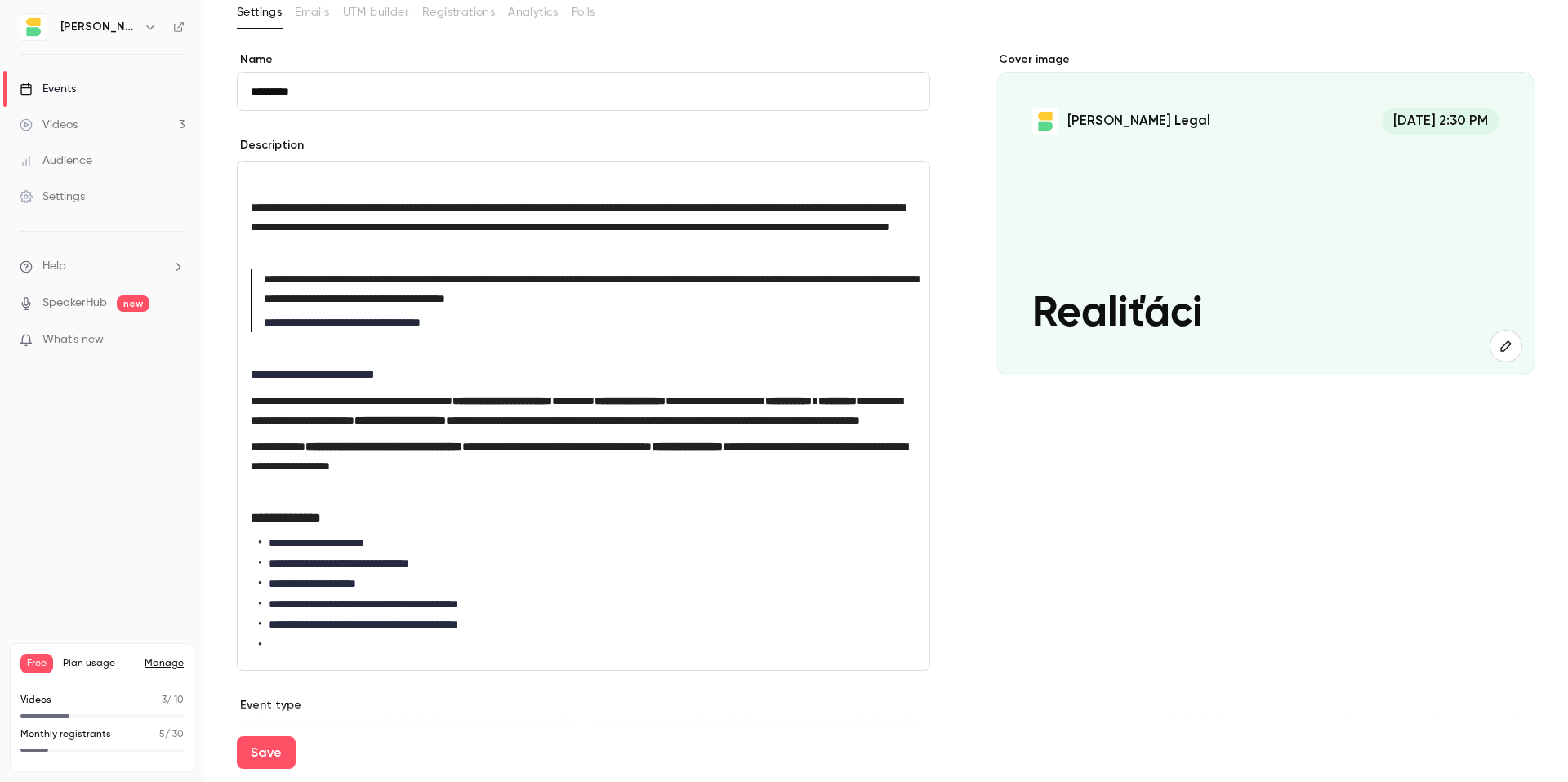 click at bounding box center [587, 645] 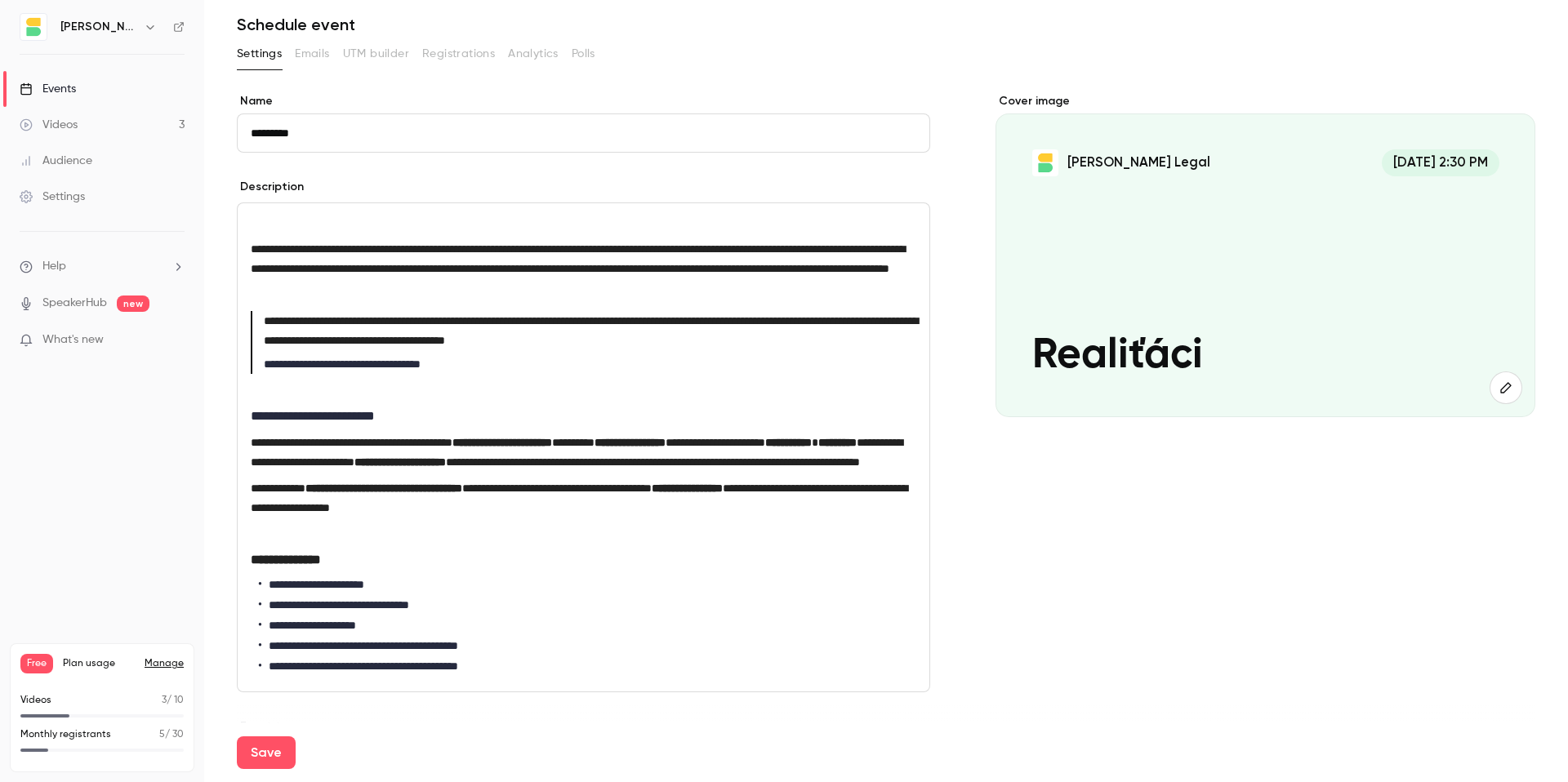 scroll, scrollTop: 33, scrollLeft: 0, axis: vertical 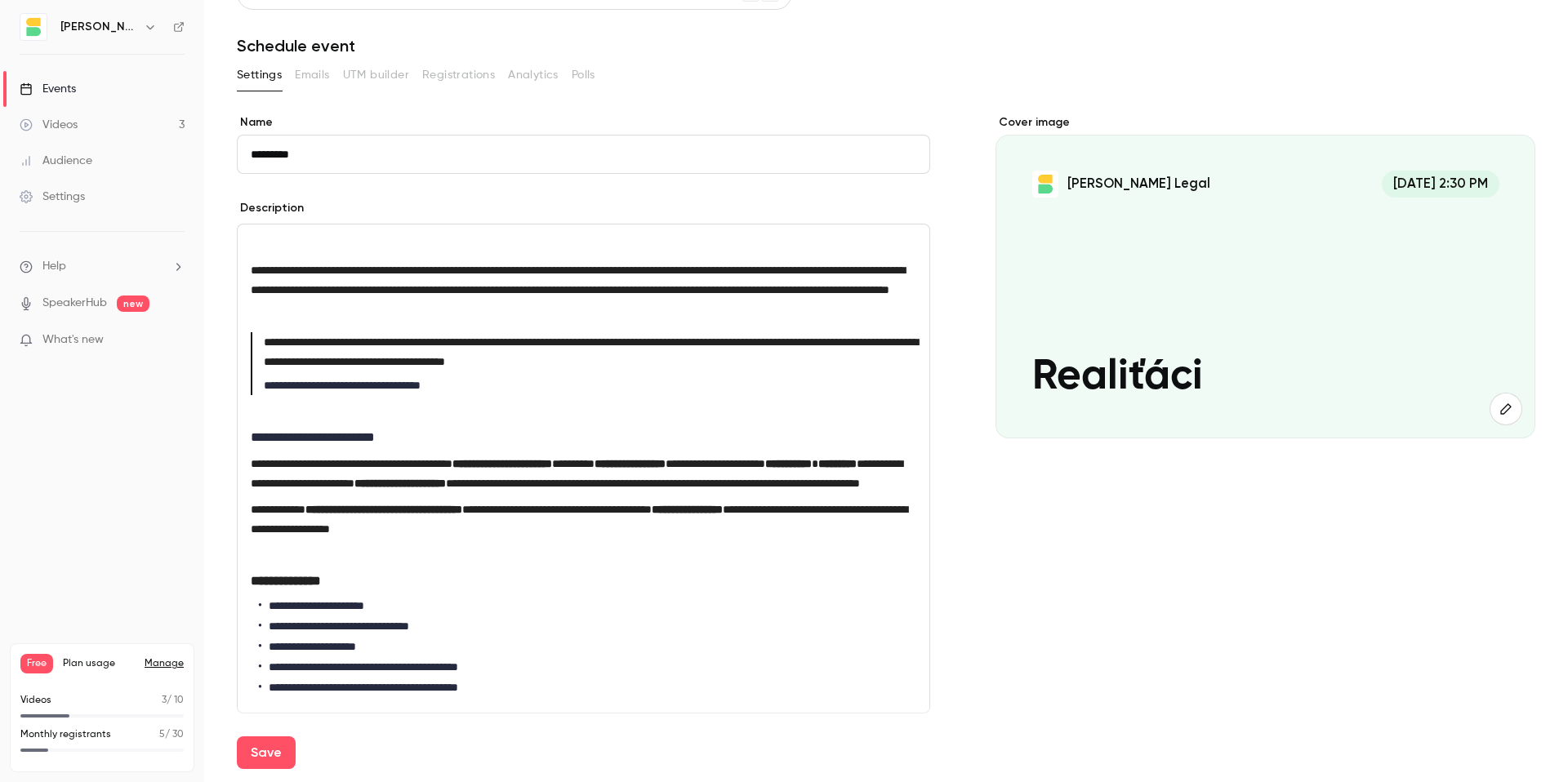 click on "*********" at bounding box center [583, 154] 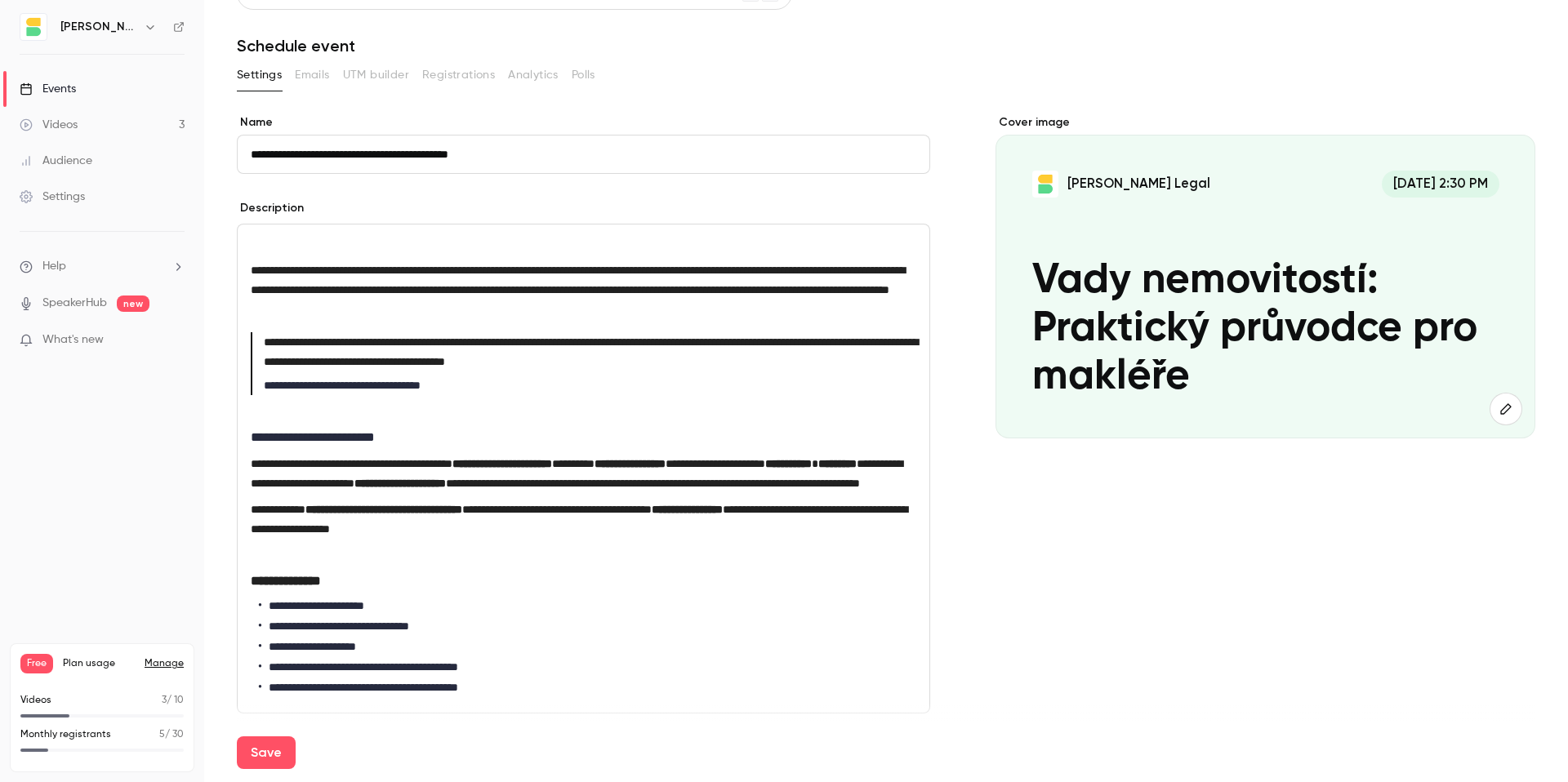 click on "**********" at bounding box center (583, 154) 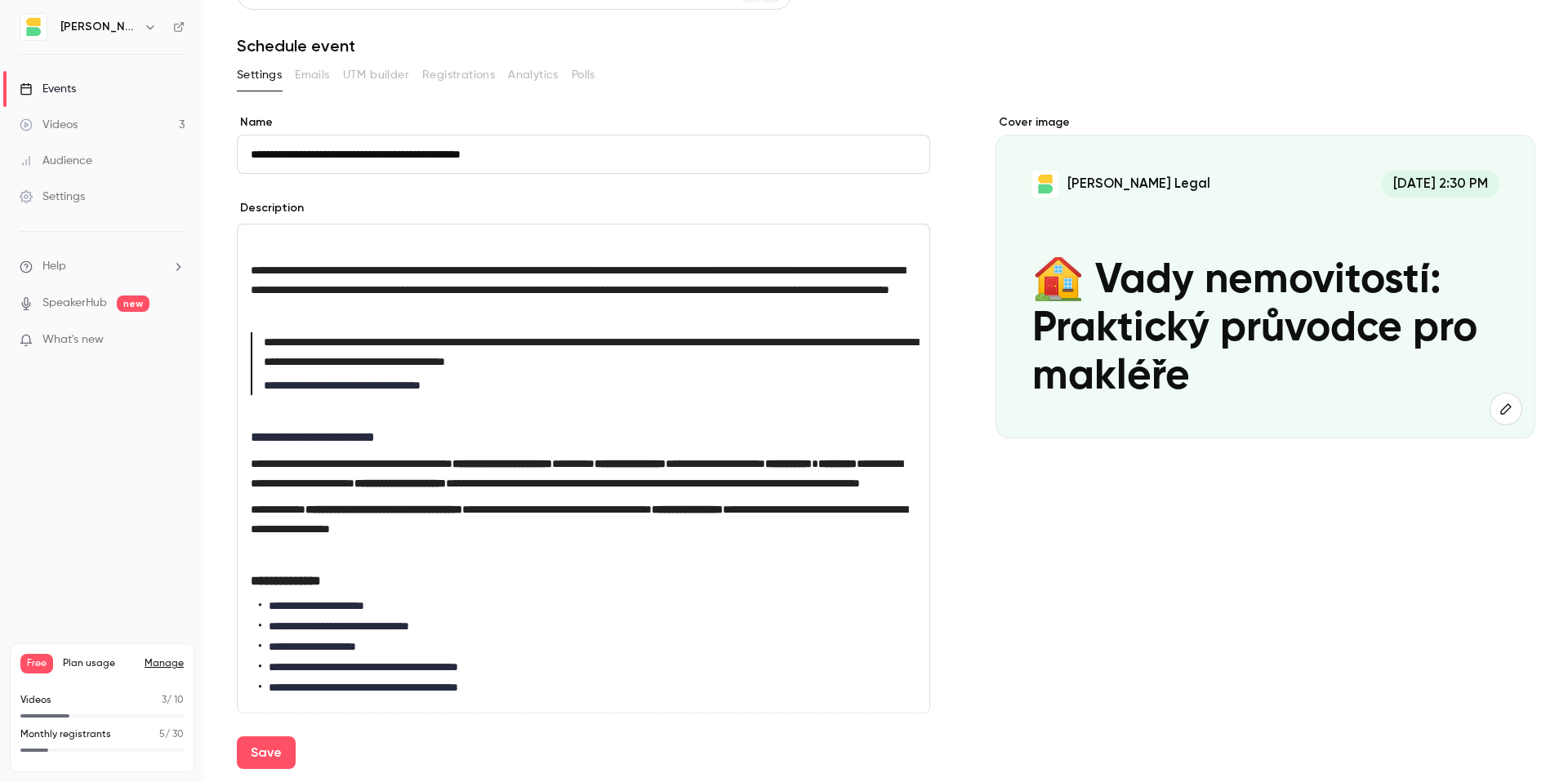 type on "**********" 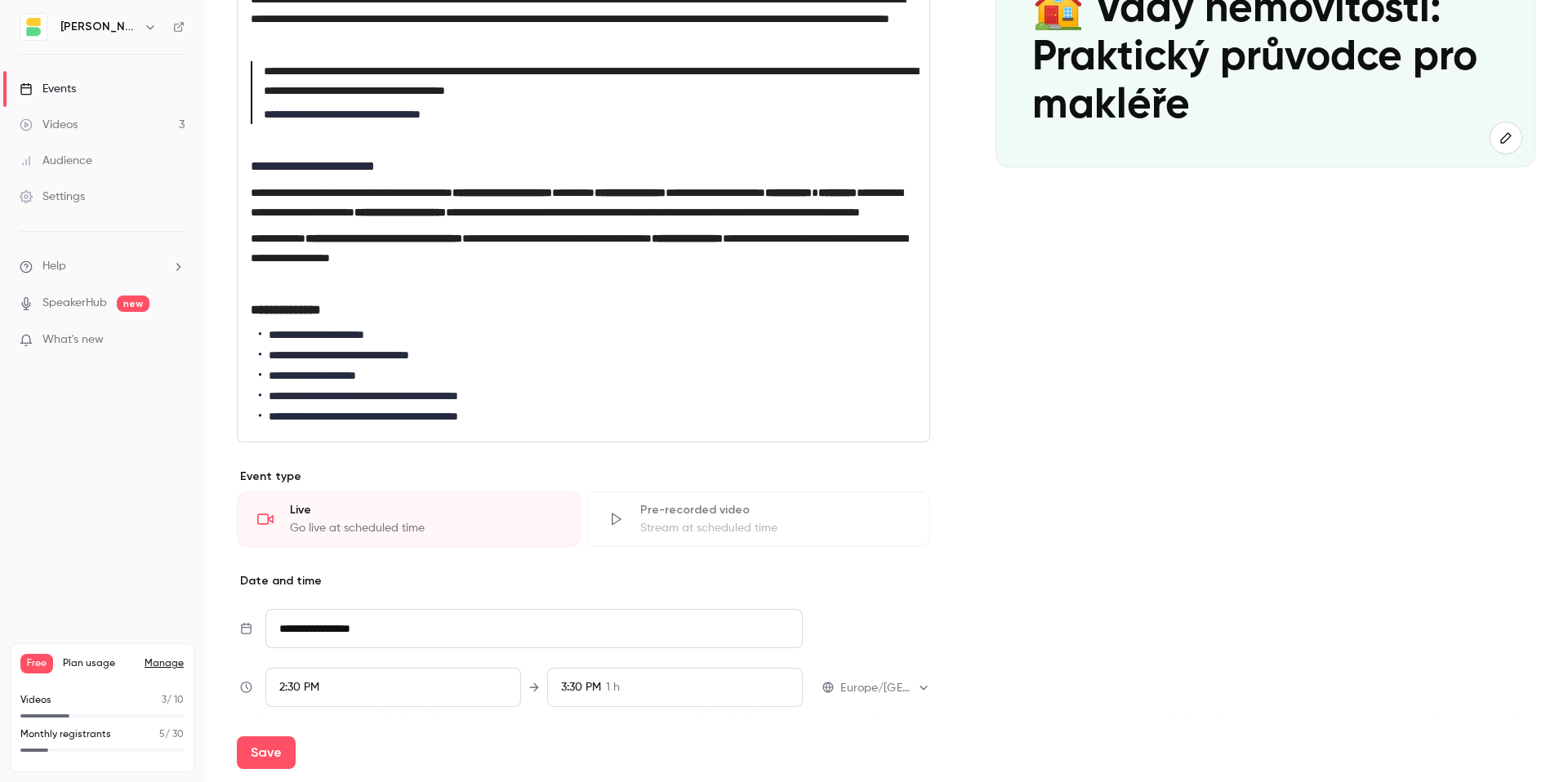 scroll, scrollTop: 359, scrollLeft: 0, axis: vertical 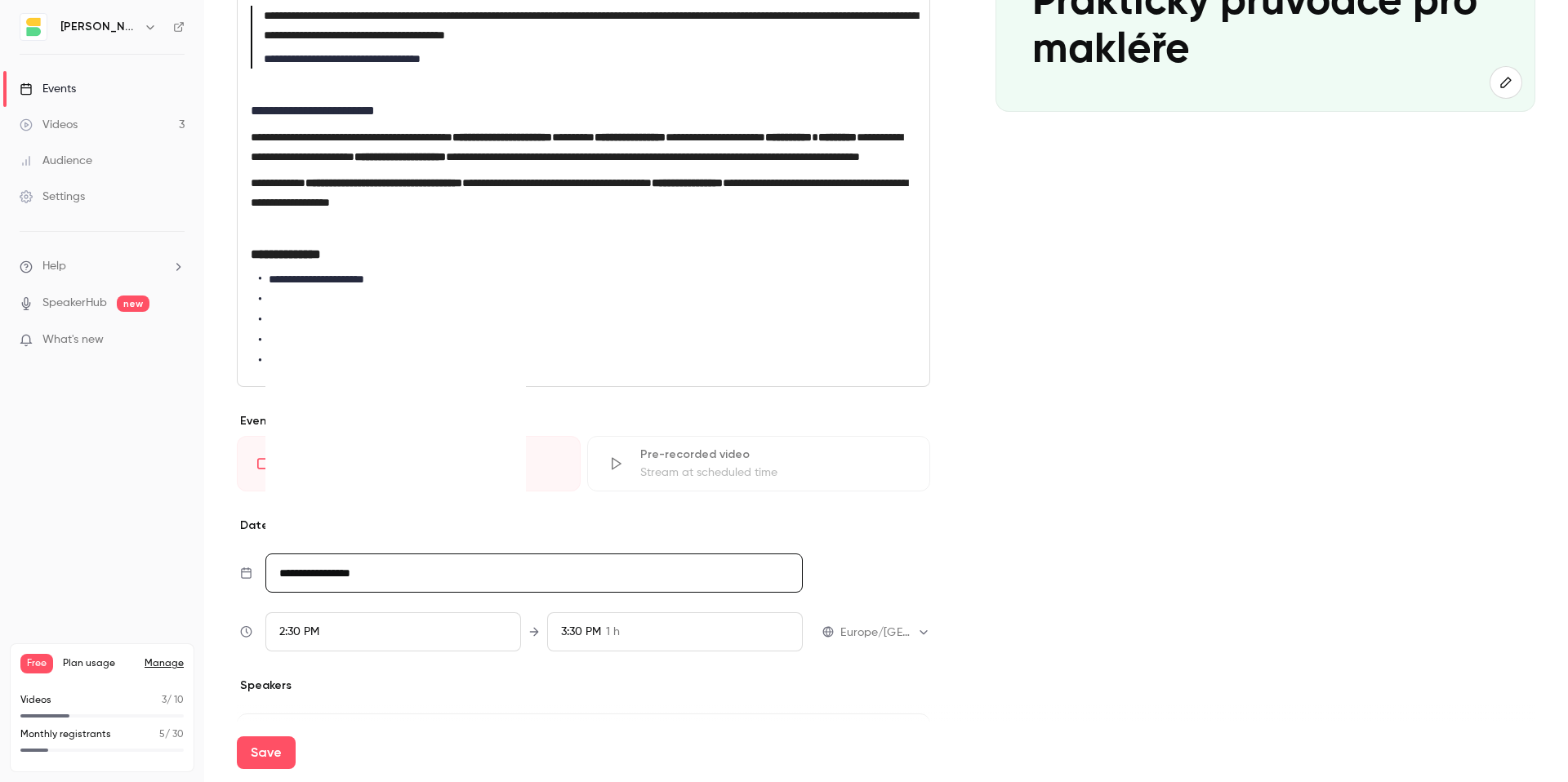 click on "**********" at bounding box center [534, 573] 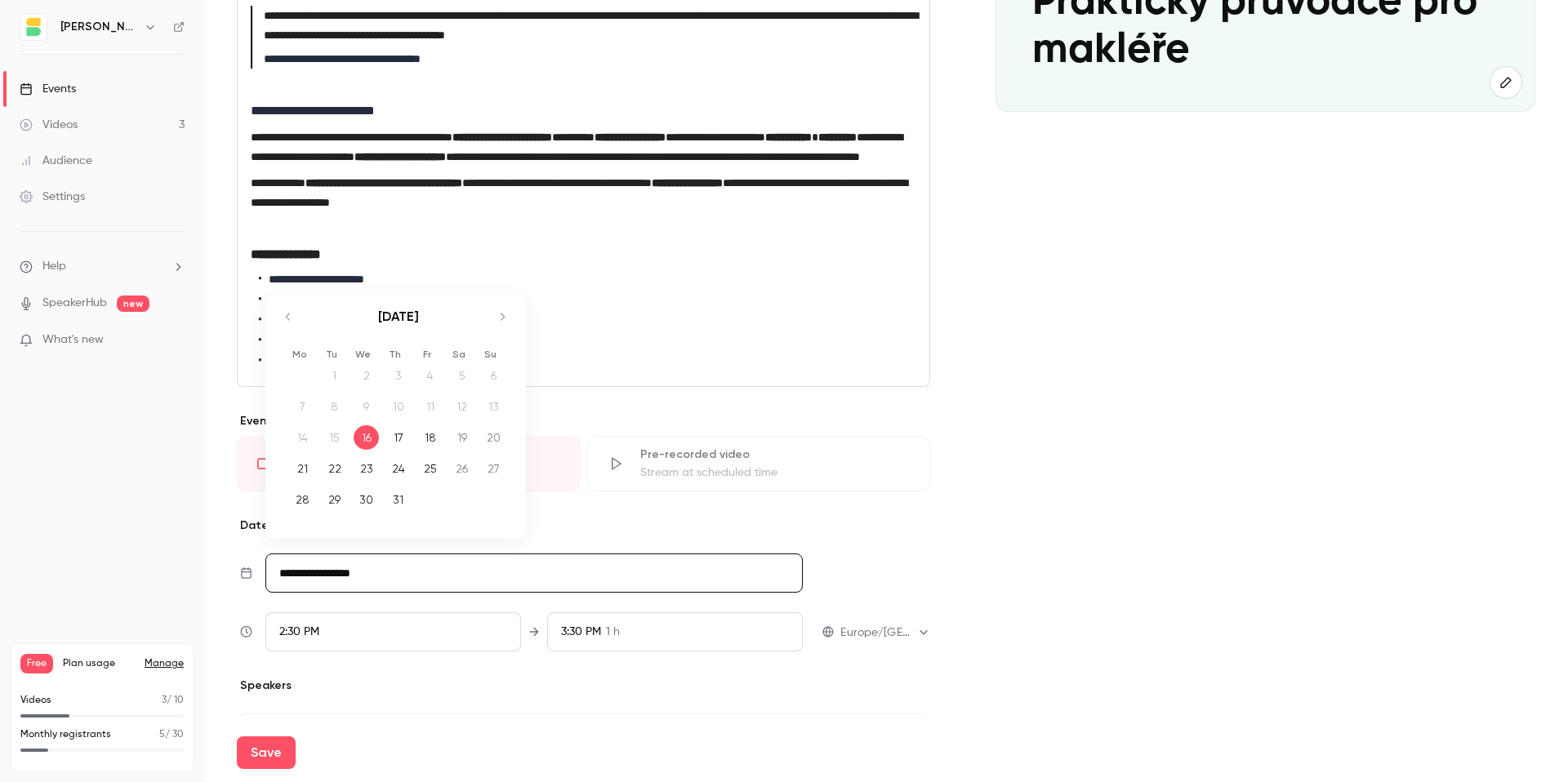 click 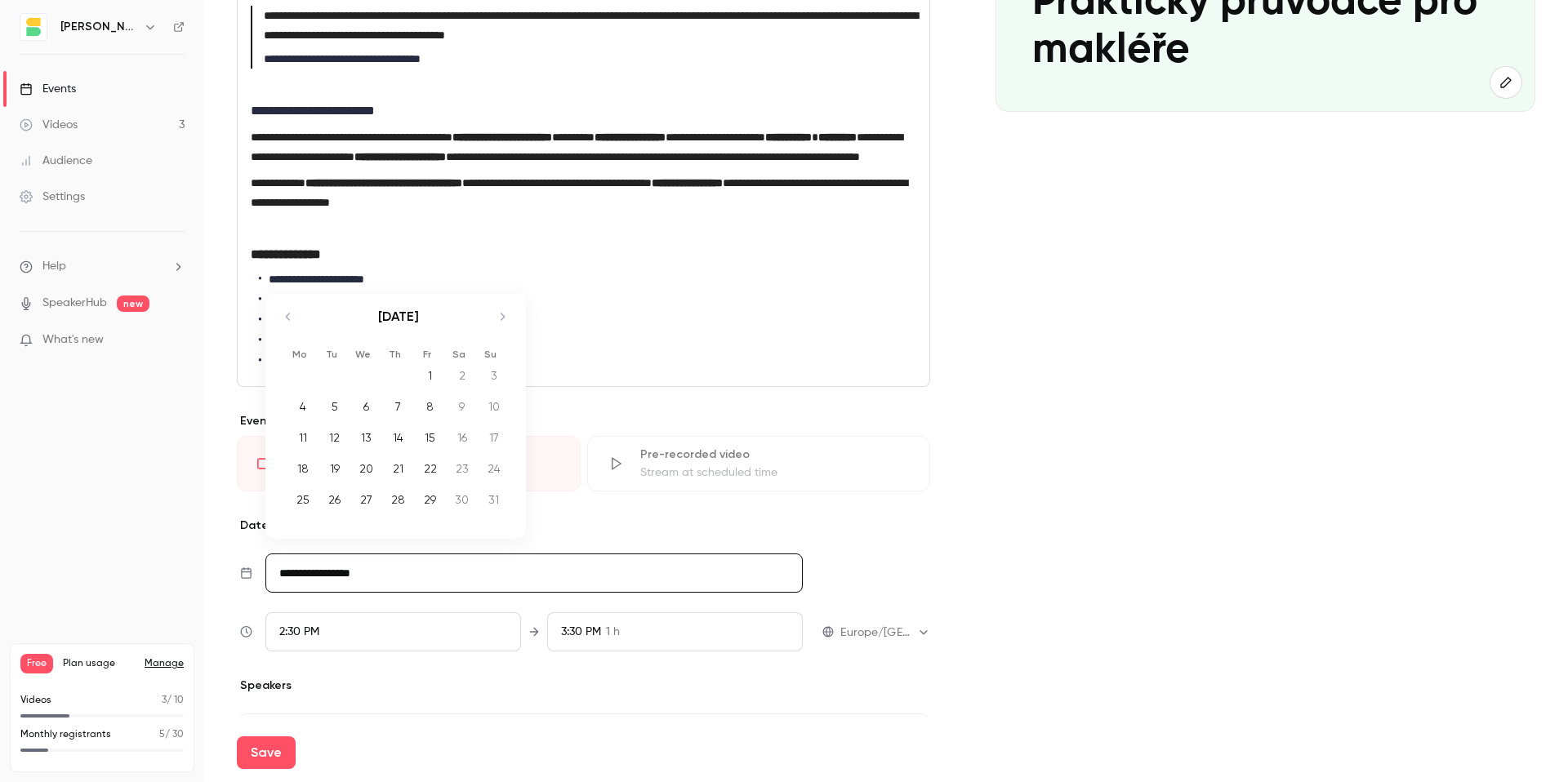 click on "12" at bounding box center [334, 438] 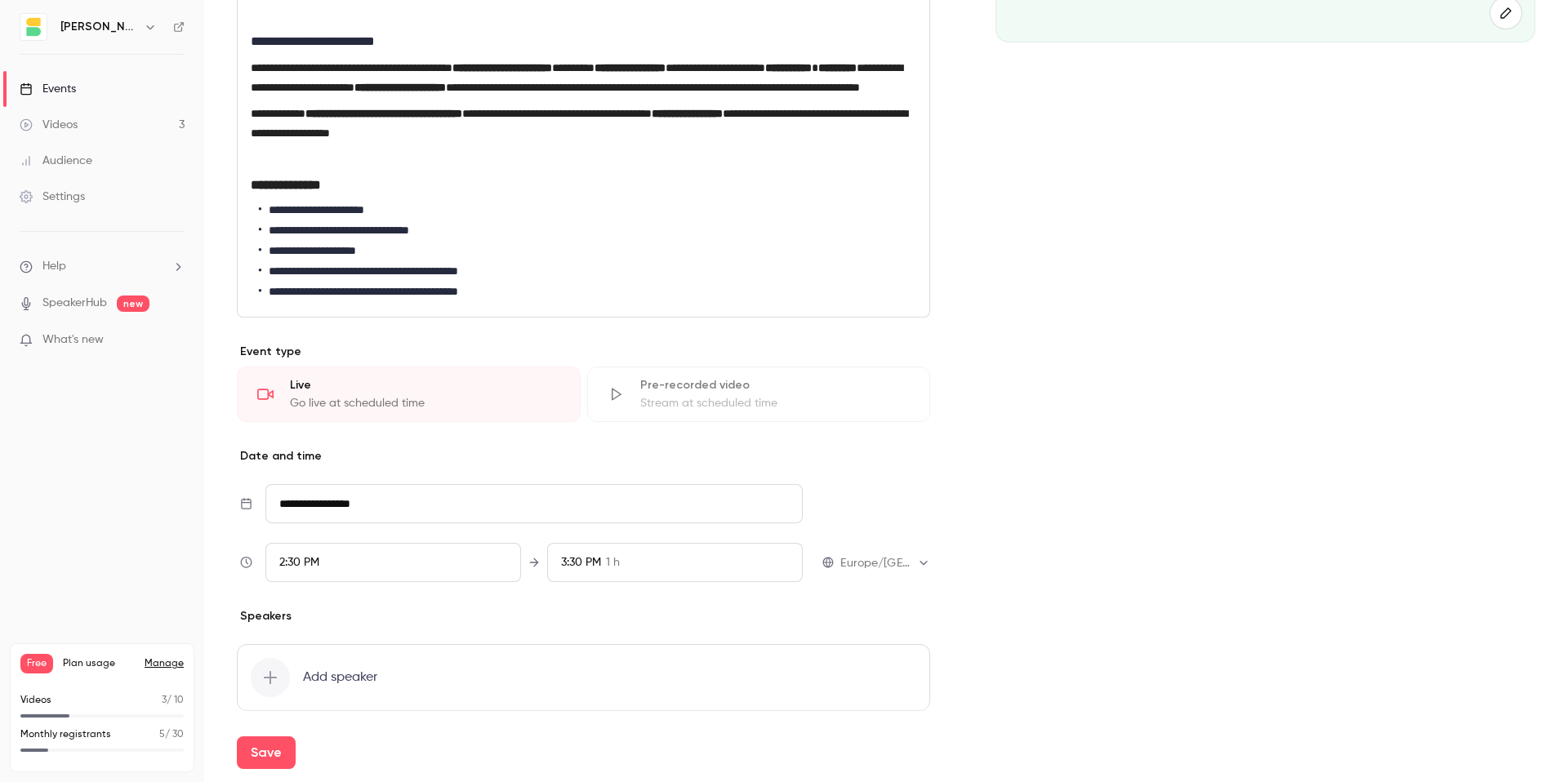 scroll, scrollTop: 486, scrollLeft: 0, axis: vertical 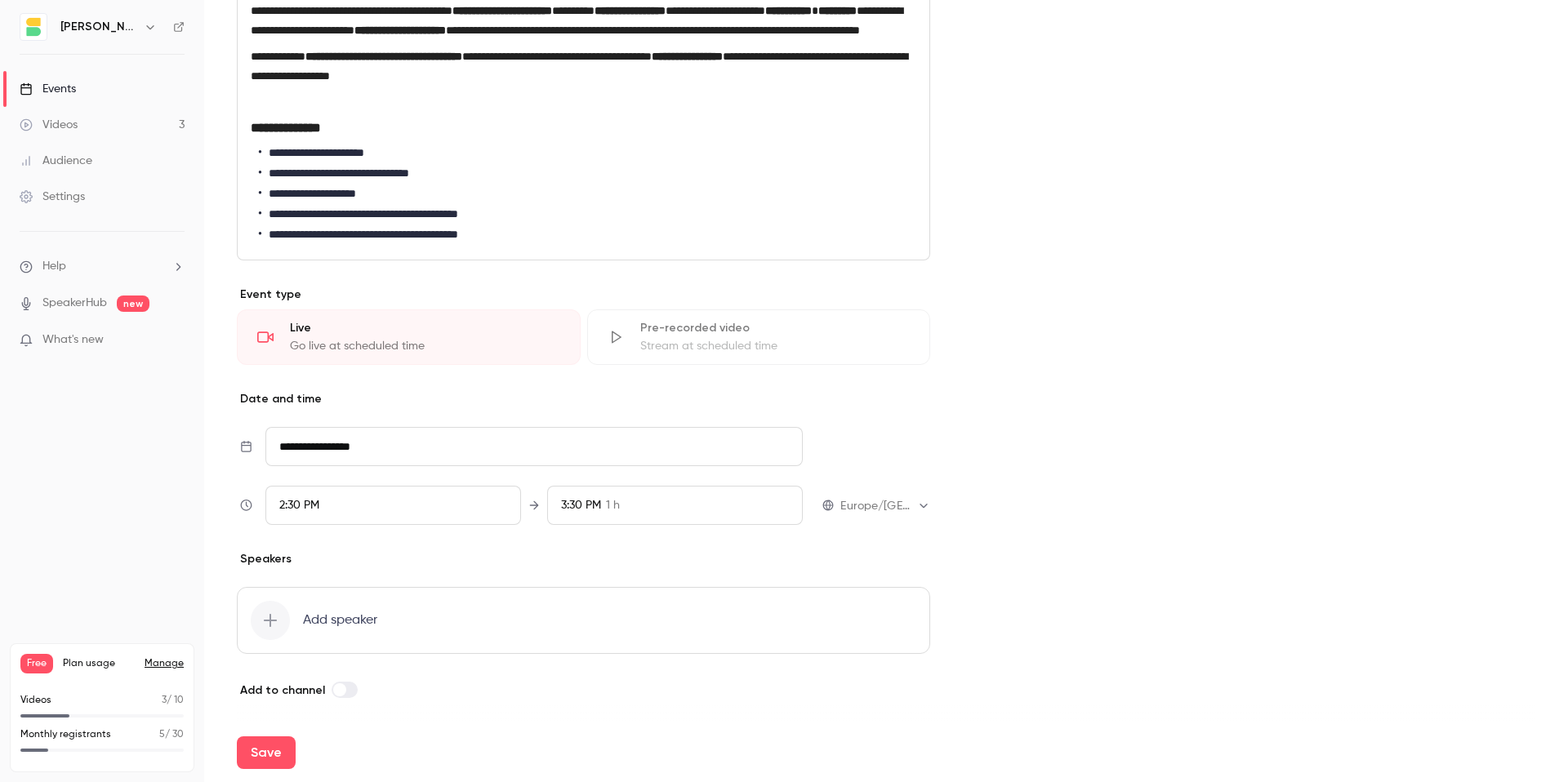 click on "2:30 PM" at bounding box center [299, 505] 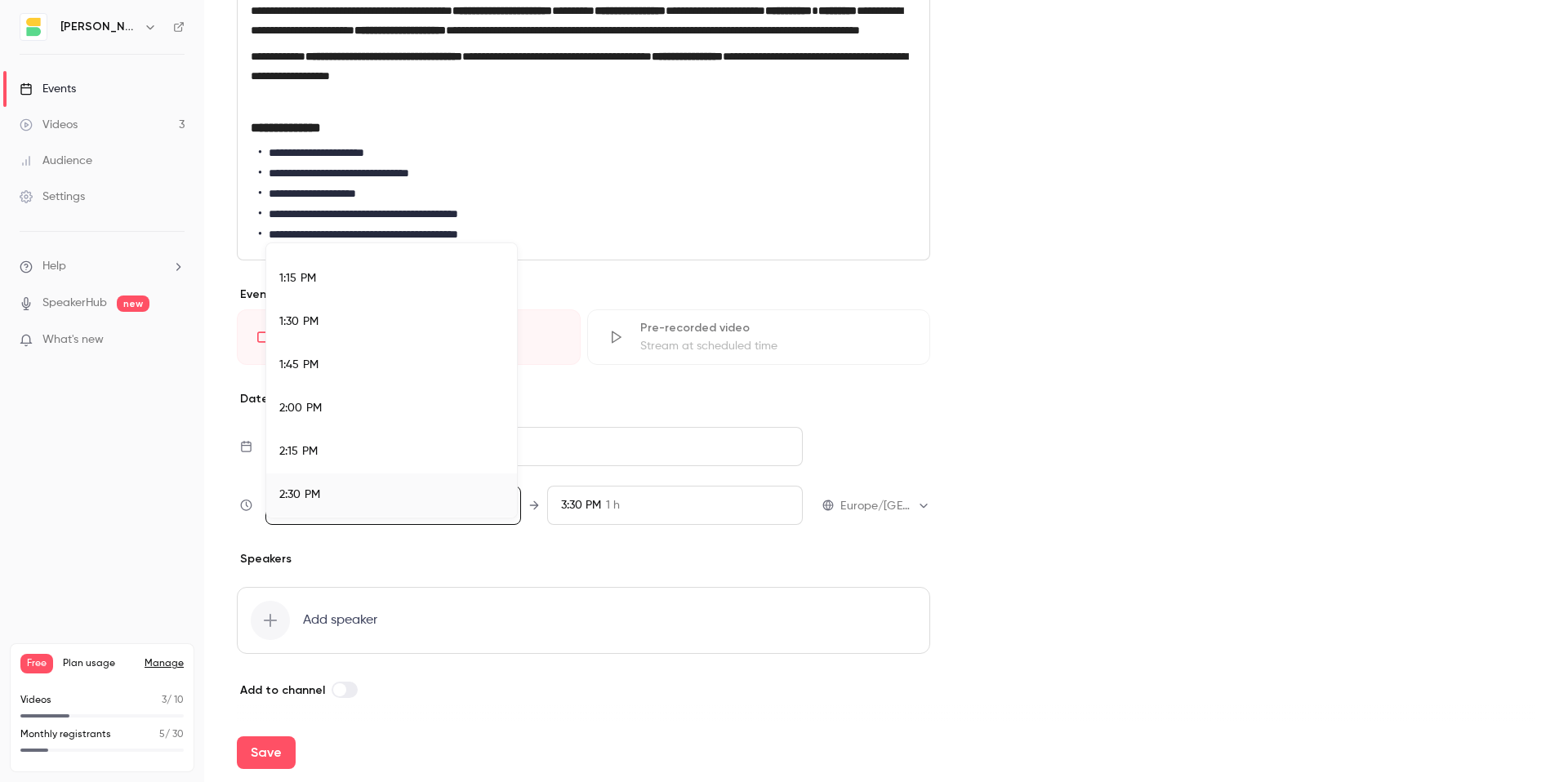 scroll, scrollTop: 2195, scrollLeft: 0, axis: vertical 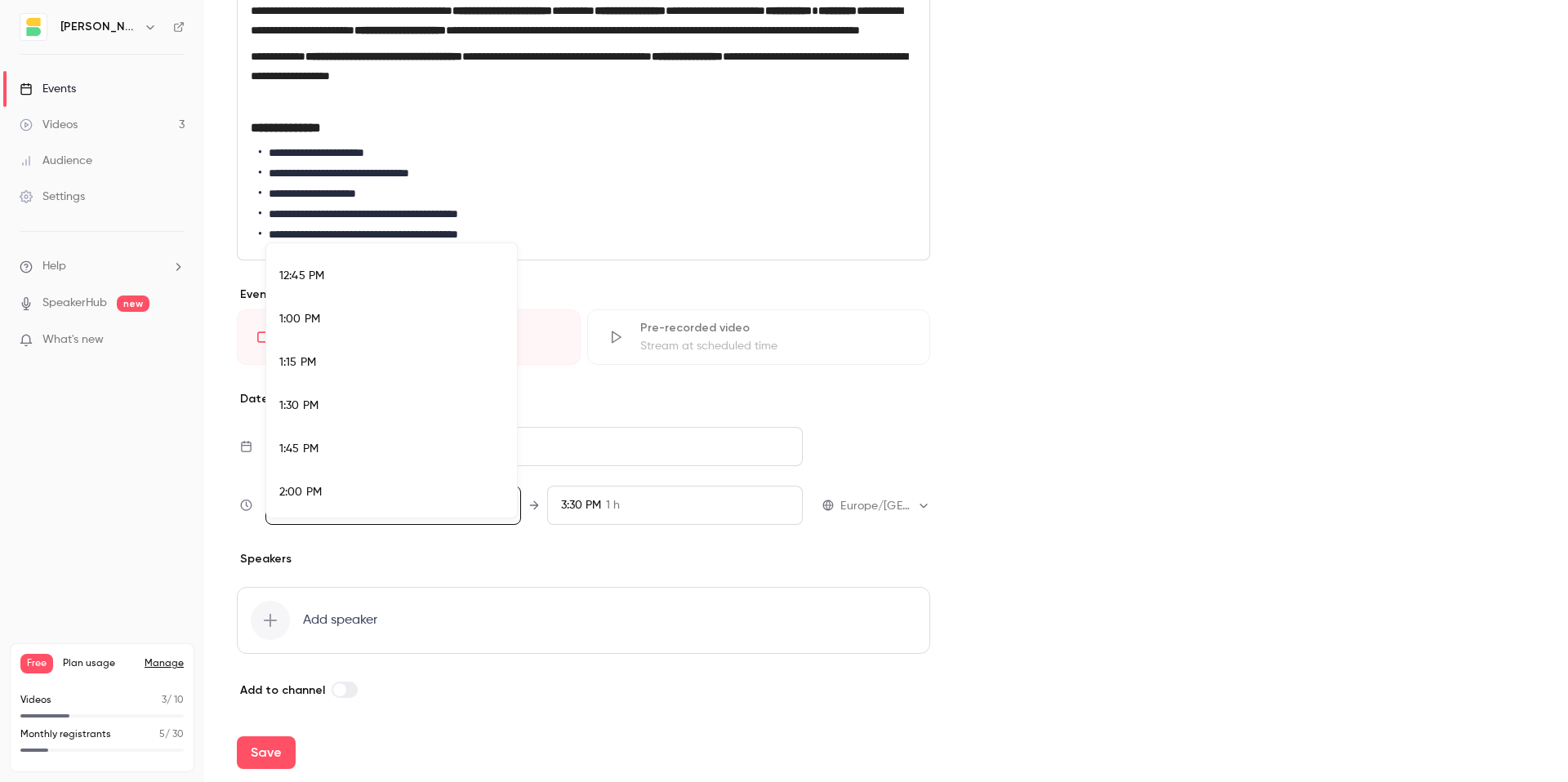 click on "1:00 PM" at bounding box center (391, 319) 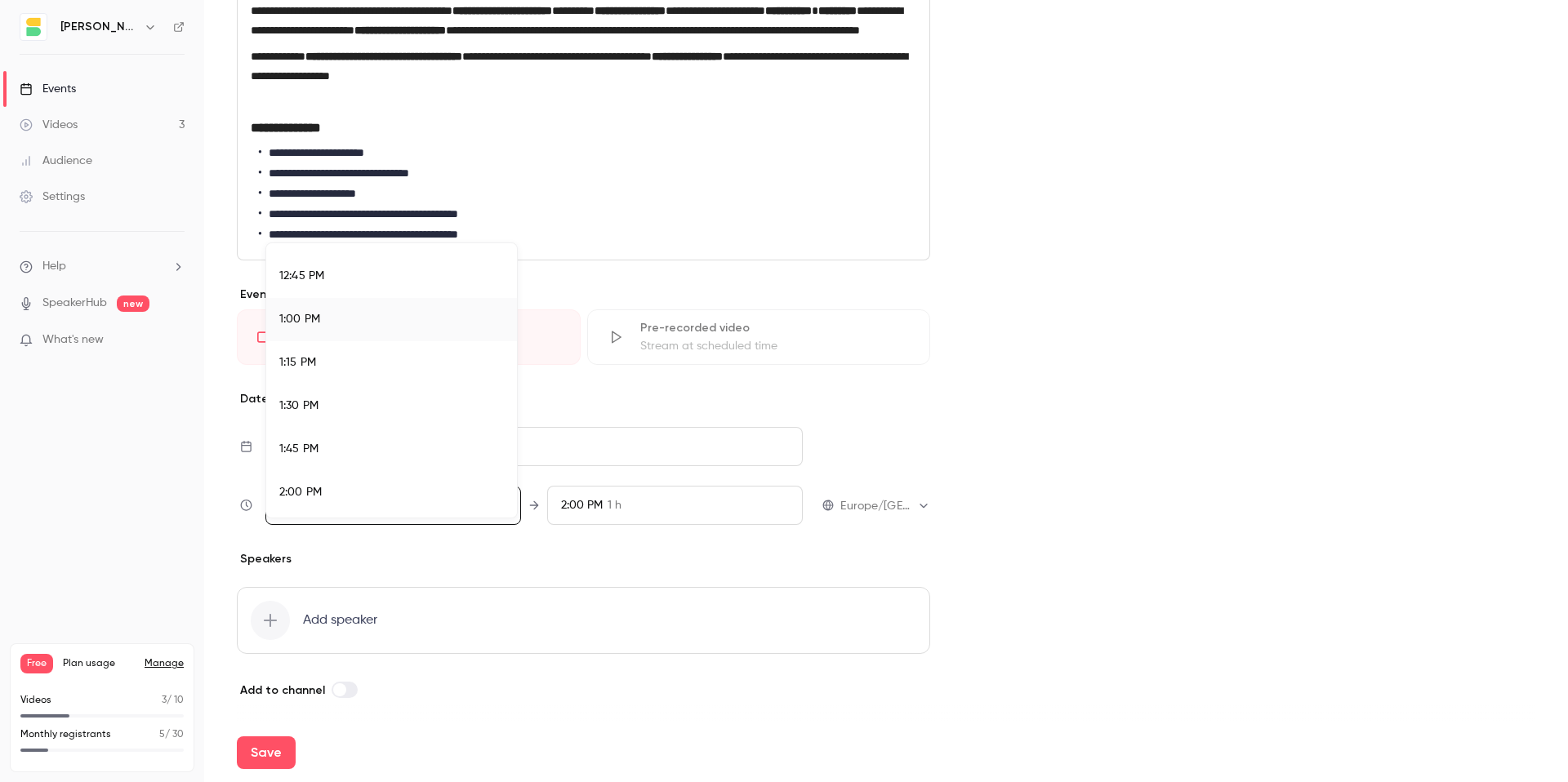 click at bounding box center (784, 391) 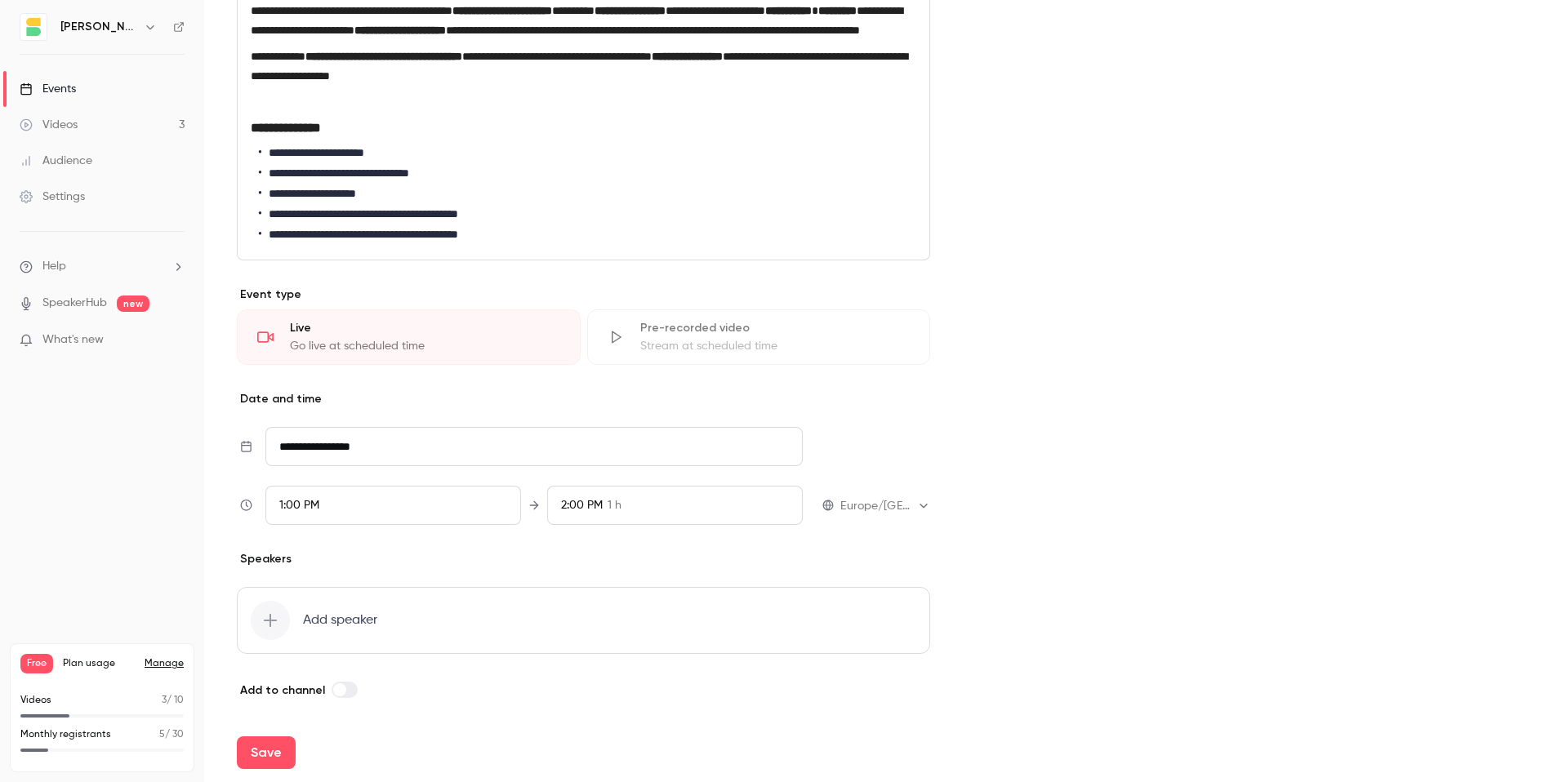 click on "2:00 PM" at bounding box center [581, 505] 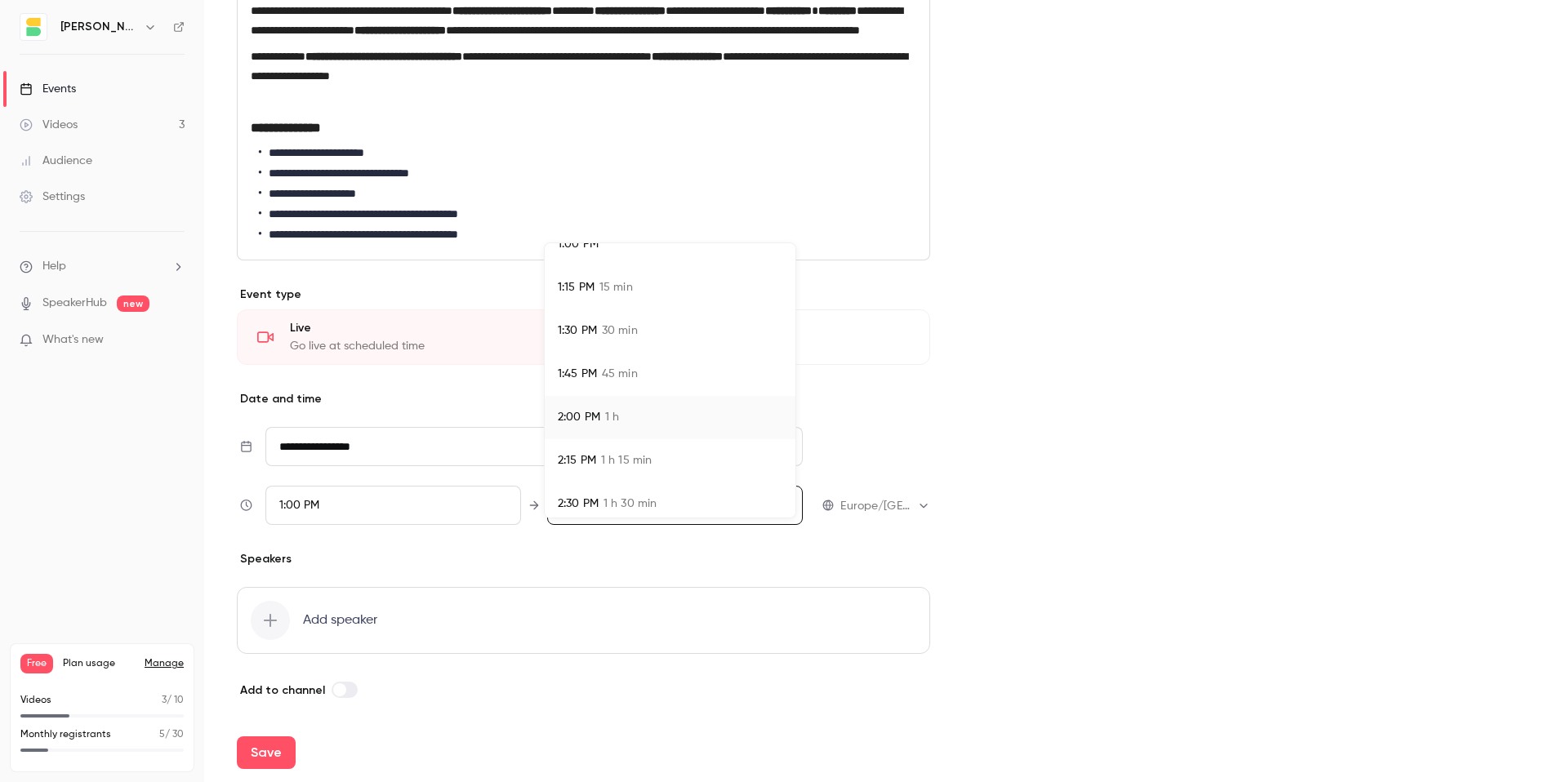 scroll, scrollTop: 31, scrollLeft: 0, axis: vertical 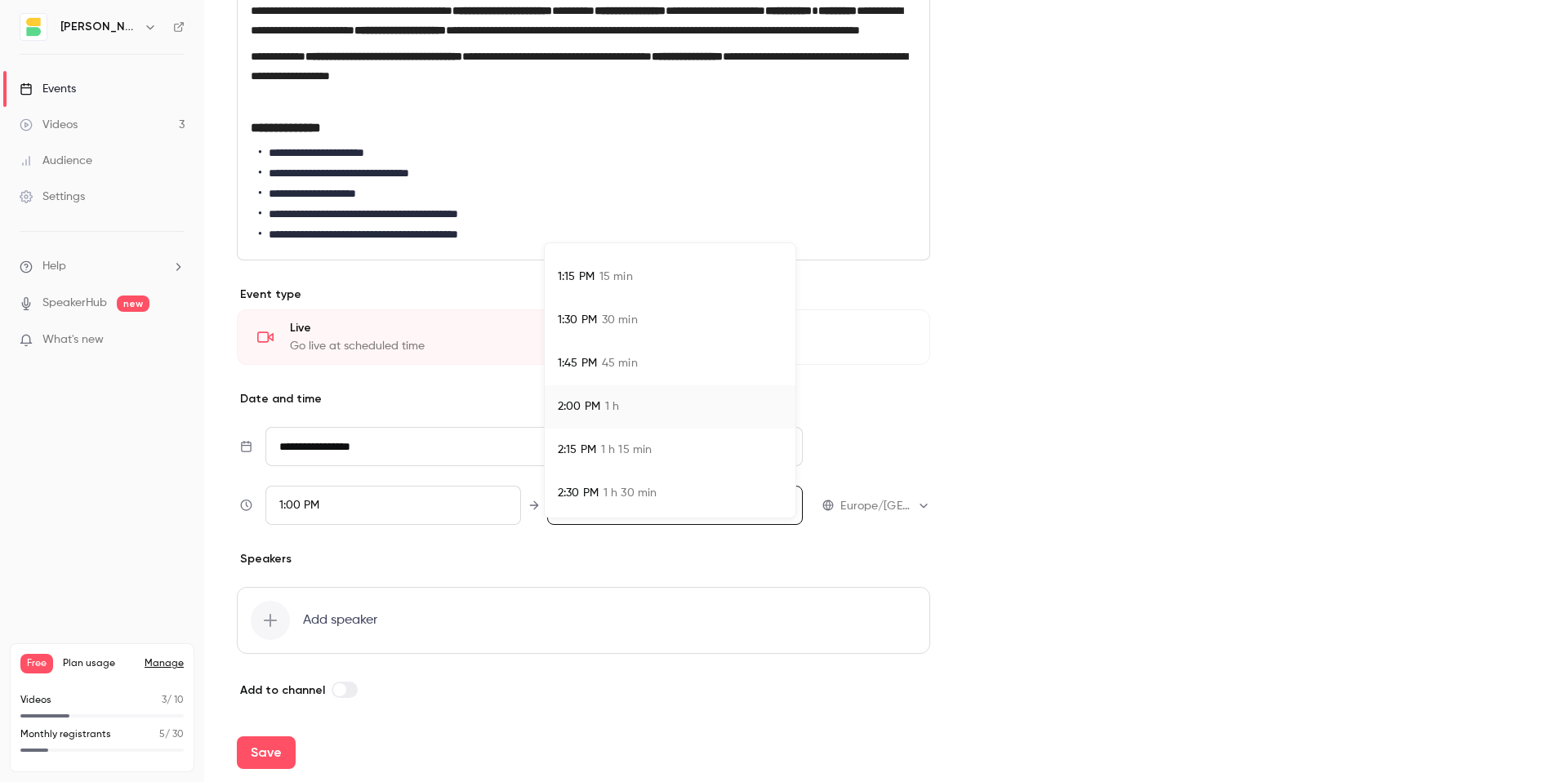 click on "2:30 PM" at bounding box center (578, 493) 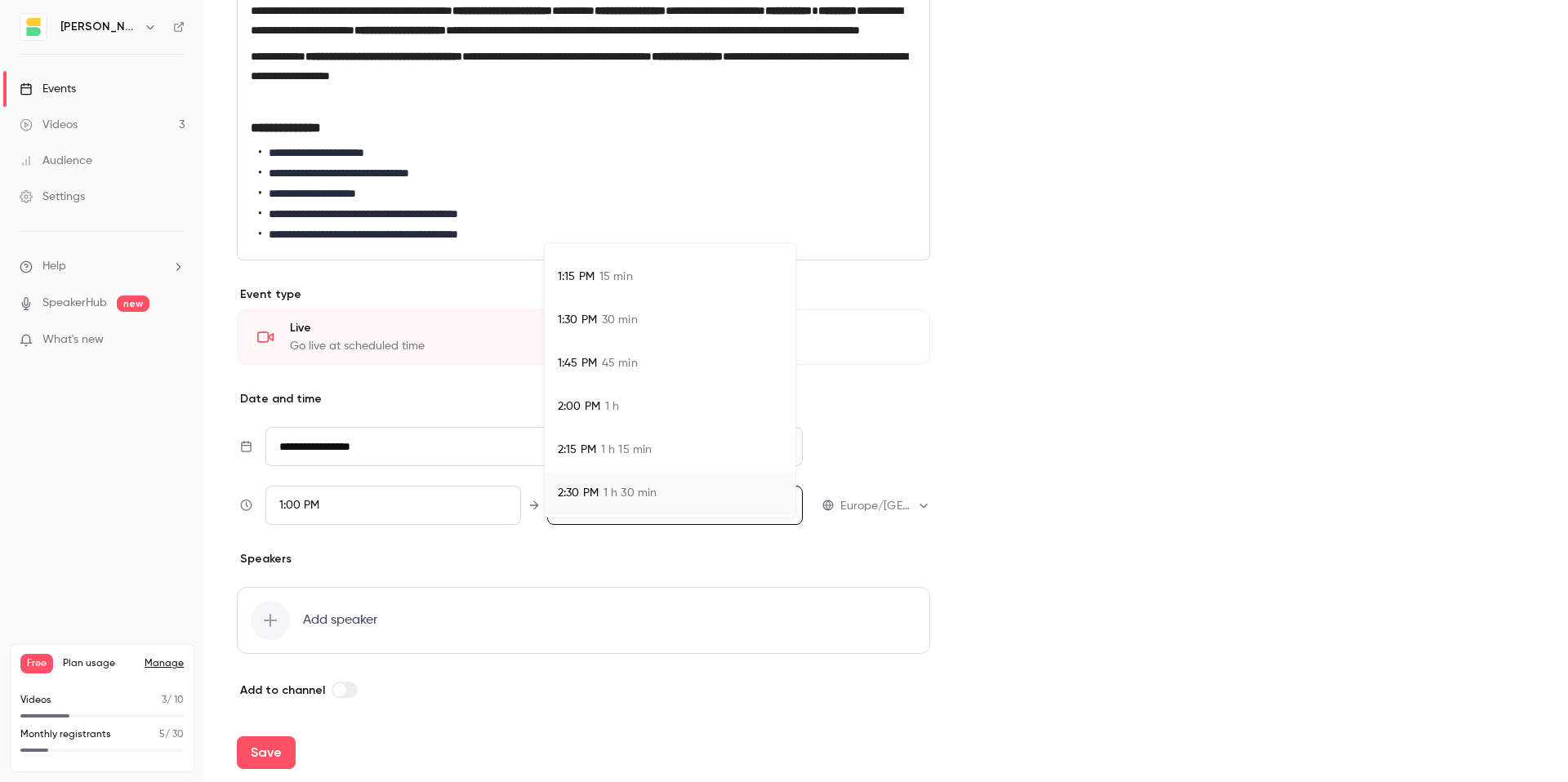 click at bounding box center (784, 391) 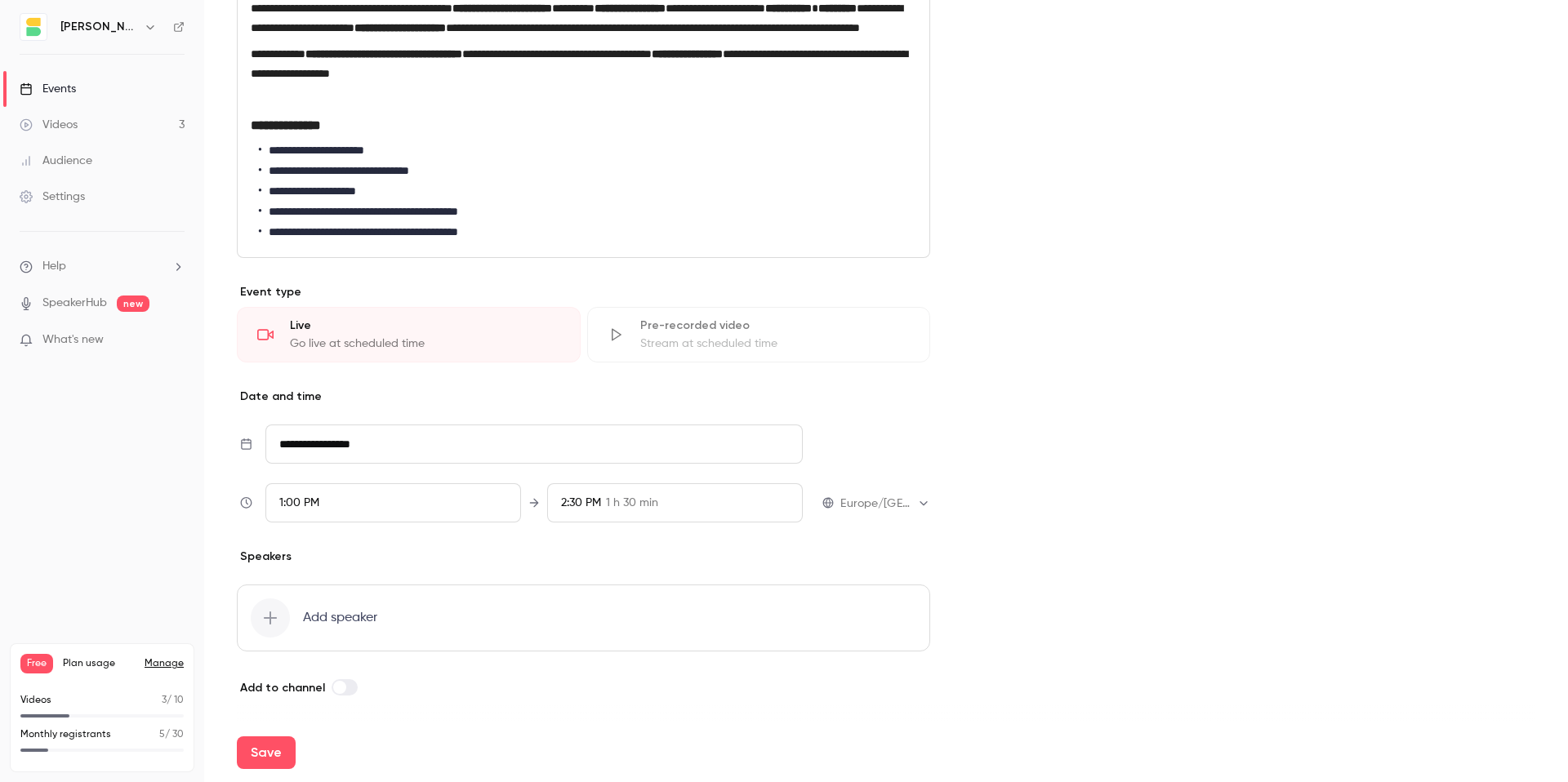 scroll, scrollTop: 527, scrollLeft: 0, axis: vertical 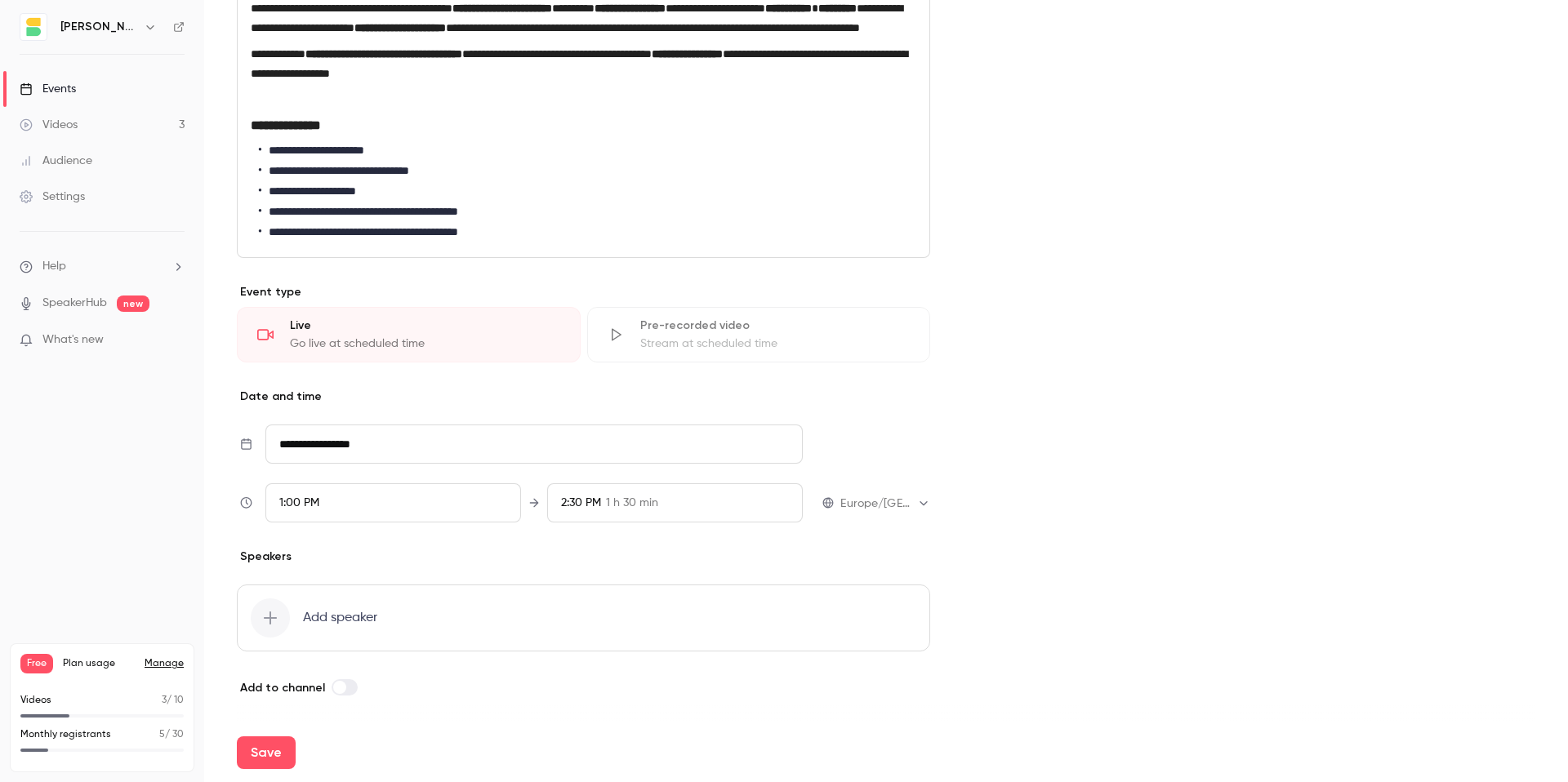 click on "Add speaker" at bounding box center [340, 618] 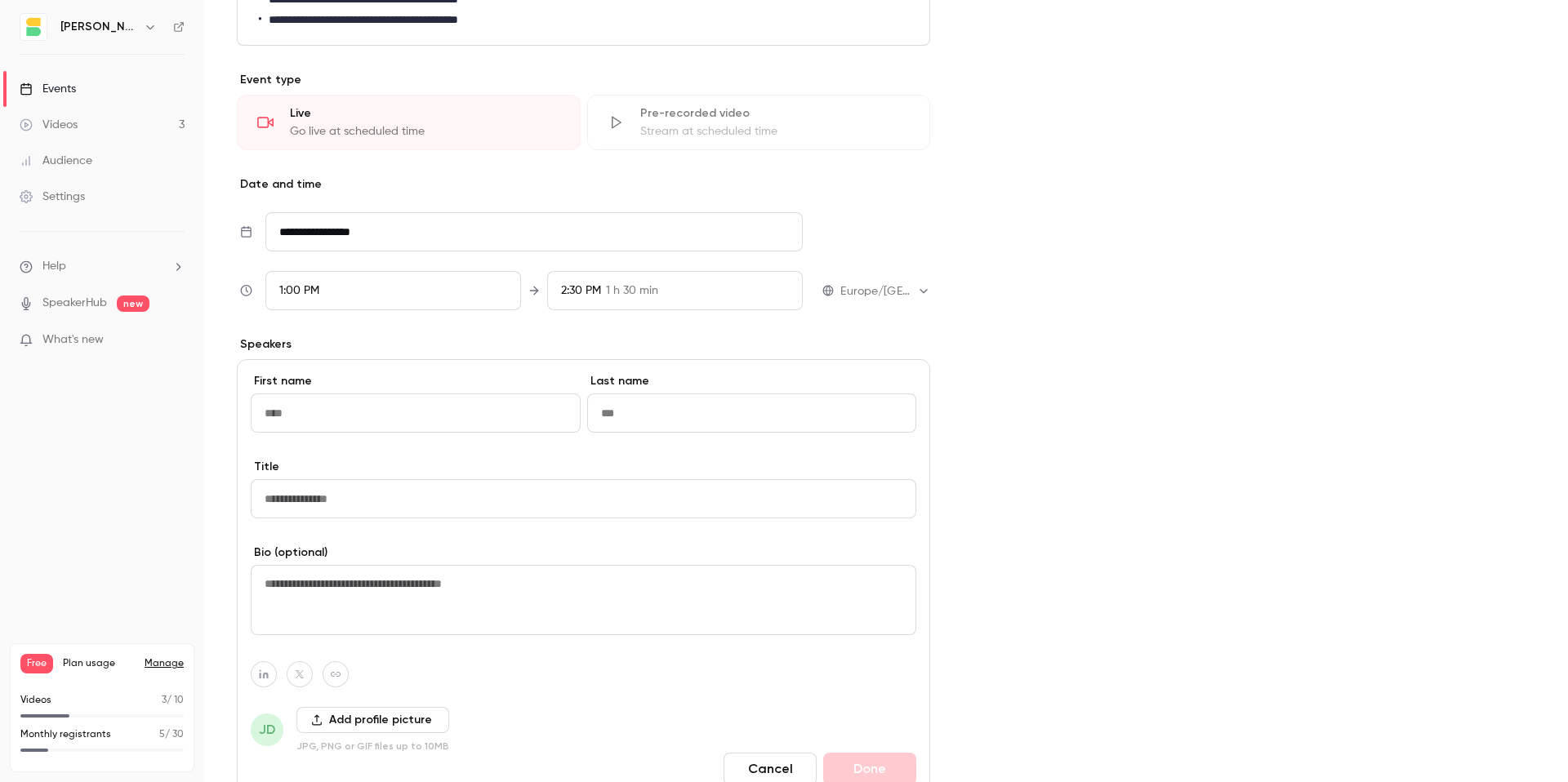 scroll, scrollTop: 784, scrollLeft: 0, axis: vertical 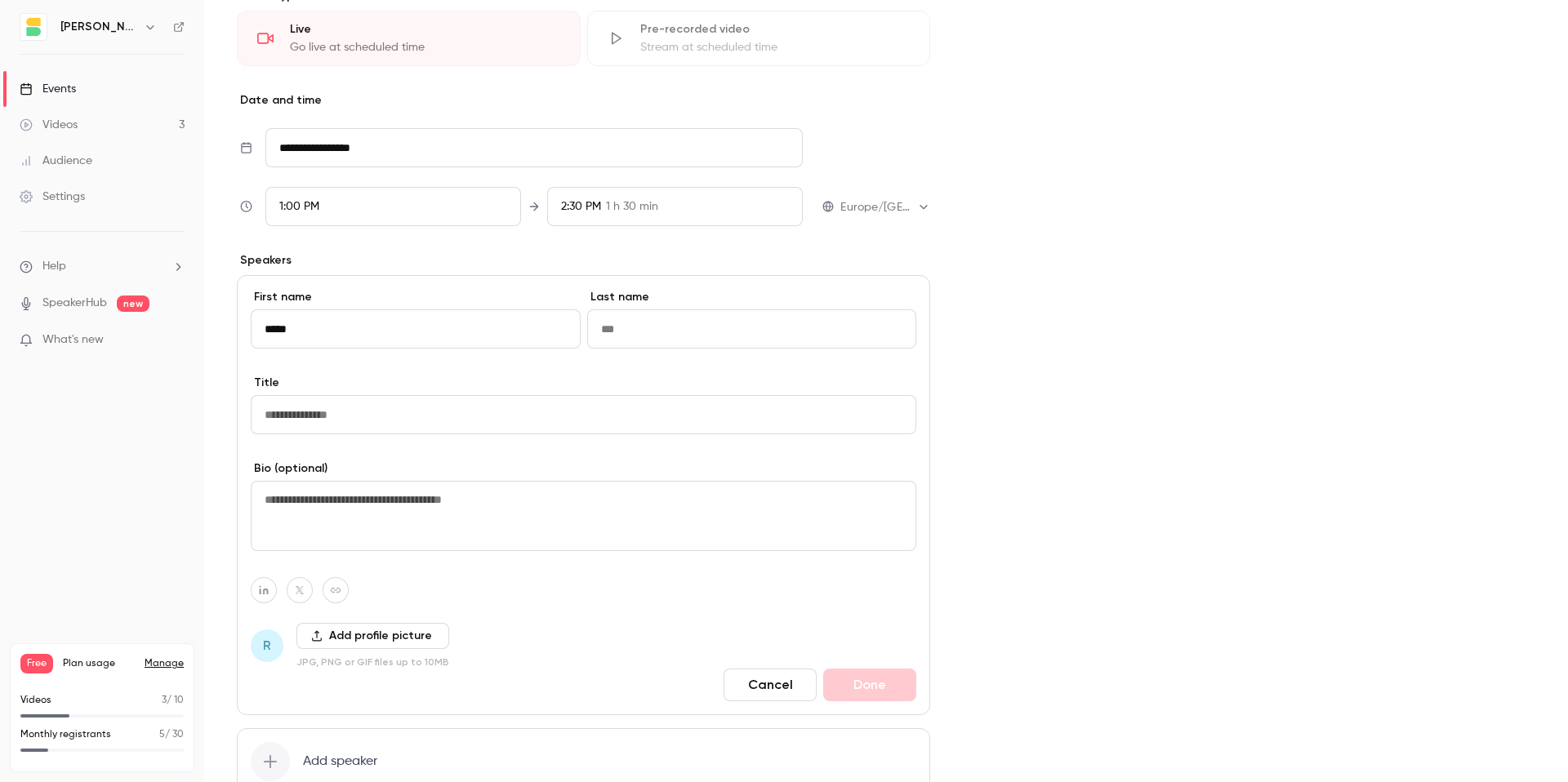 type on "*****" 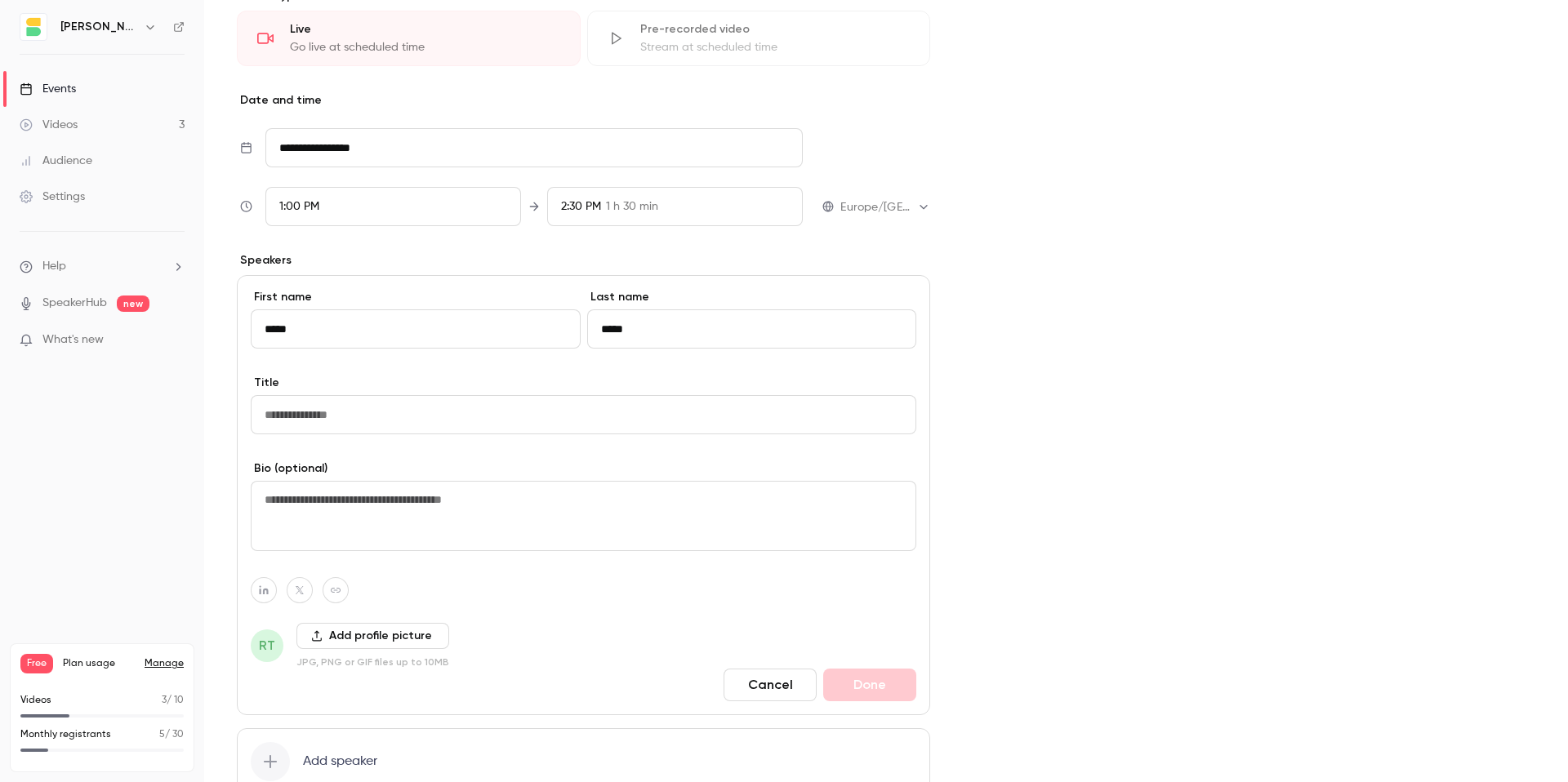 type on "*****" 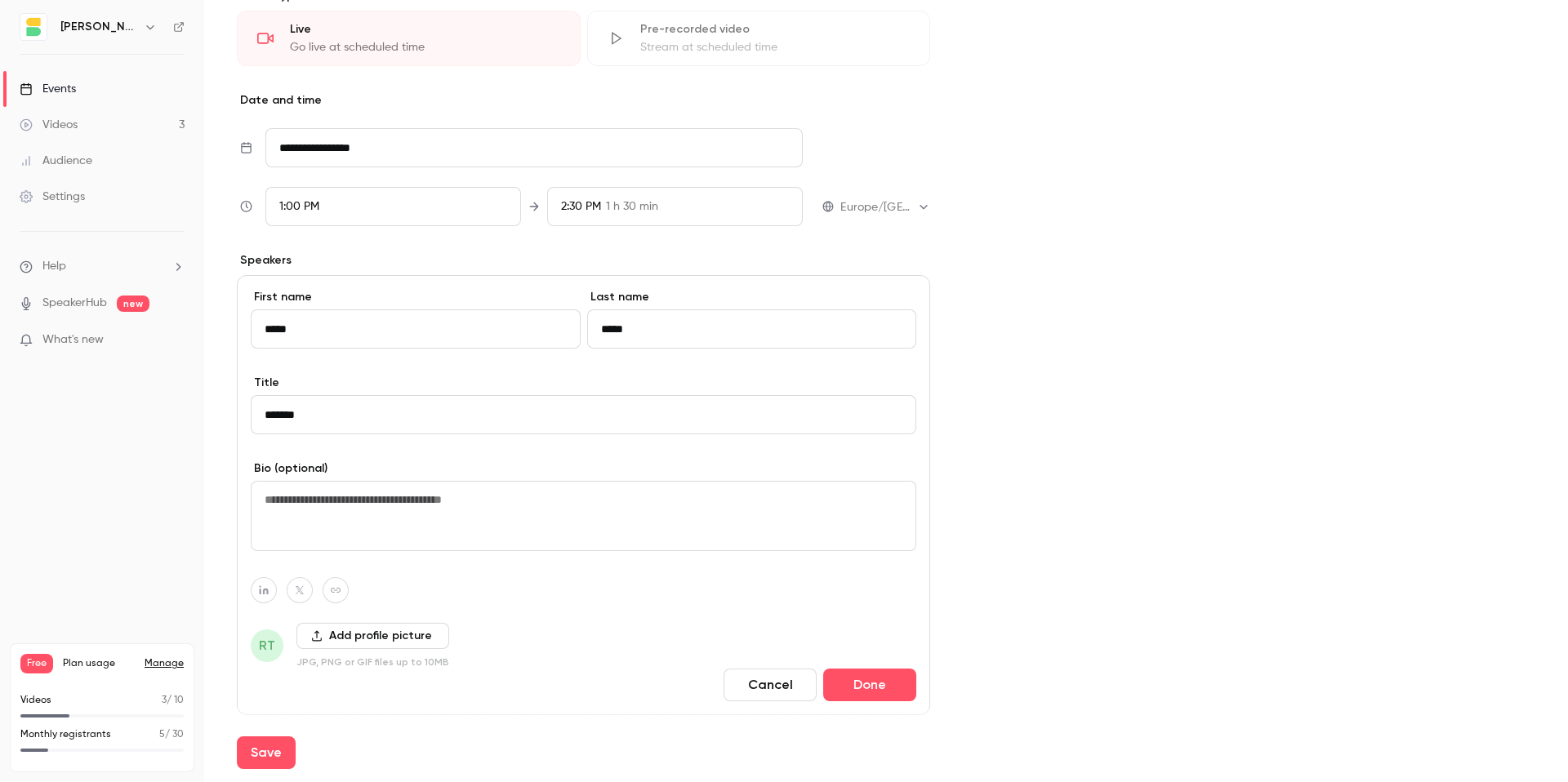 type on "**********" 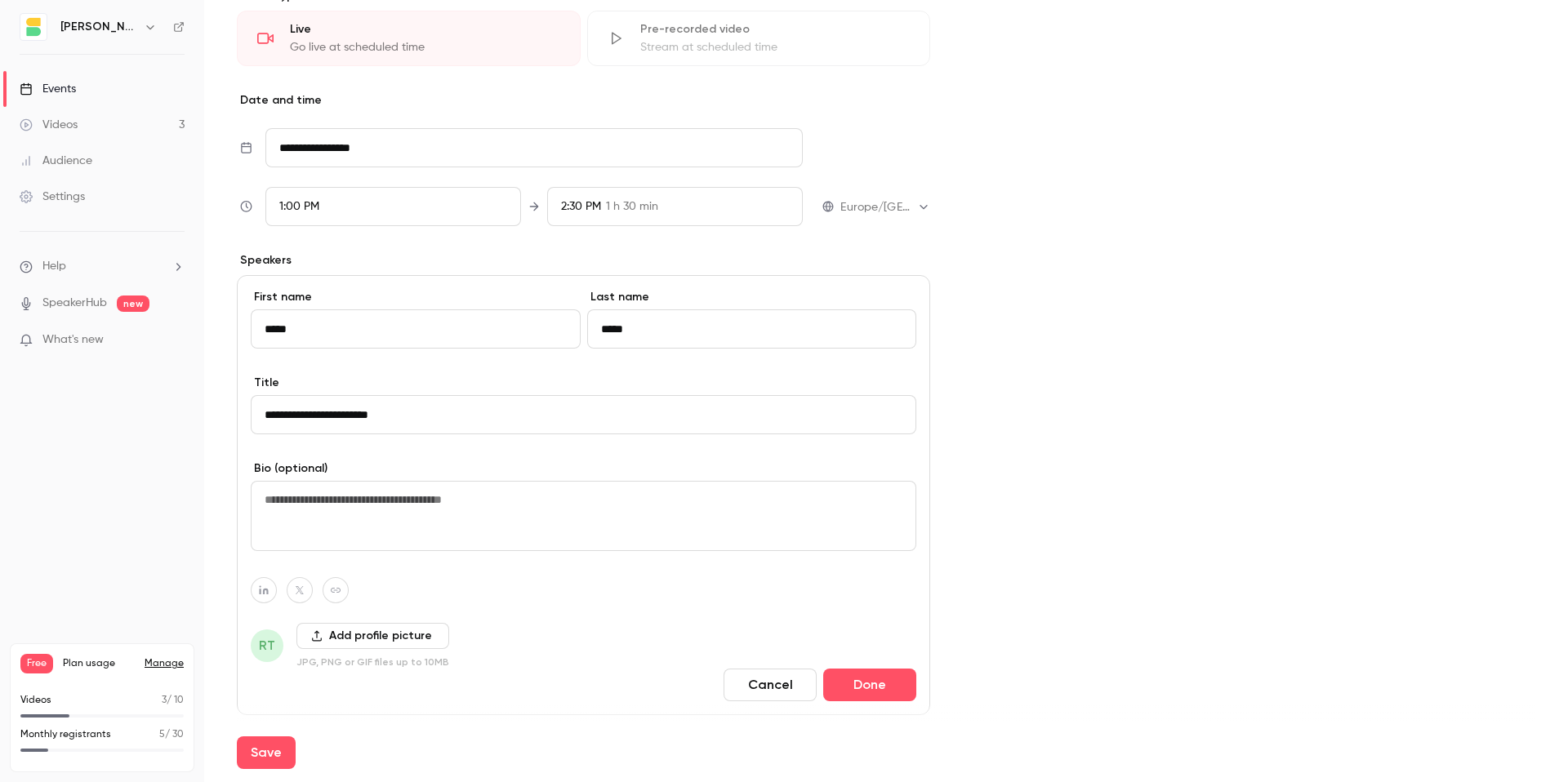 click at bounding box center (583, 516) 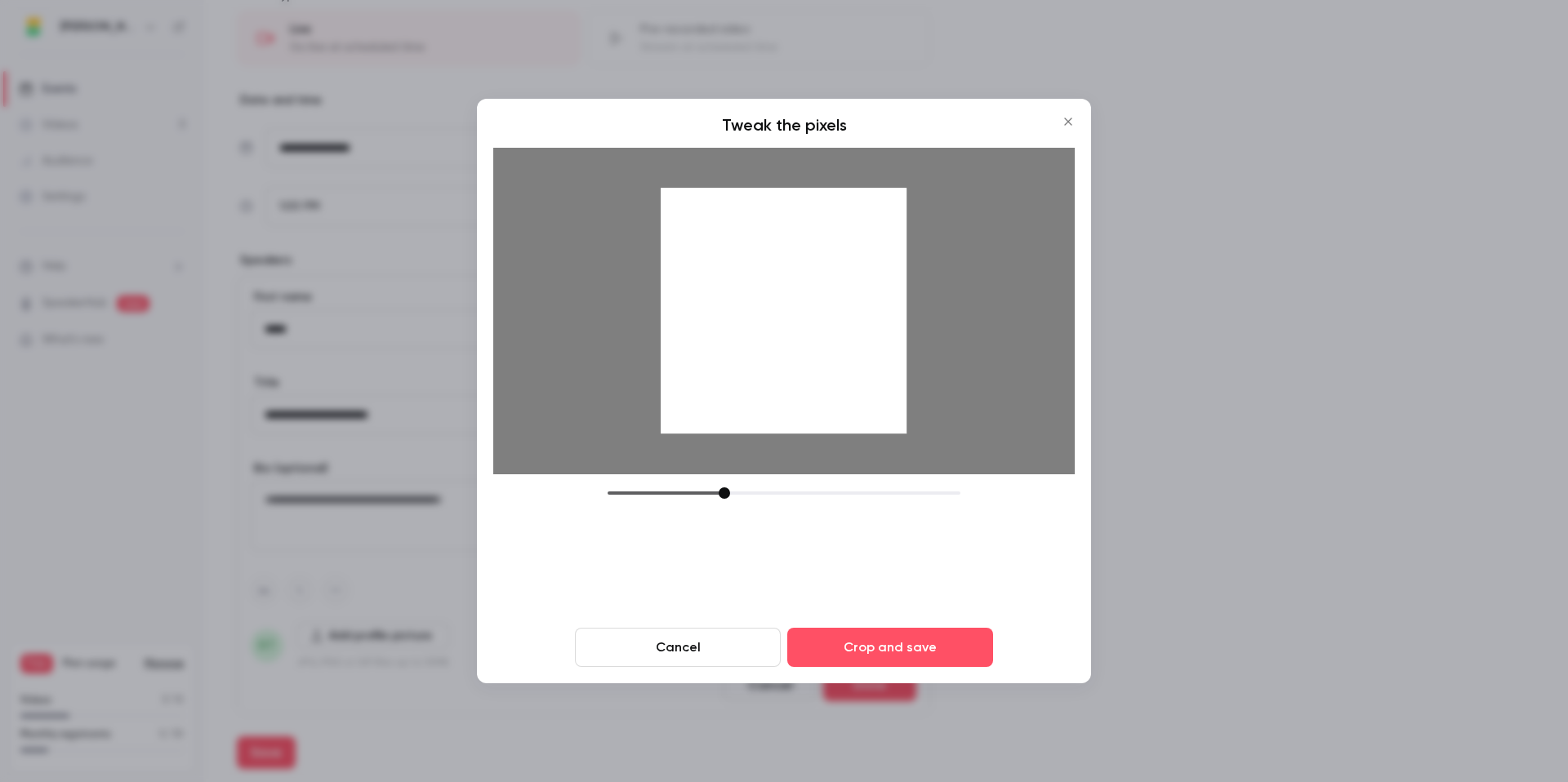drag, startPoint x: 793, startPoint y: 296, endPoint x: 762, endPoint y: 416, distance: 123.9395 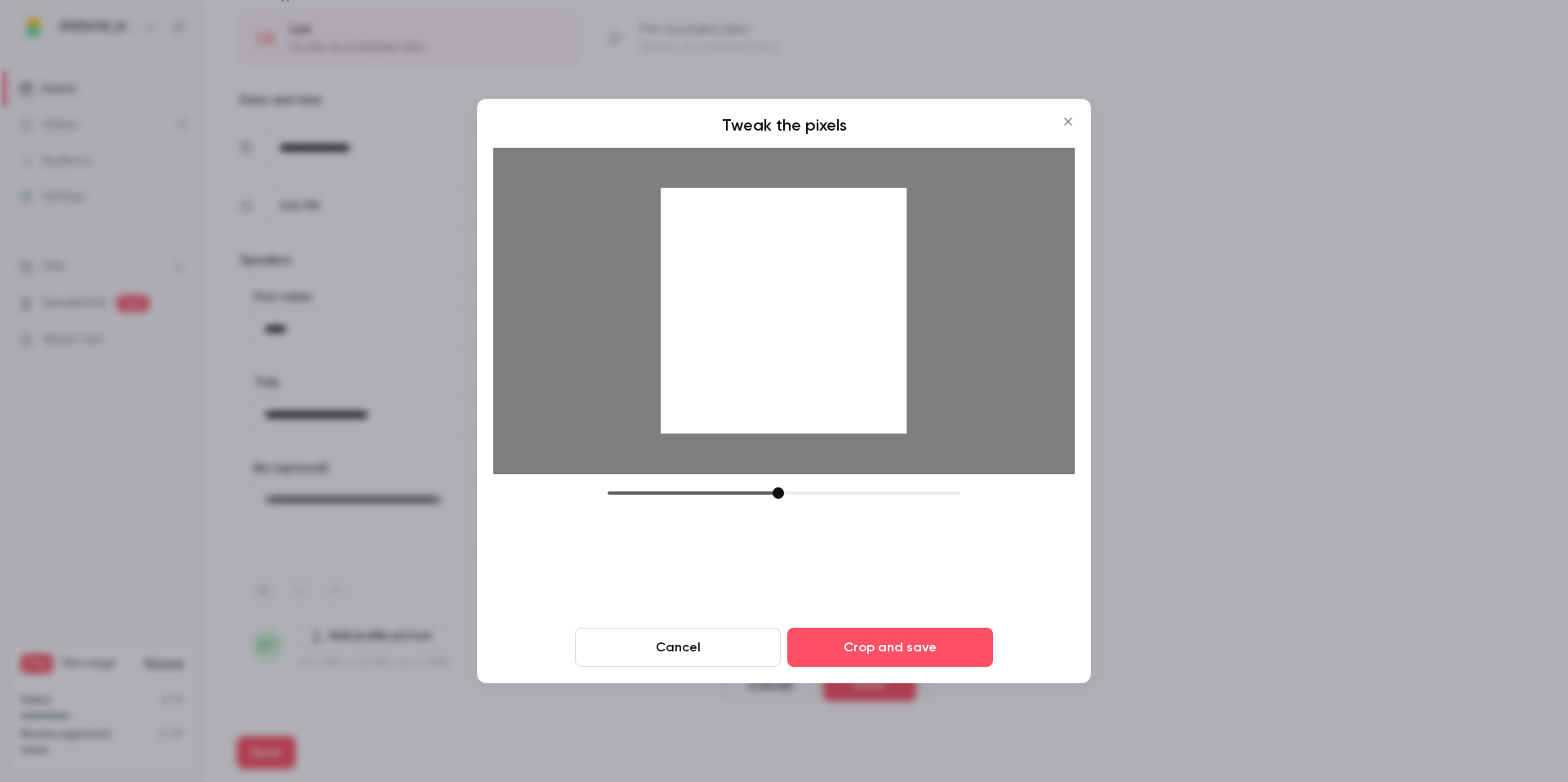 drag, startPoint x: 718, startPoint y: 491, endPoint x: 786, endPoint y: 491, distance: 68 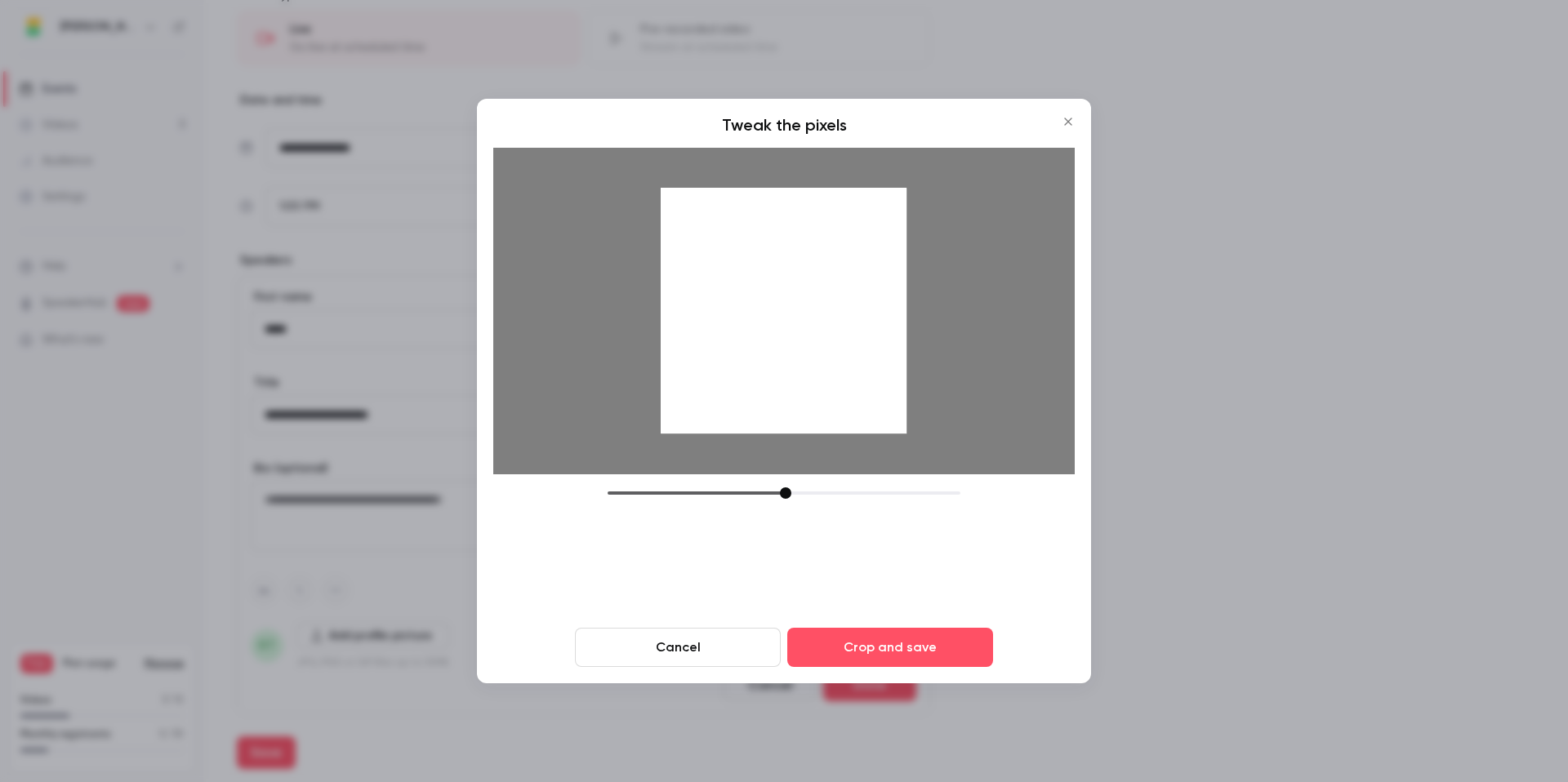 drag, startPoint x: 786, startPoint y: 323, endPoint x: 791, endPoint y: 394, distance: 71.17584 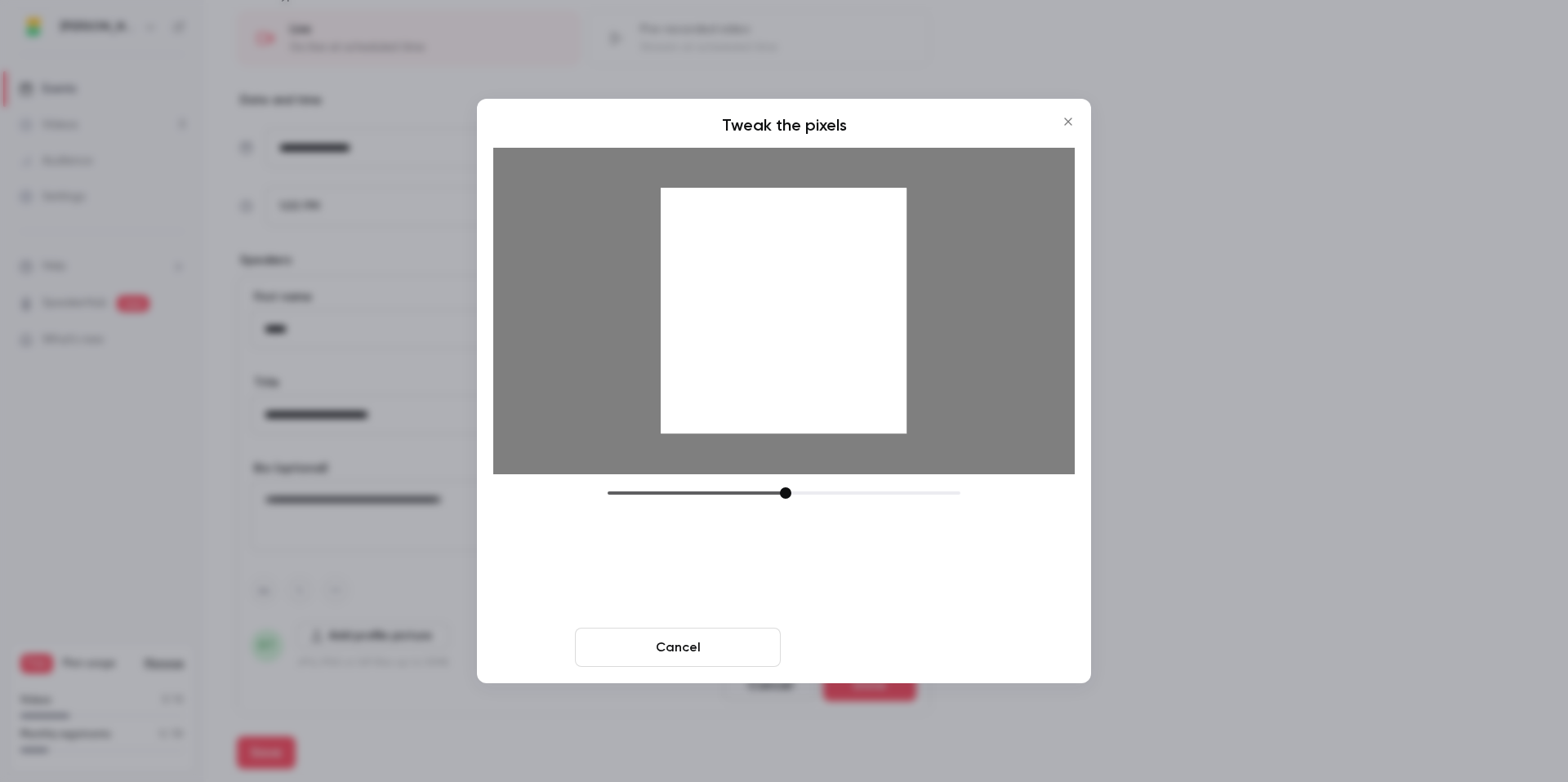 click on "Crop and save" at bounding box center (890, 647) 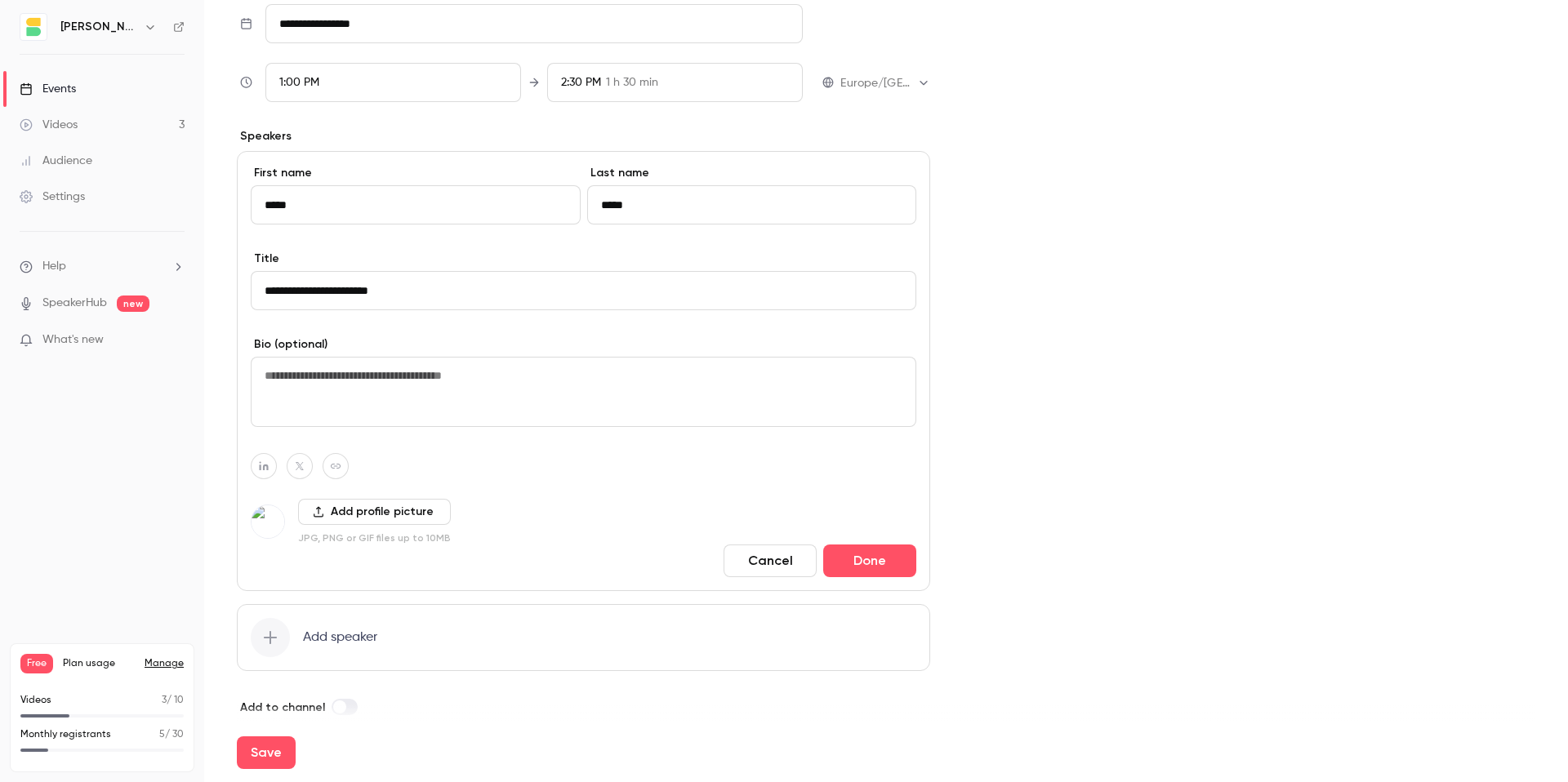 scroll, scrollTop: 930, scrollLeft: 0, axis: vertical 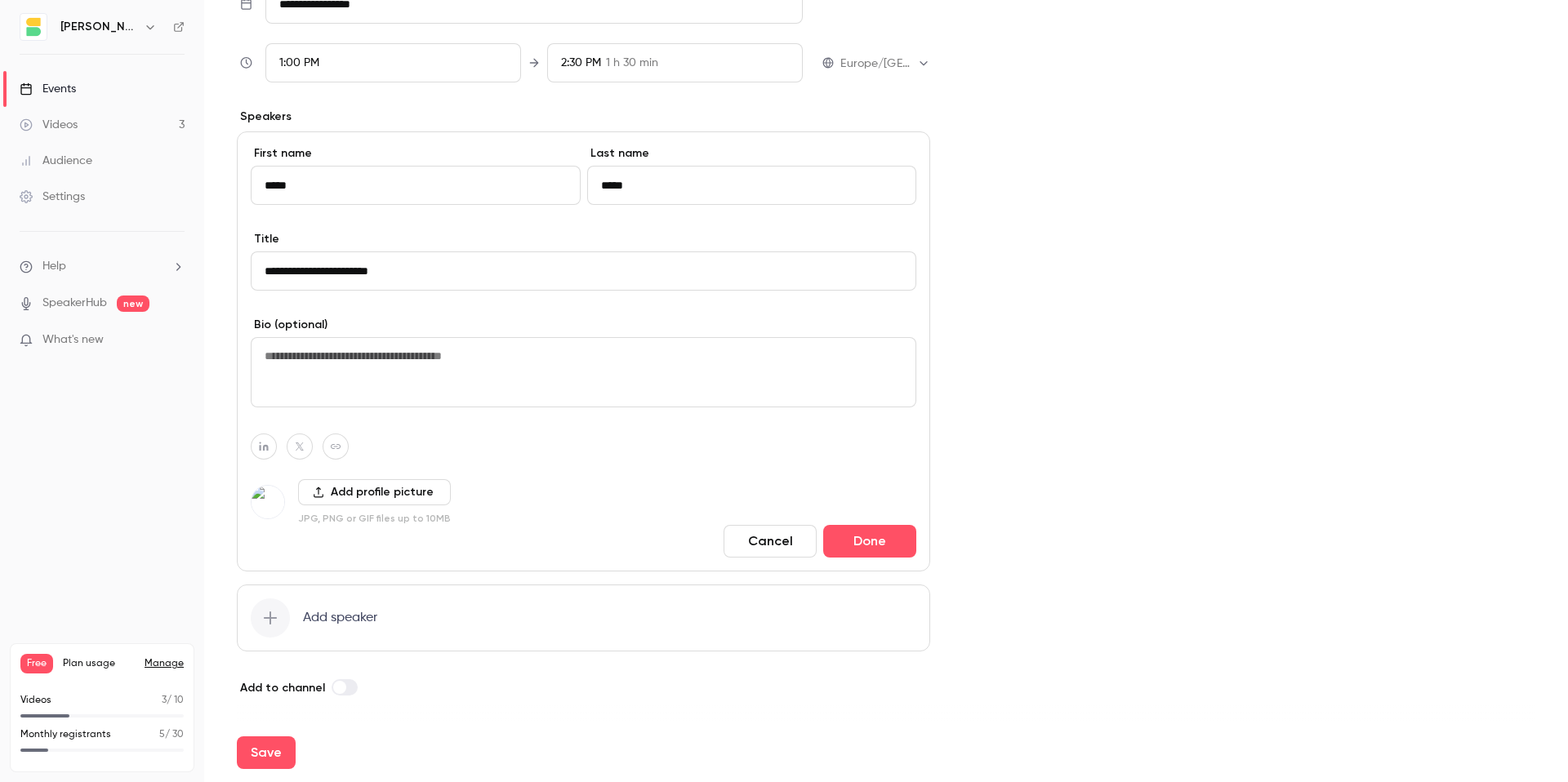 click at bounding box center (583, 372) 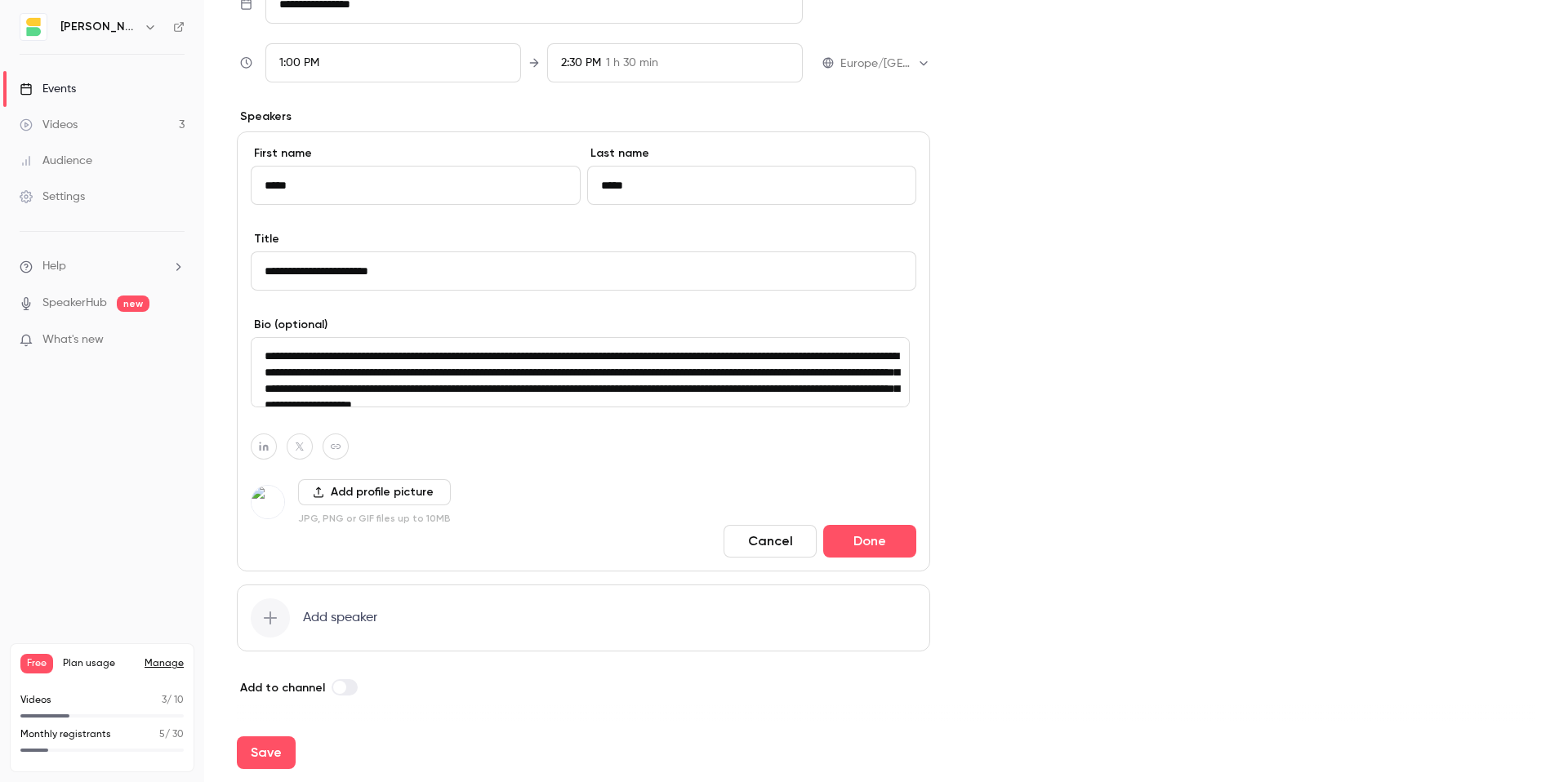 scroll, scrollTop: 20, scrollLeft: 0, axis: vertical 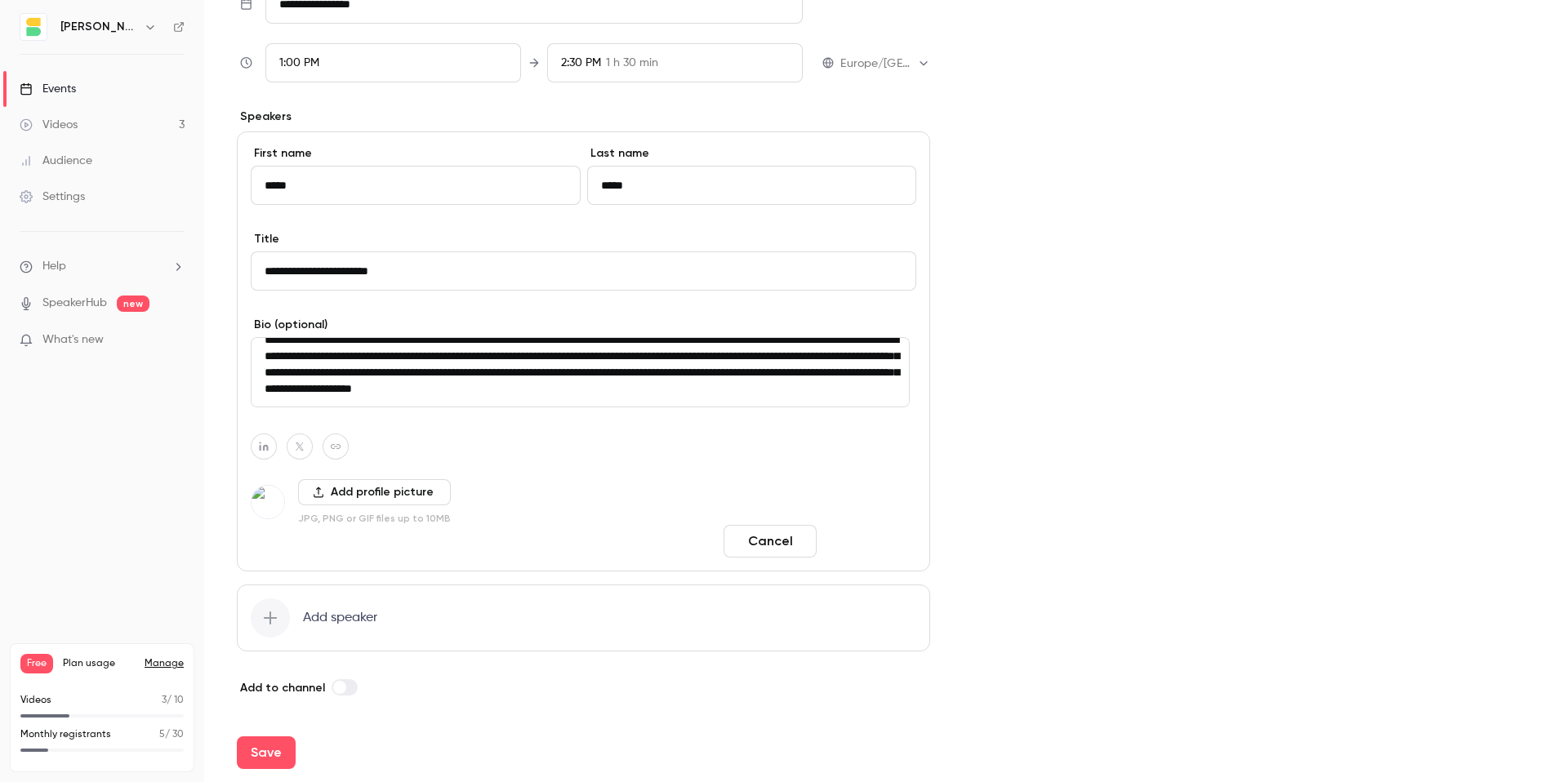 type on "**********" 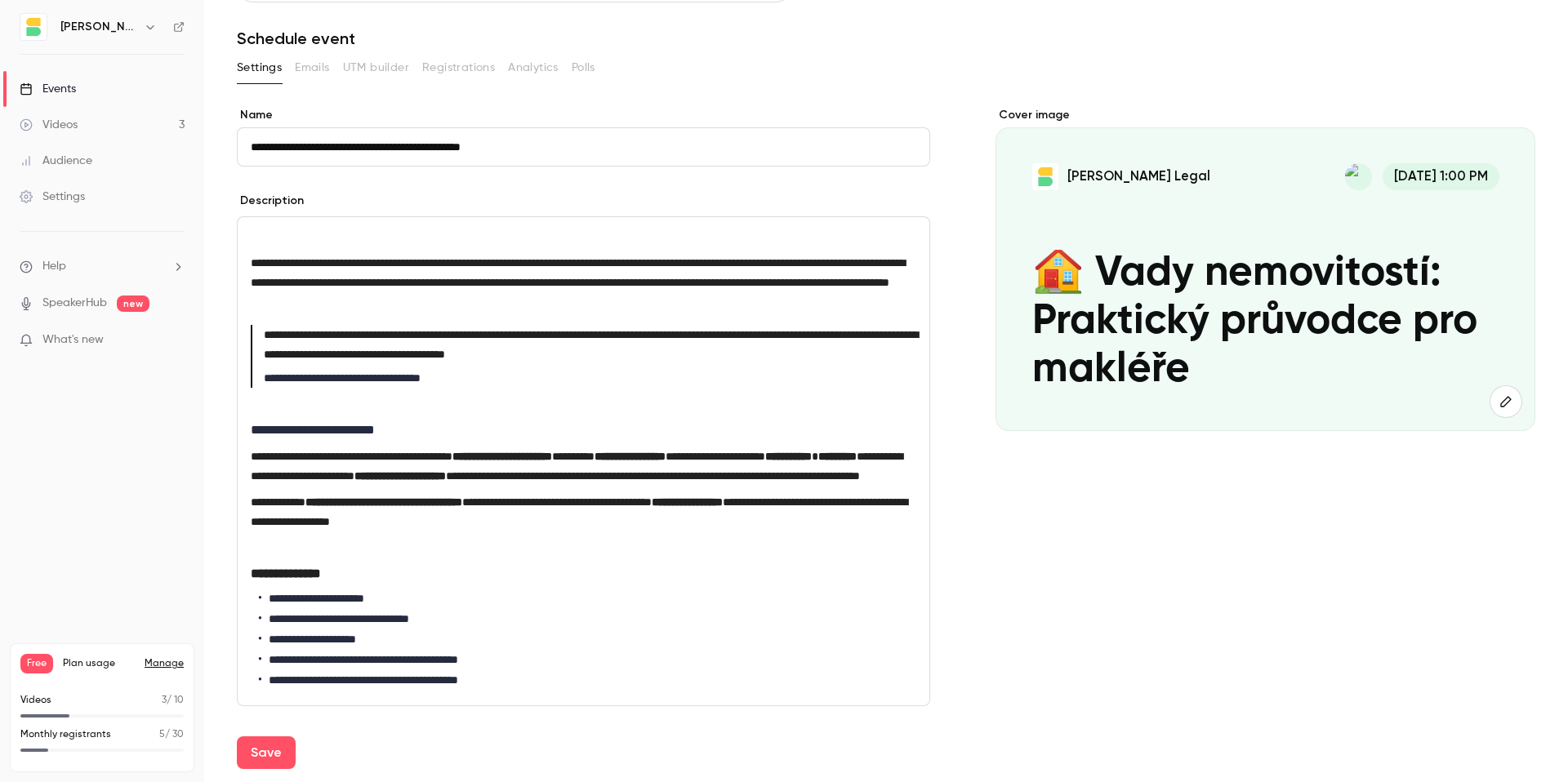 scroll, scrollTop: 0, scrollLeft: 0, axis: both 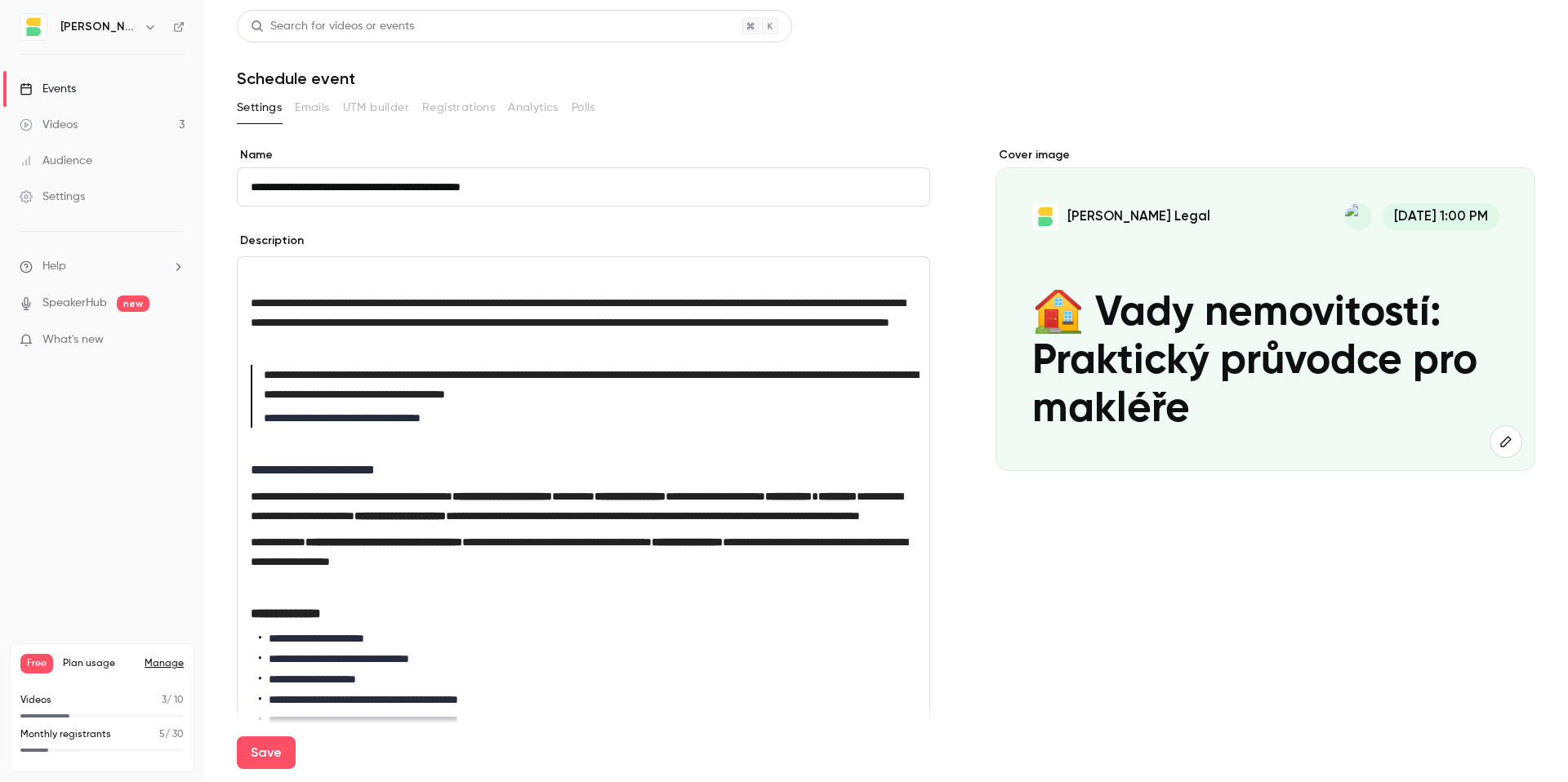 click on "Save" at bounding box center (266, 753) 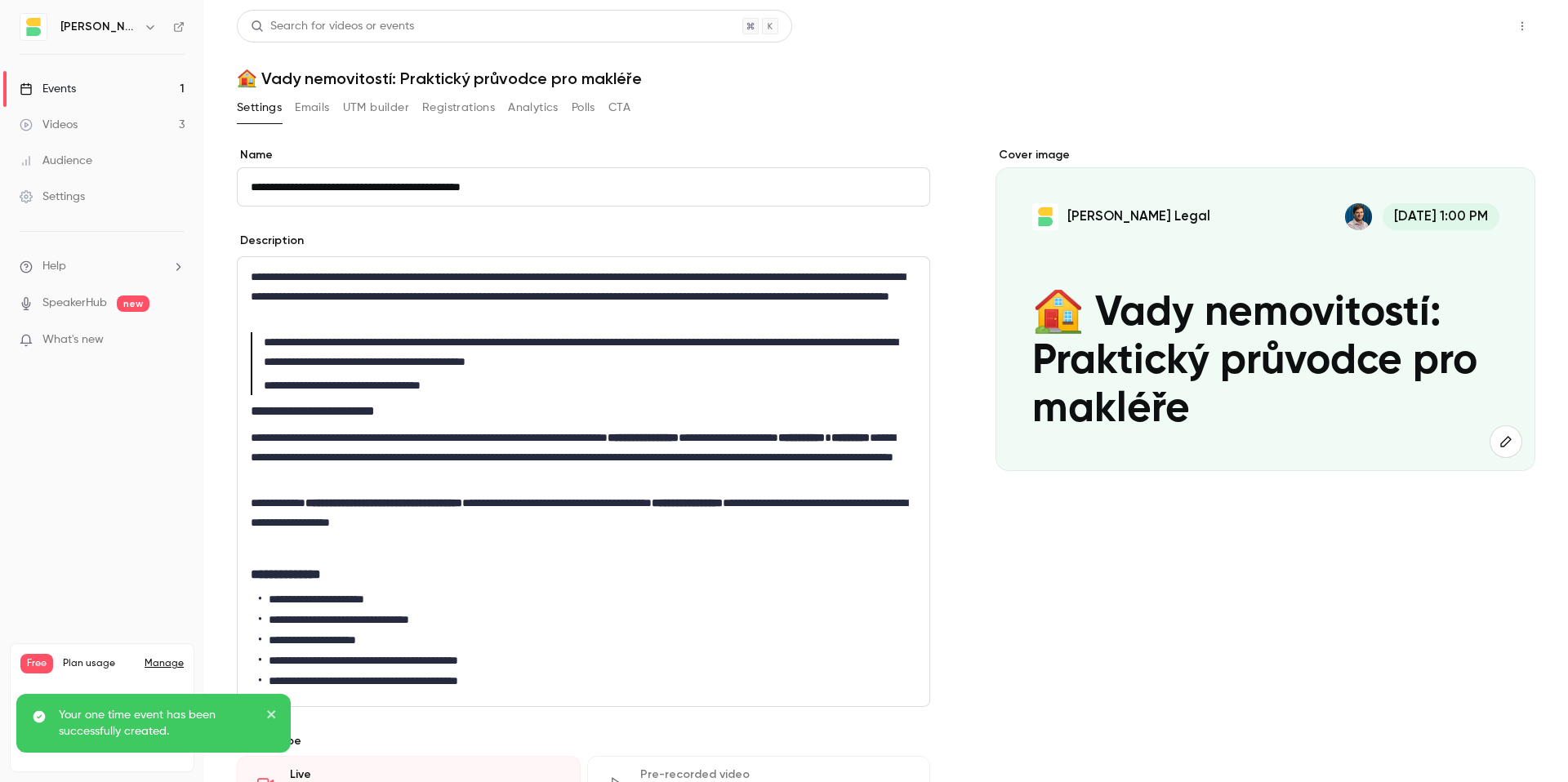 click on "Share" at bounding box center [1463, 26] 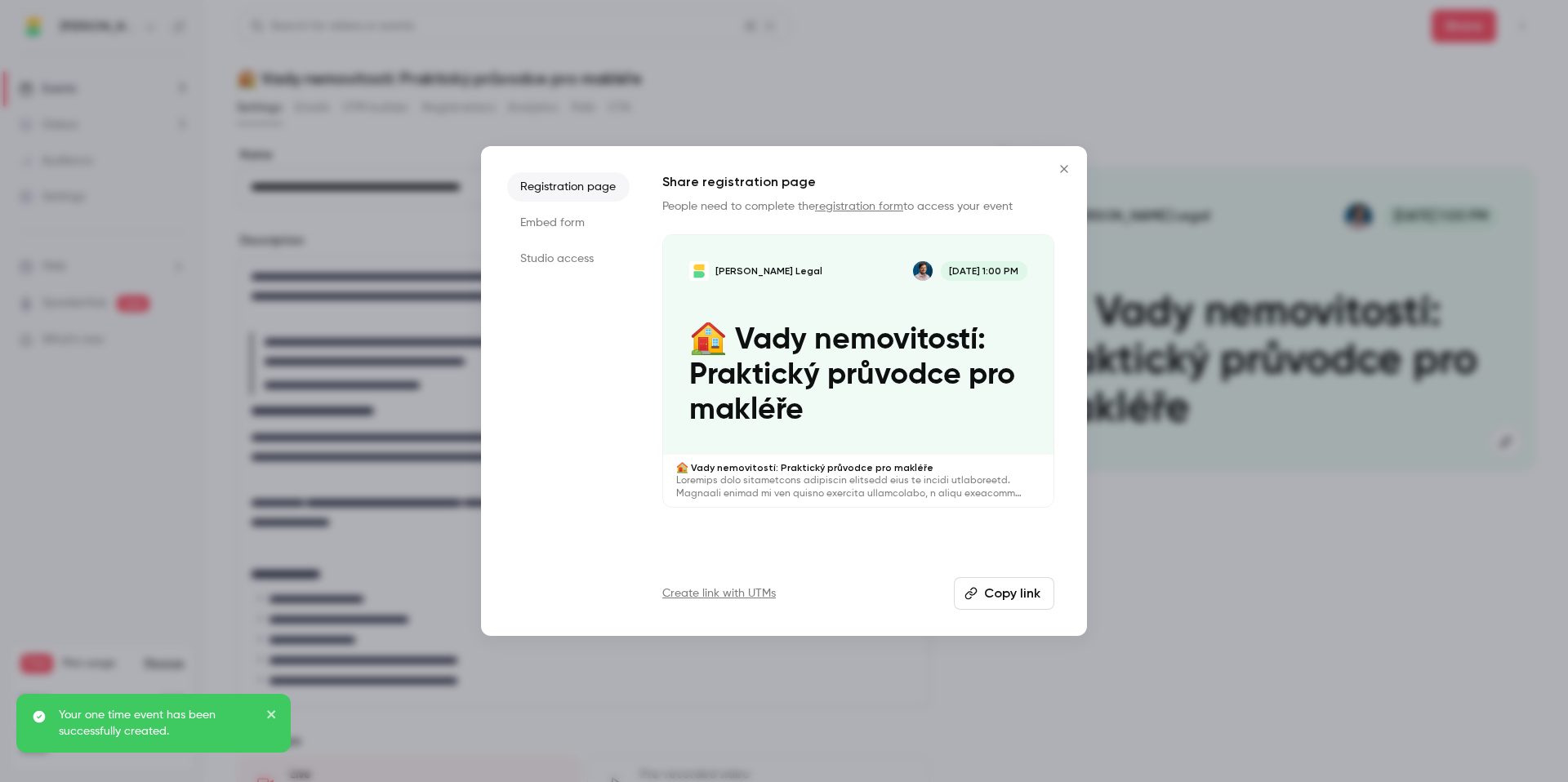 click on "Copy link" at bounding box center (1004, 593) 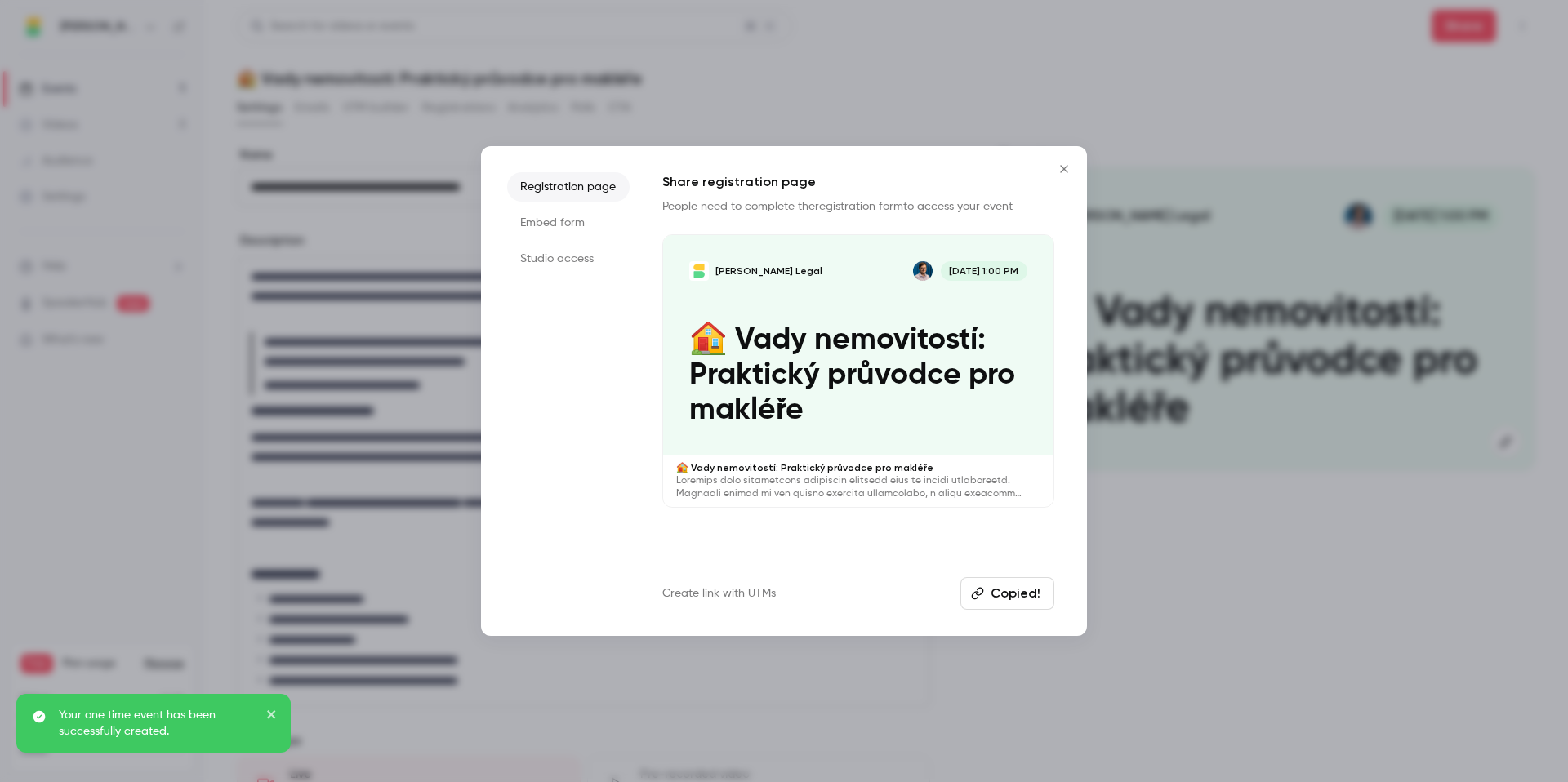 click 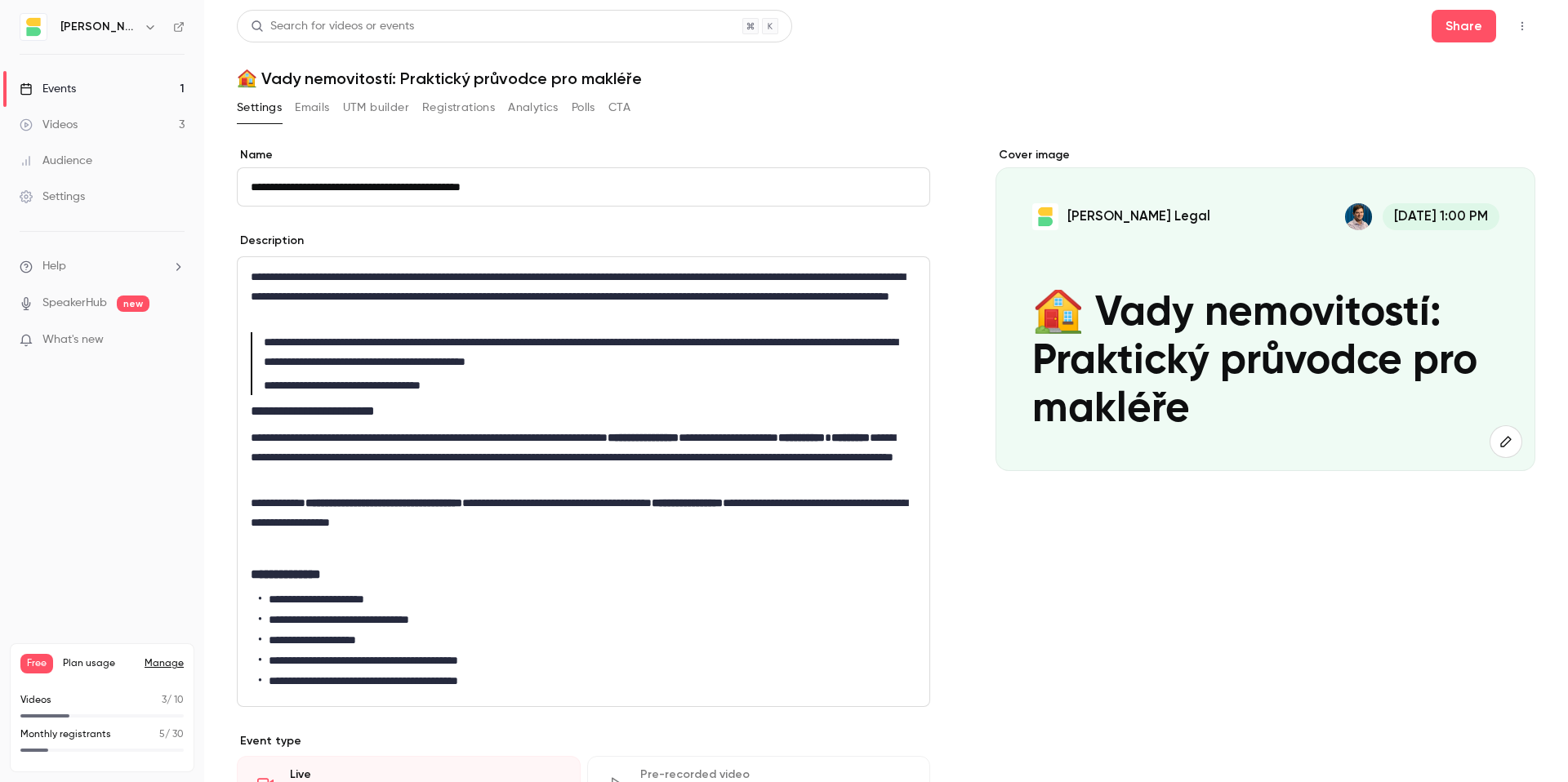 click on "**********" at bounding box center [580, 383] 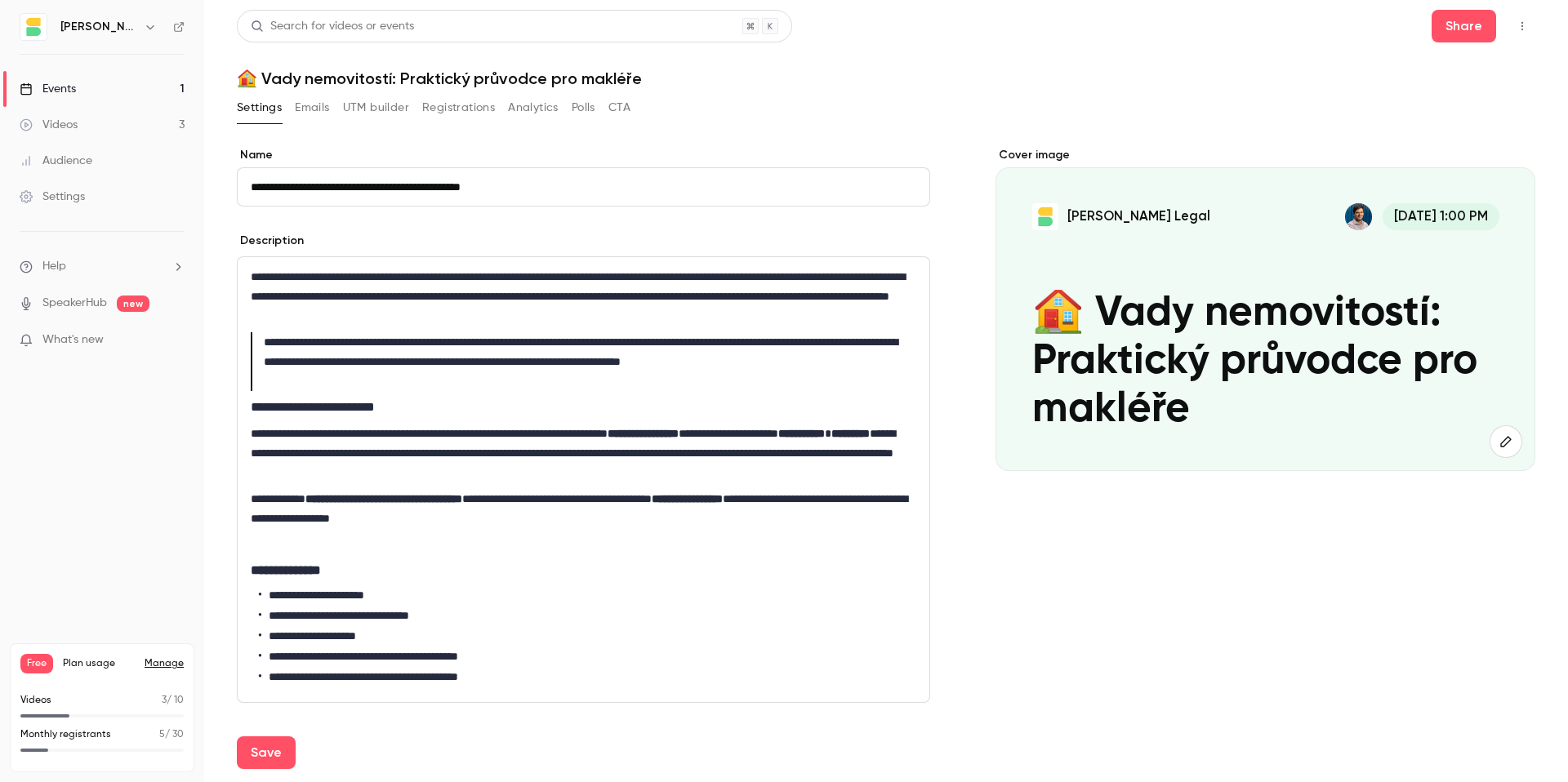 type 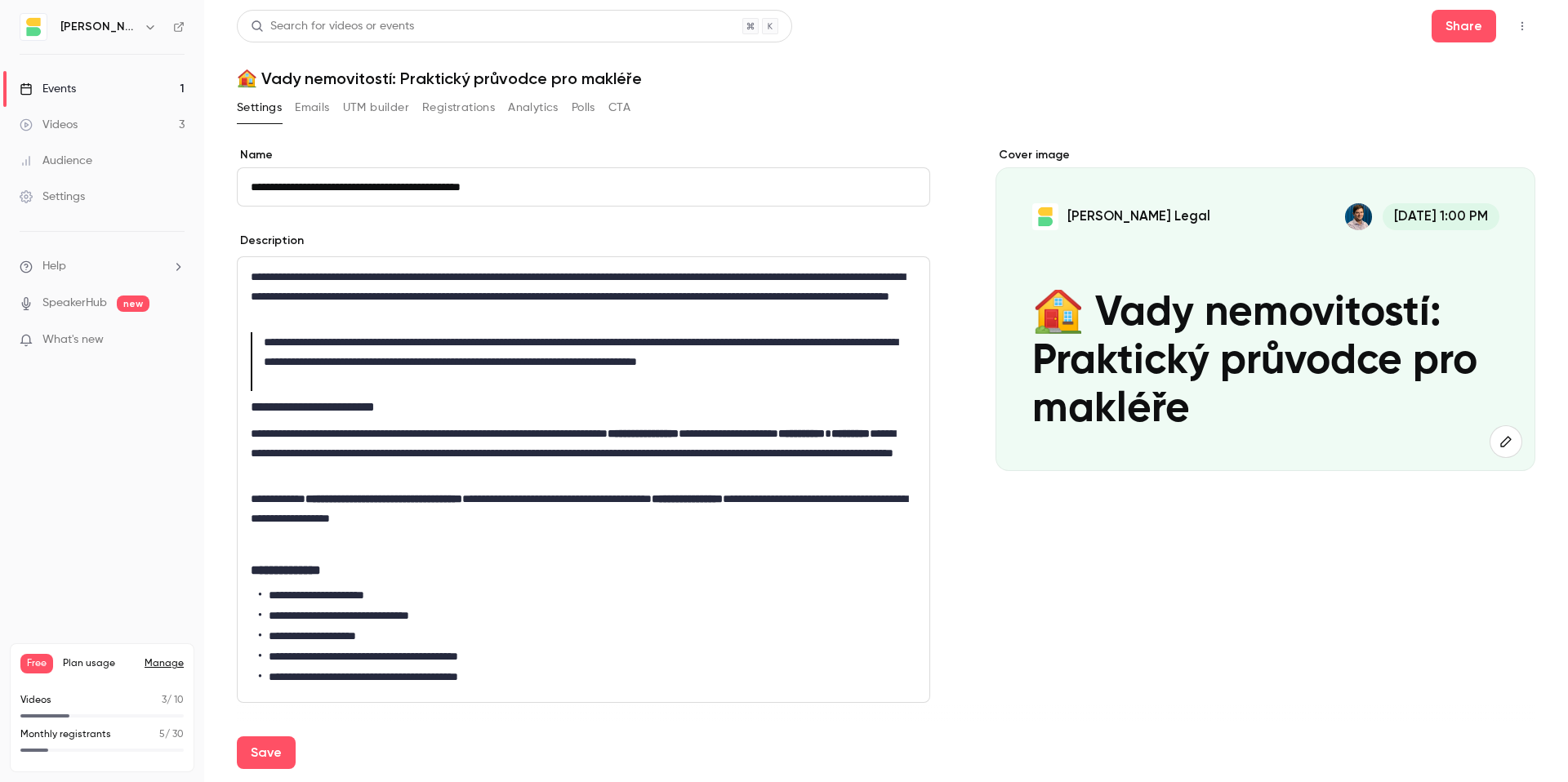 click on "Cover image [PERSON_NAME] Legal [DATE] 1:00 PM 🏠 Vady nemovitostí: Praktický průvodce pro makléře" at bounding box center (1265, 727) 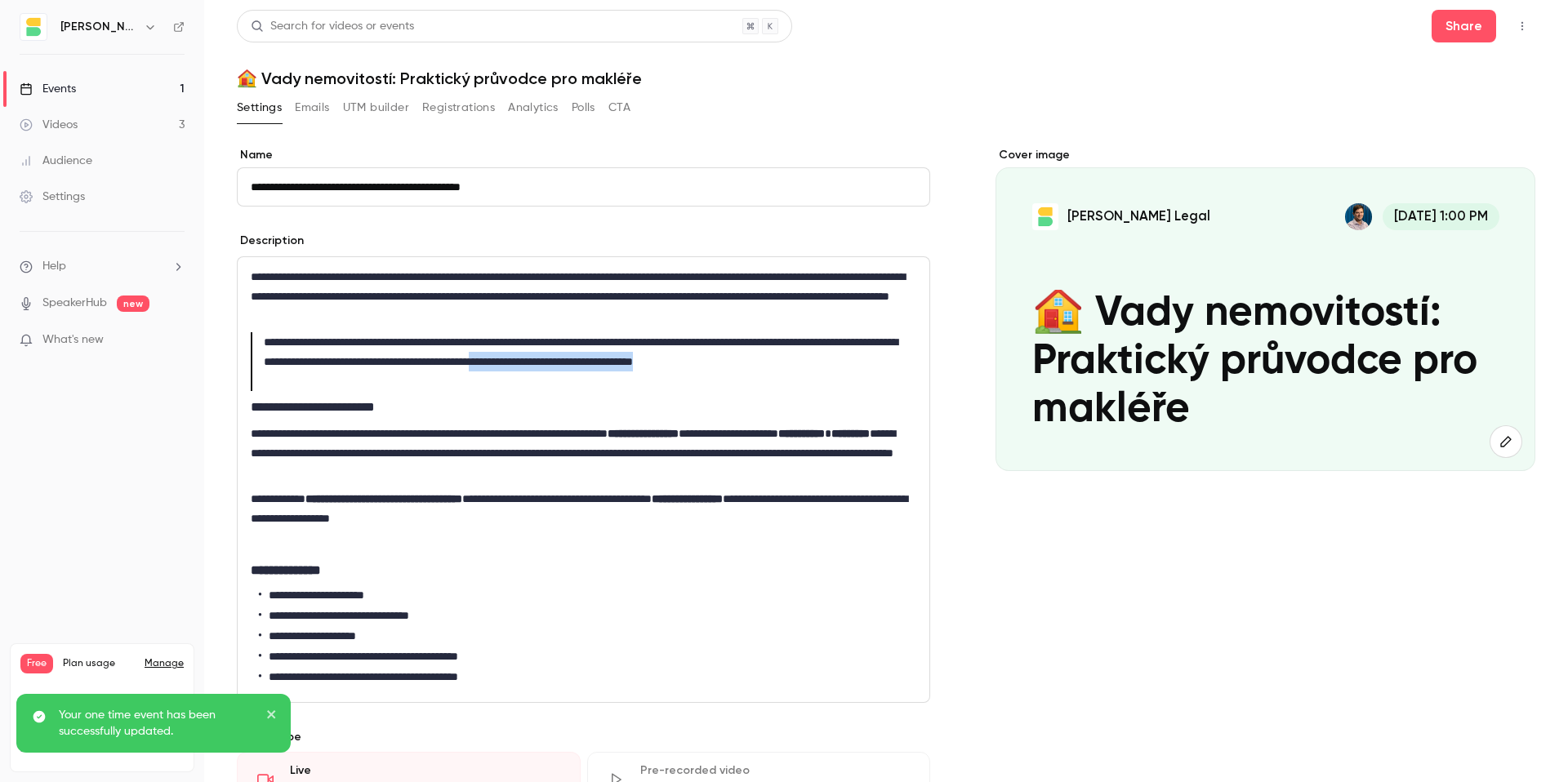 drag, startPoint x: 308, startPoint y: 381, endPoint x: 693, endPoint y: 362, distance: 385.46855 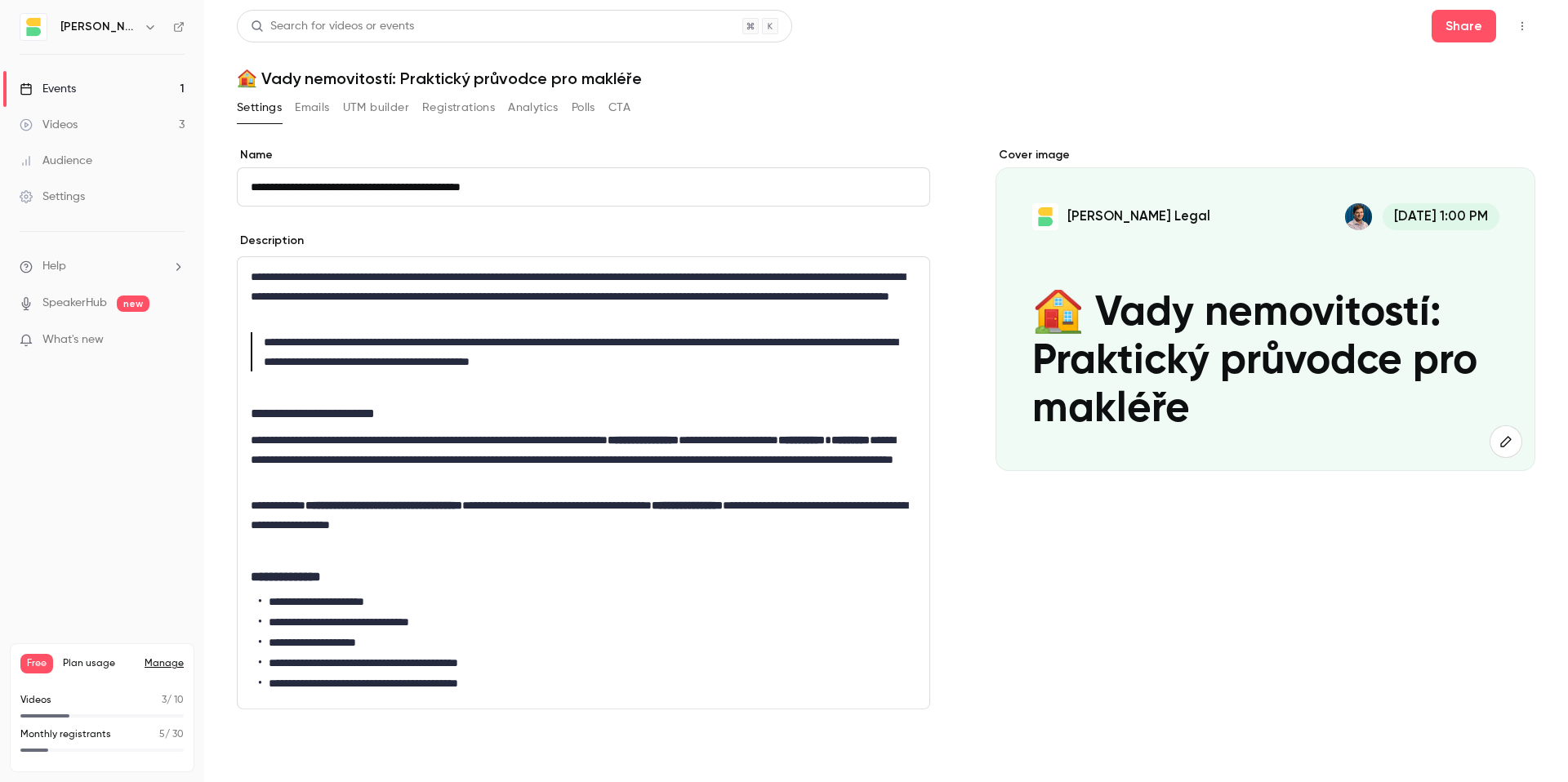 click on "Save" at bounding box center (266, 753) 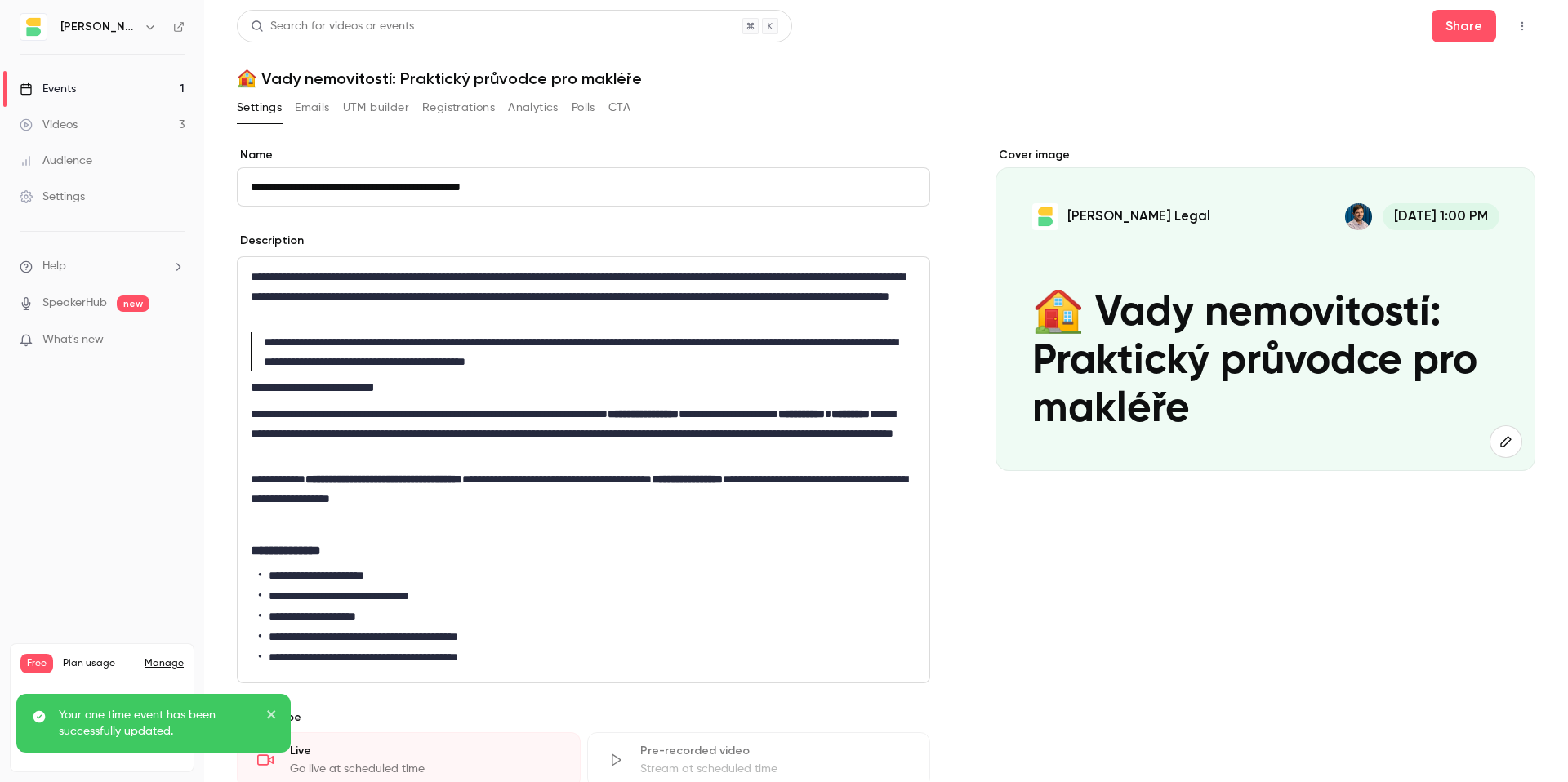 click on "**********" at bounding box center [580, 352] 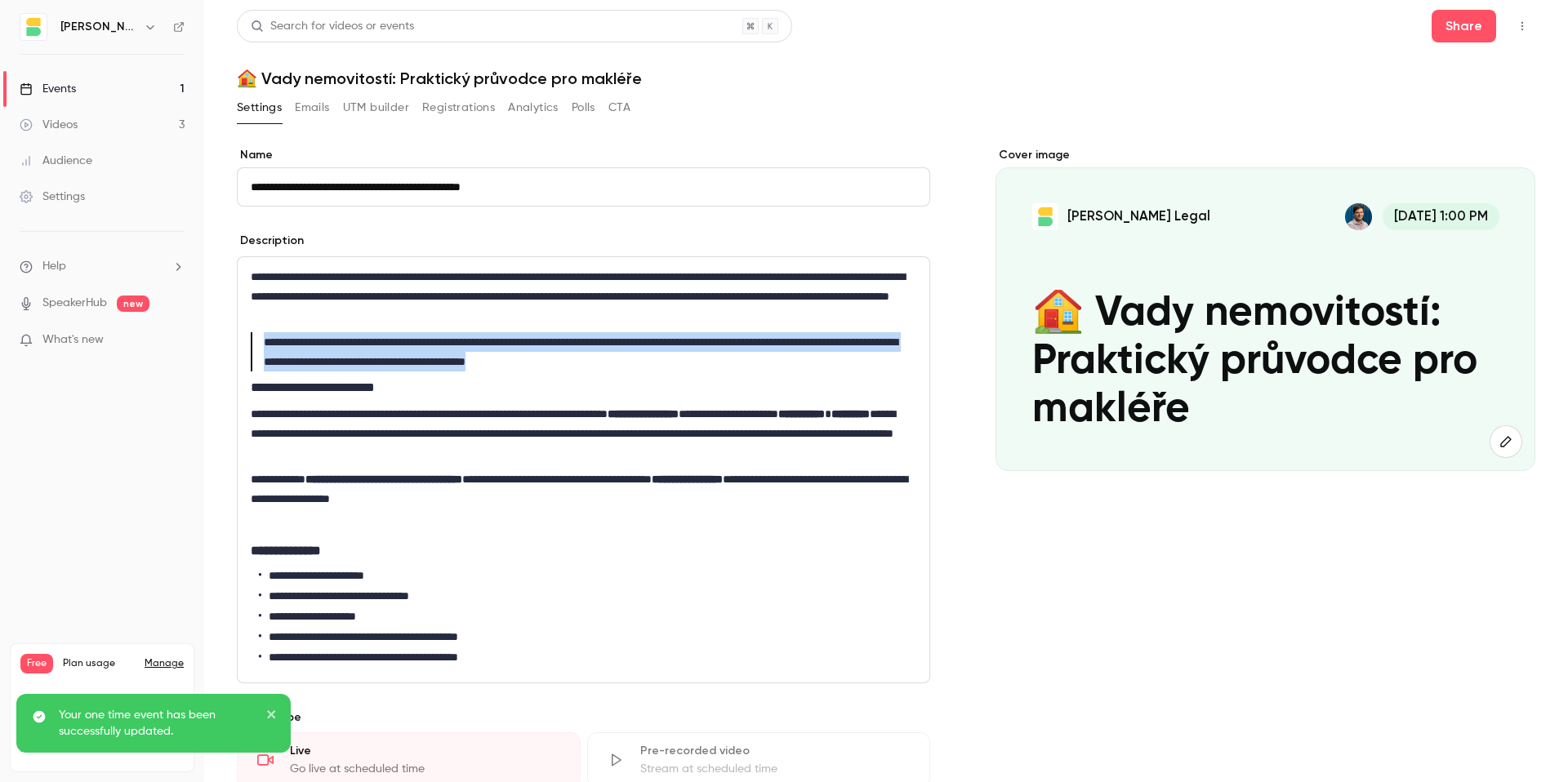 drag, startPoint x: 698, startPoint y: 362, endPoint x: 258, endPoint y: 344, distance: 440.368 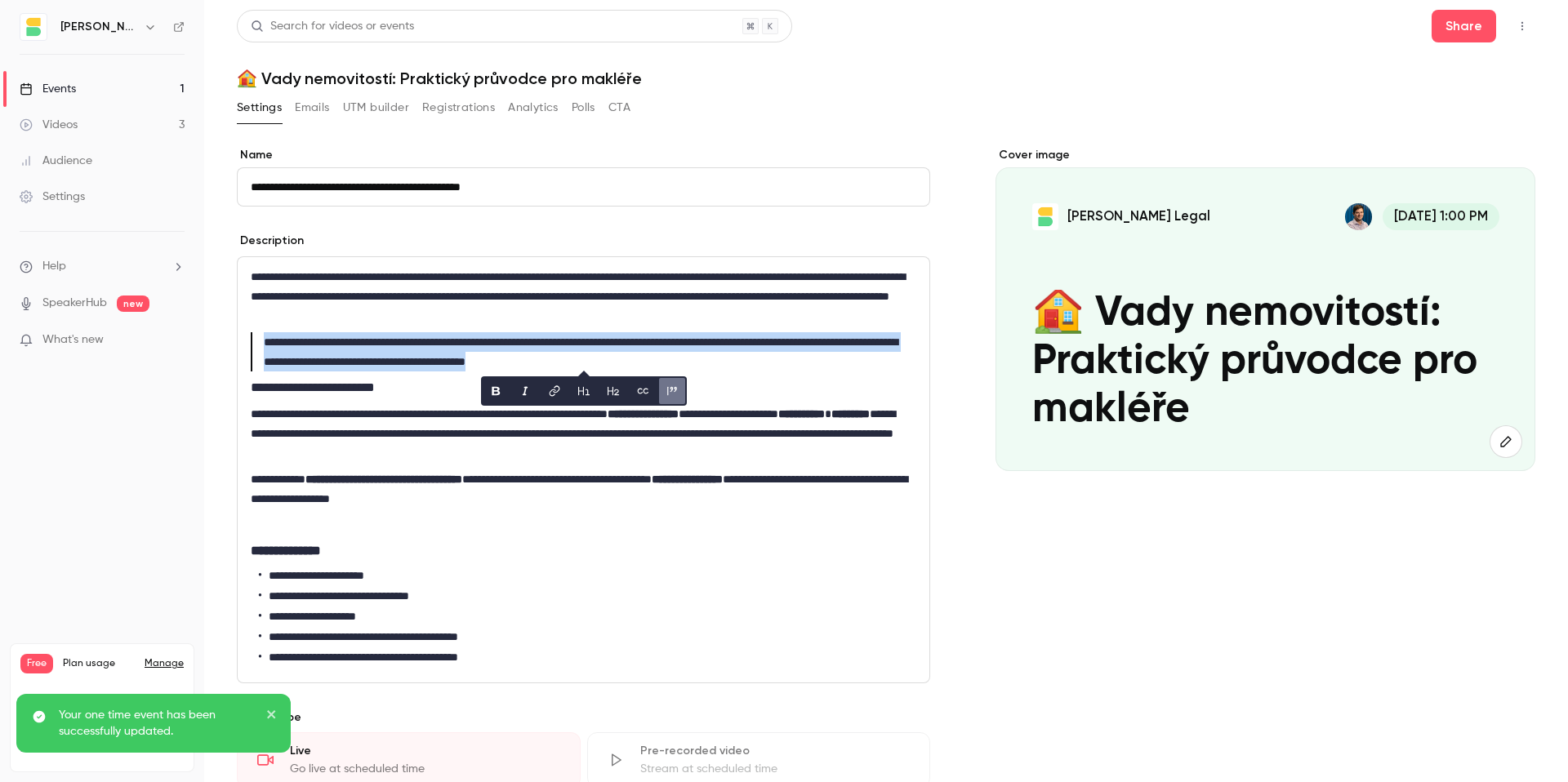 click 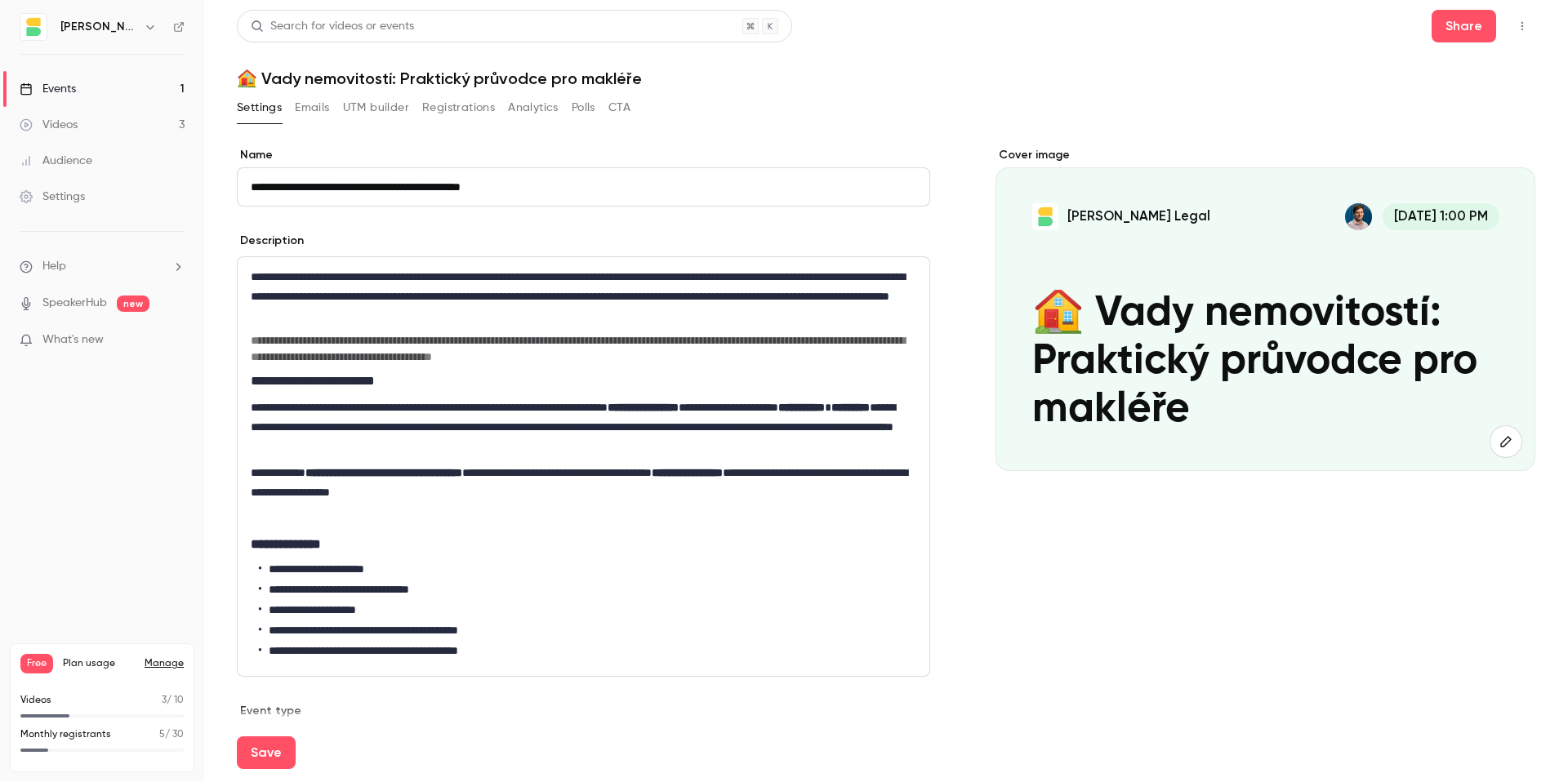 click on "**********" at bounding box center [580, 296] 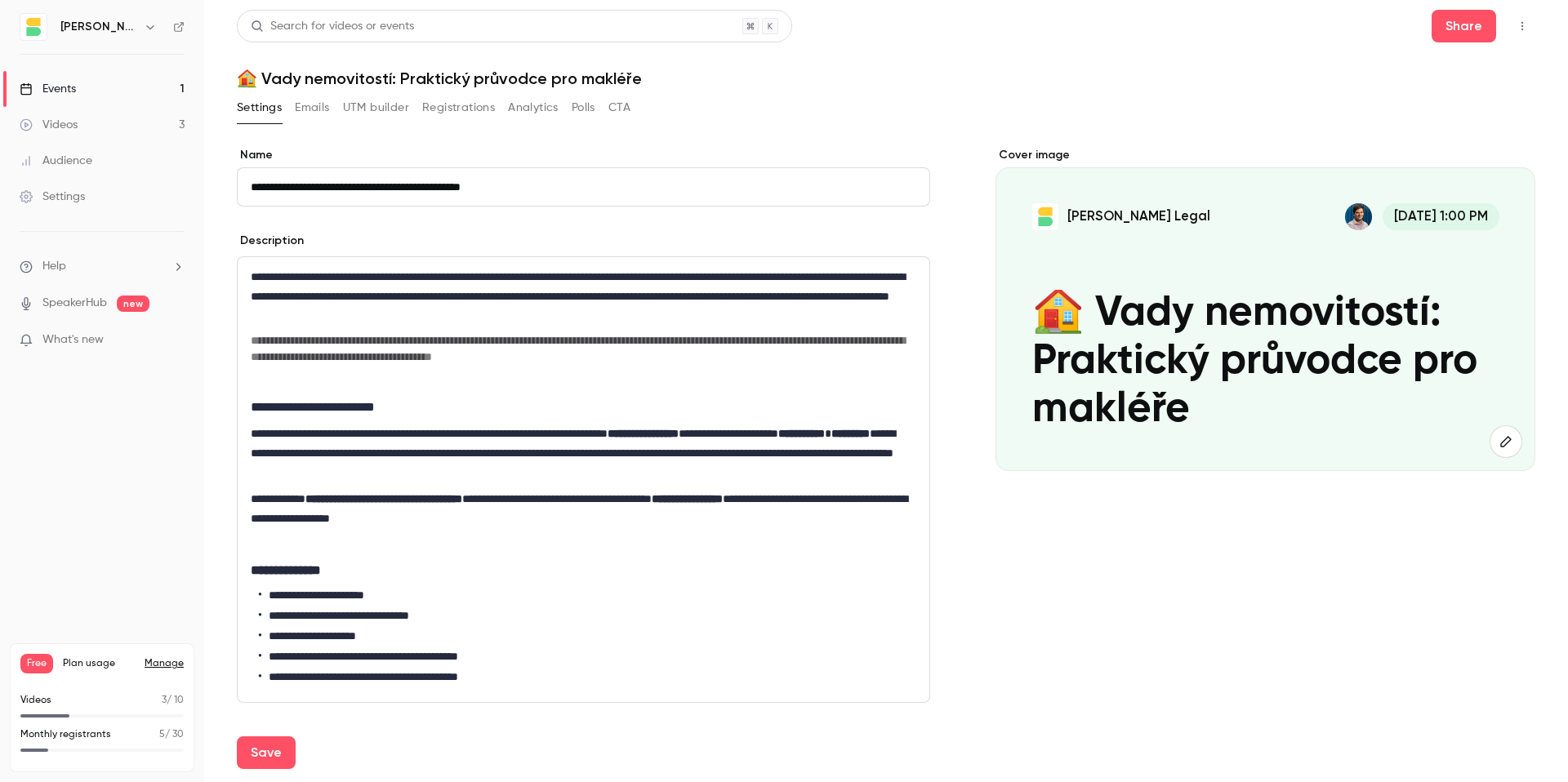 drag, startPoint x: 256, startPoint y: 744, endPoint x: 350, endPoint y: 702, distance: 102.9563 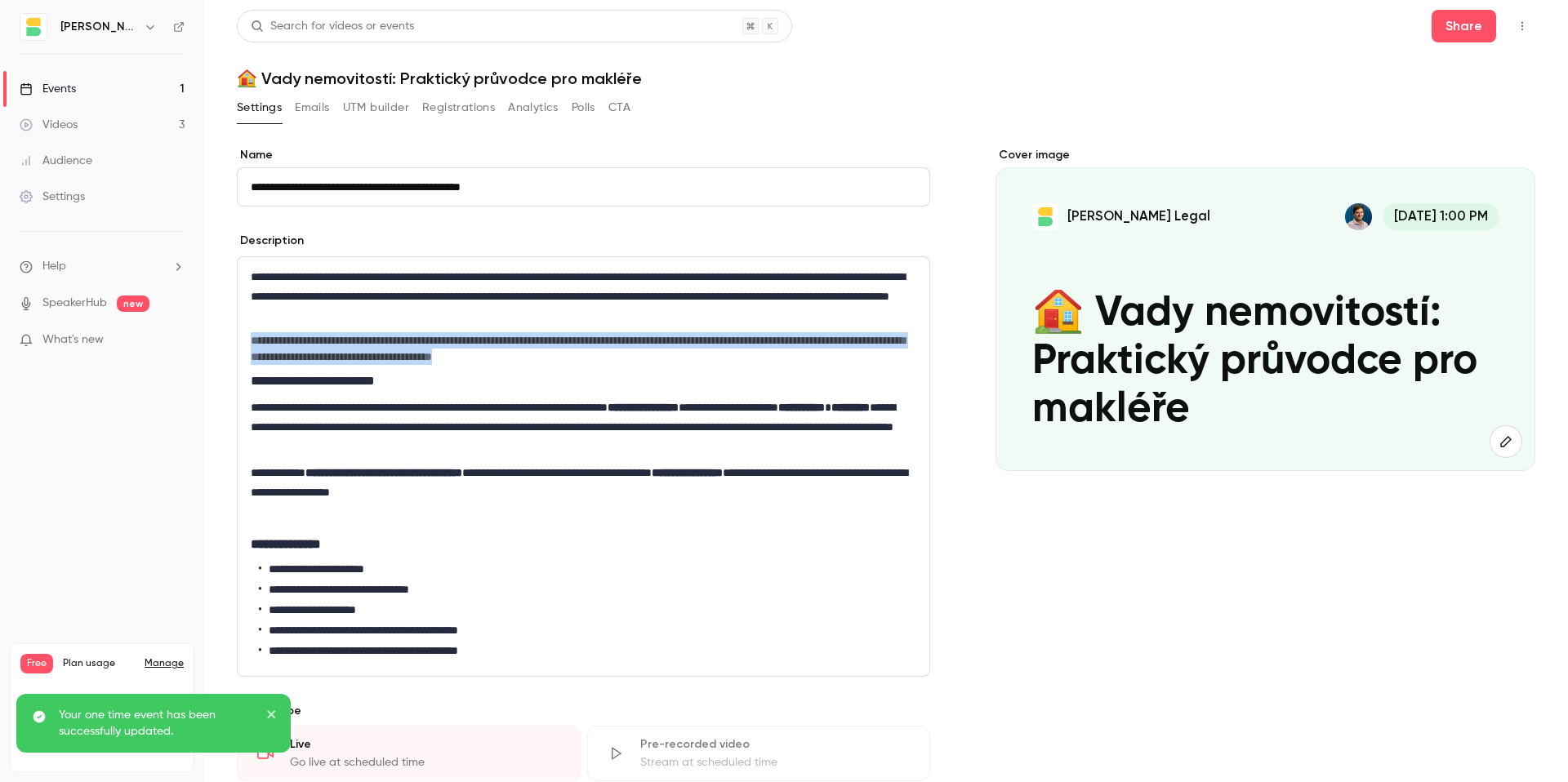 drag, startPoint x: 708, startPoint y: 358, endPoint x: 228, endPoint y: 338, distance: 480.41649 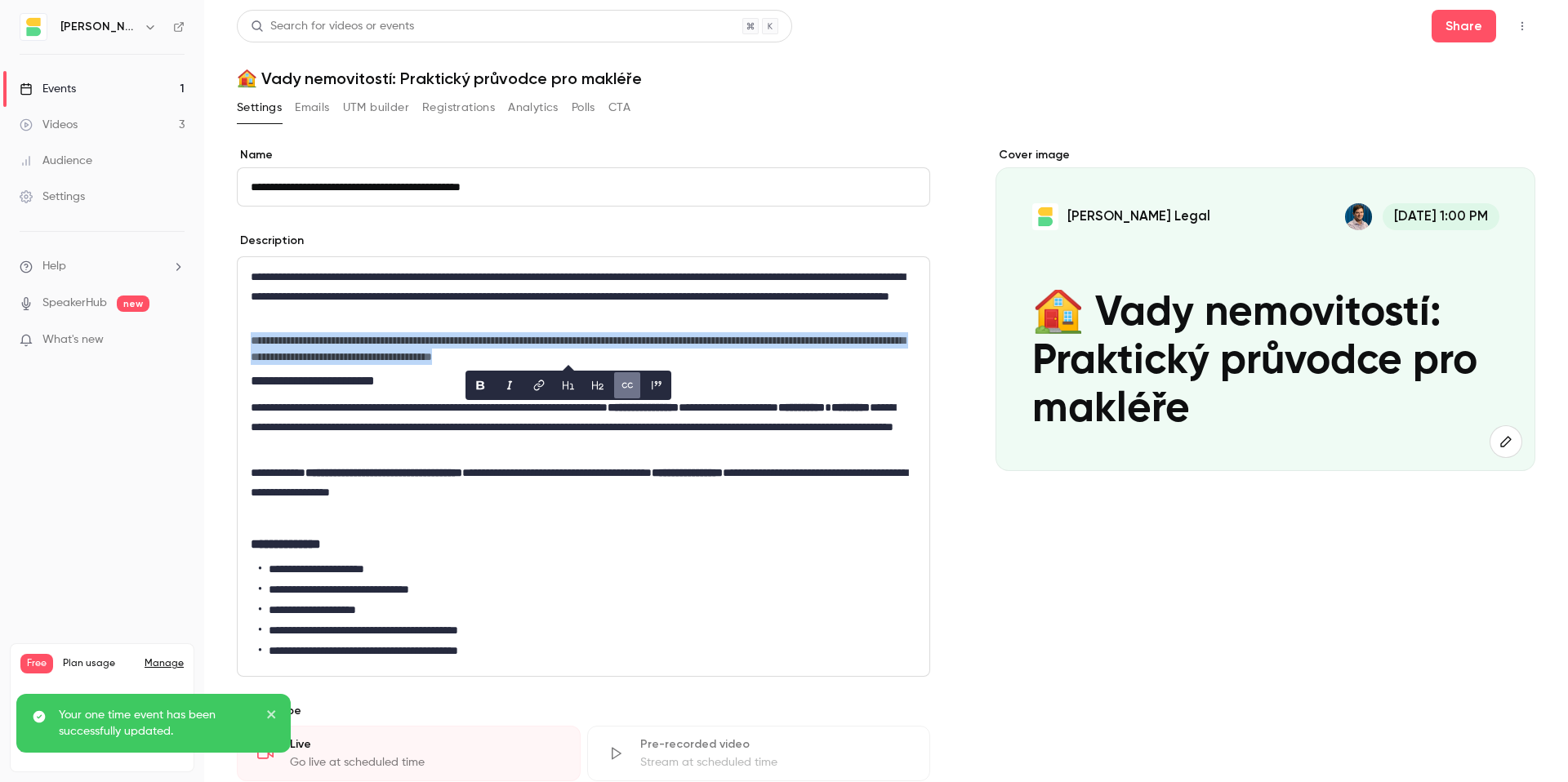 click 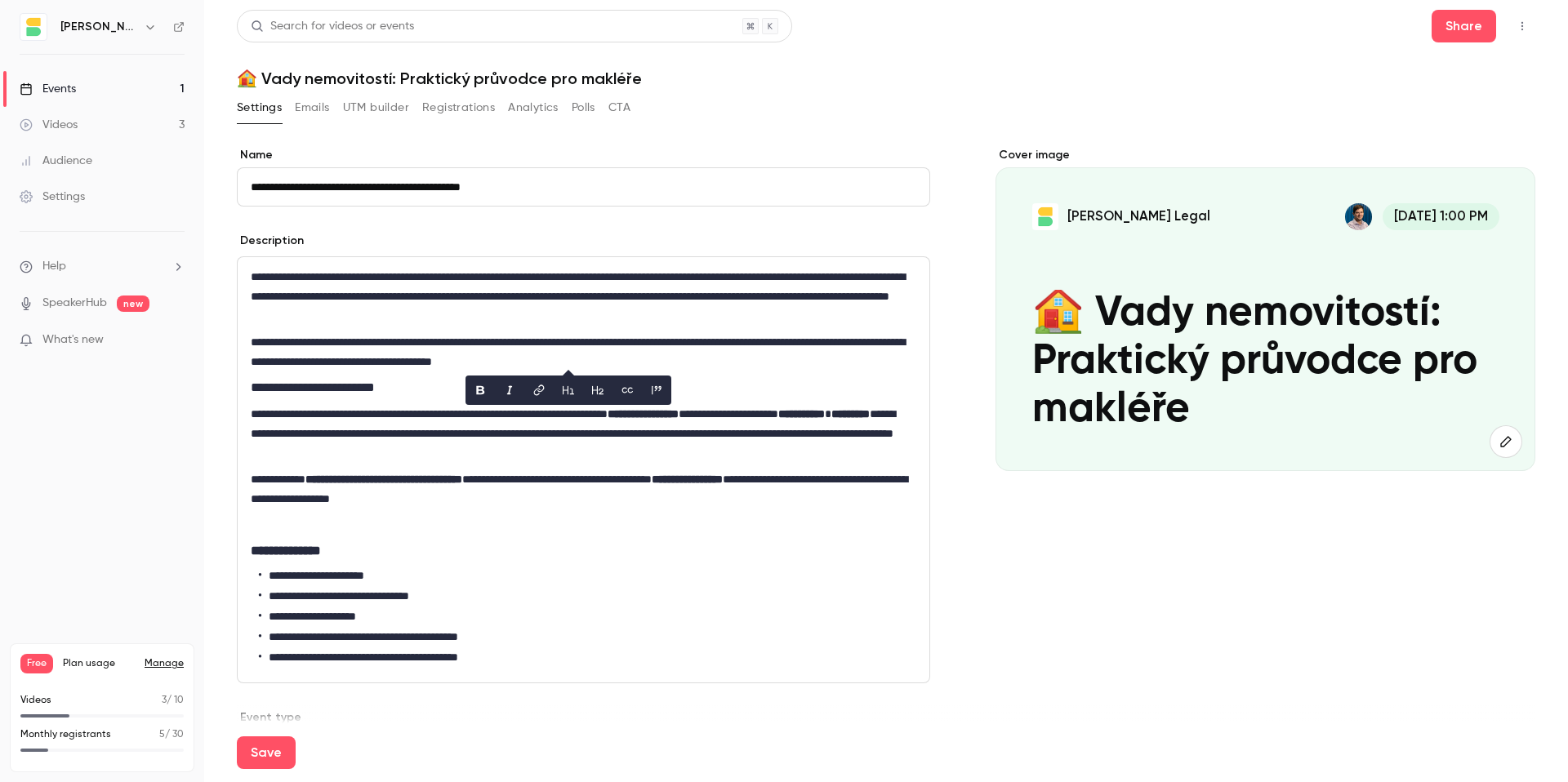 click on "**********" at bounding box center [580, 352] 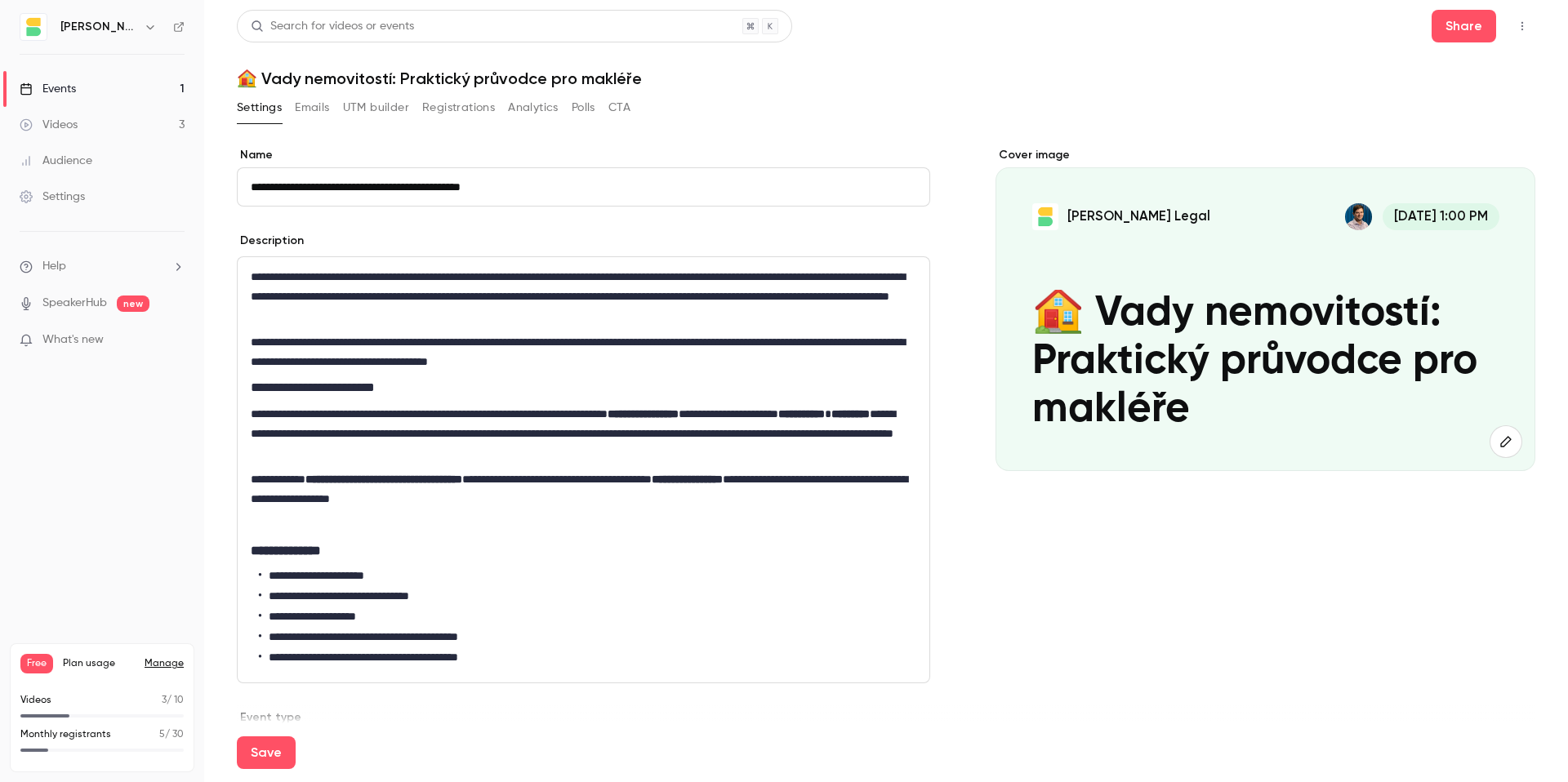 click on "**********" at bounding box center [580, 352] 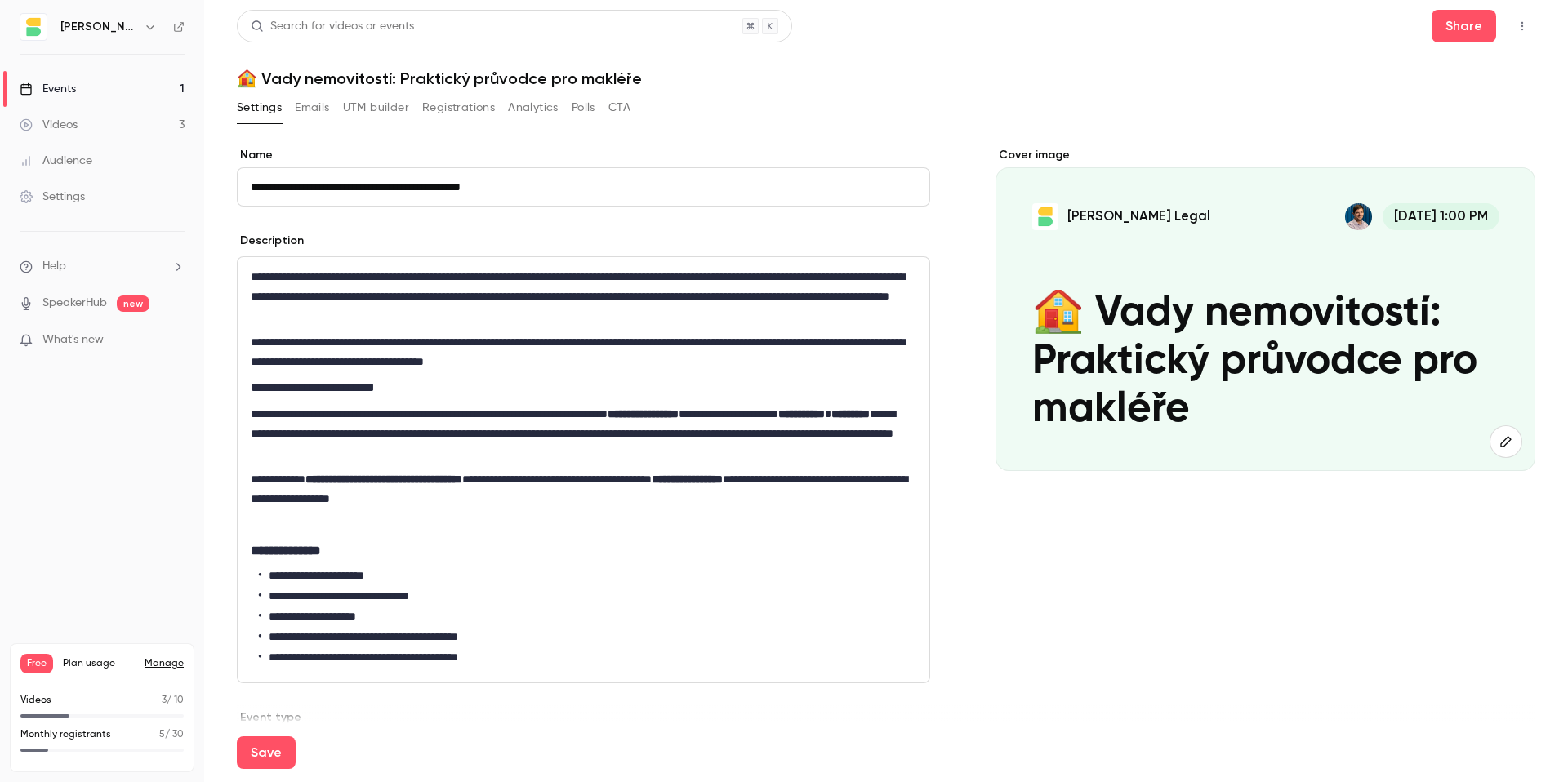 click on "**********" at bounding box center (580, 352) 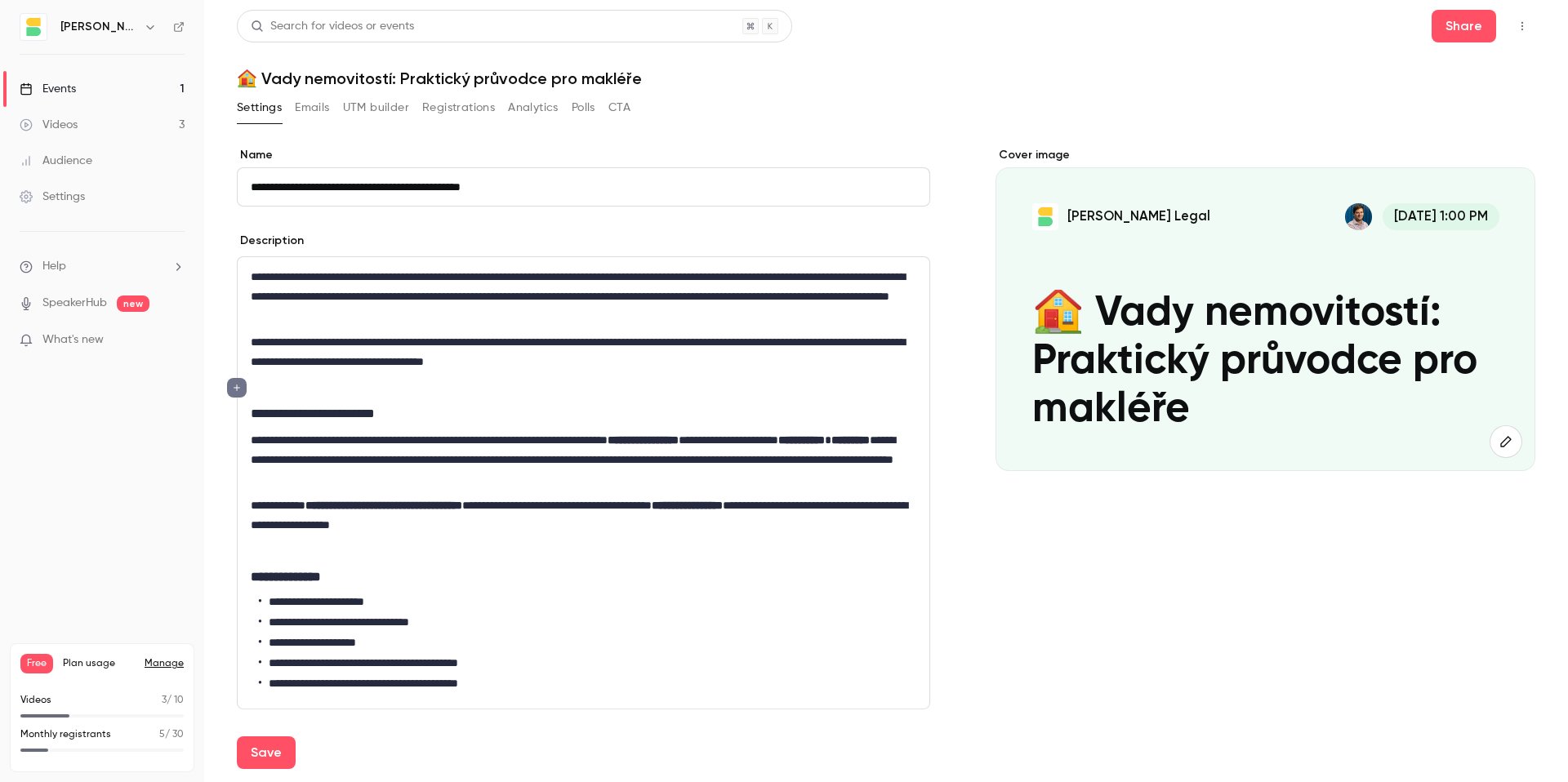 click 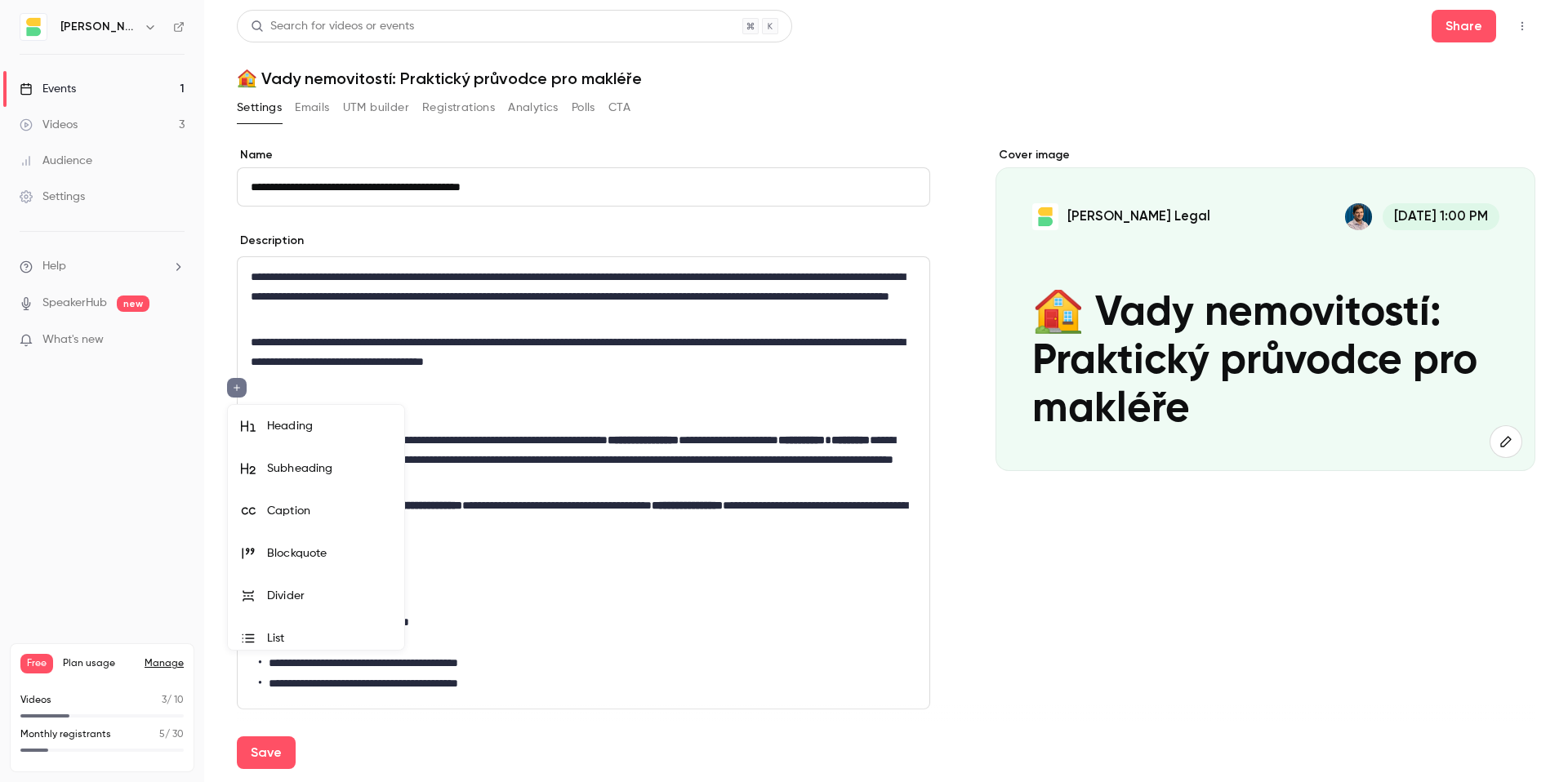 click on "Divider" at bounding box center [329, 596] 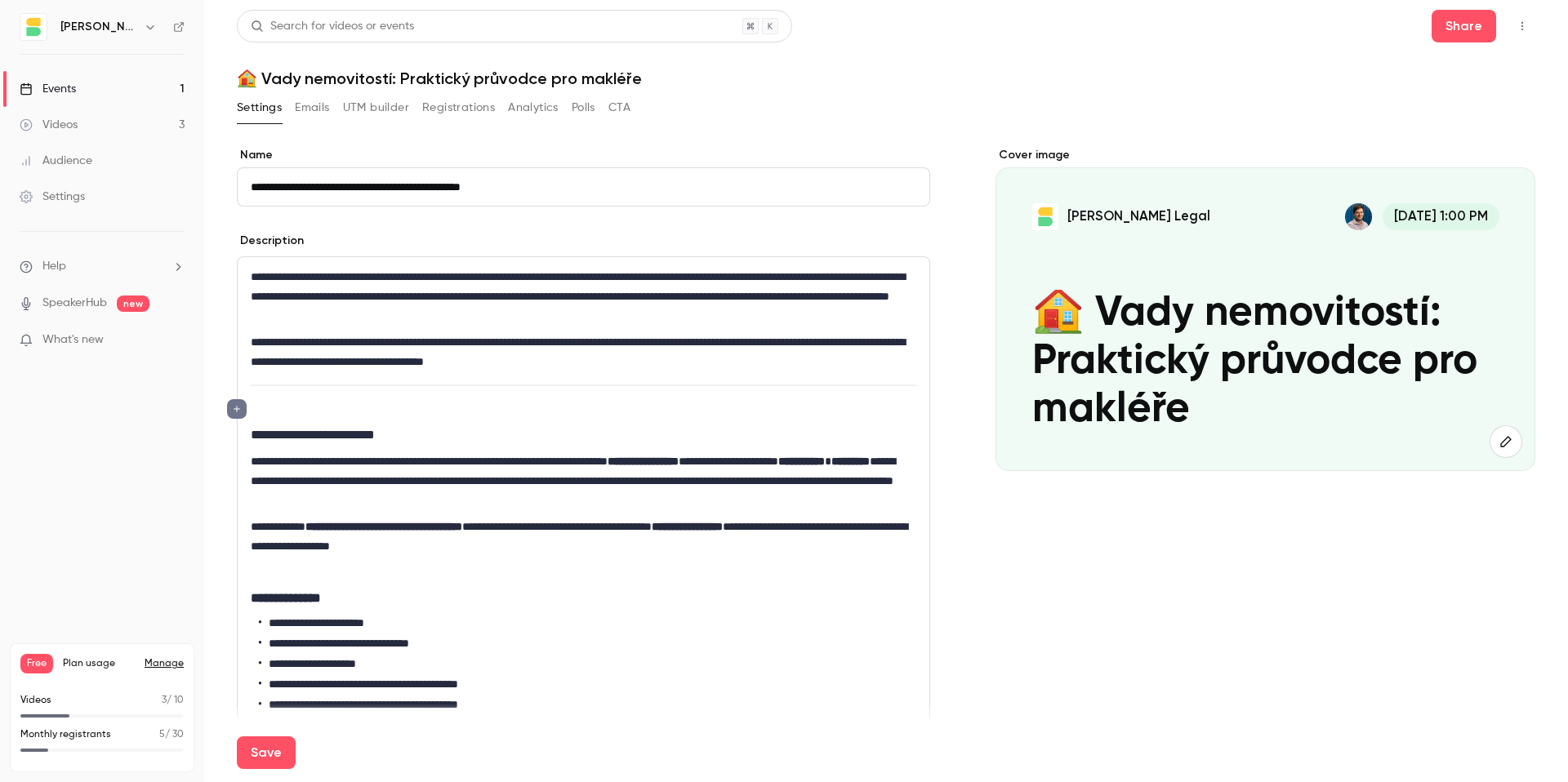 click on "**********" at bounding box center (580, 435) 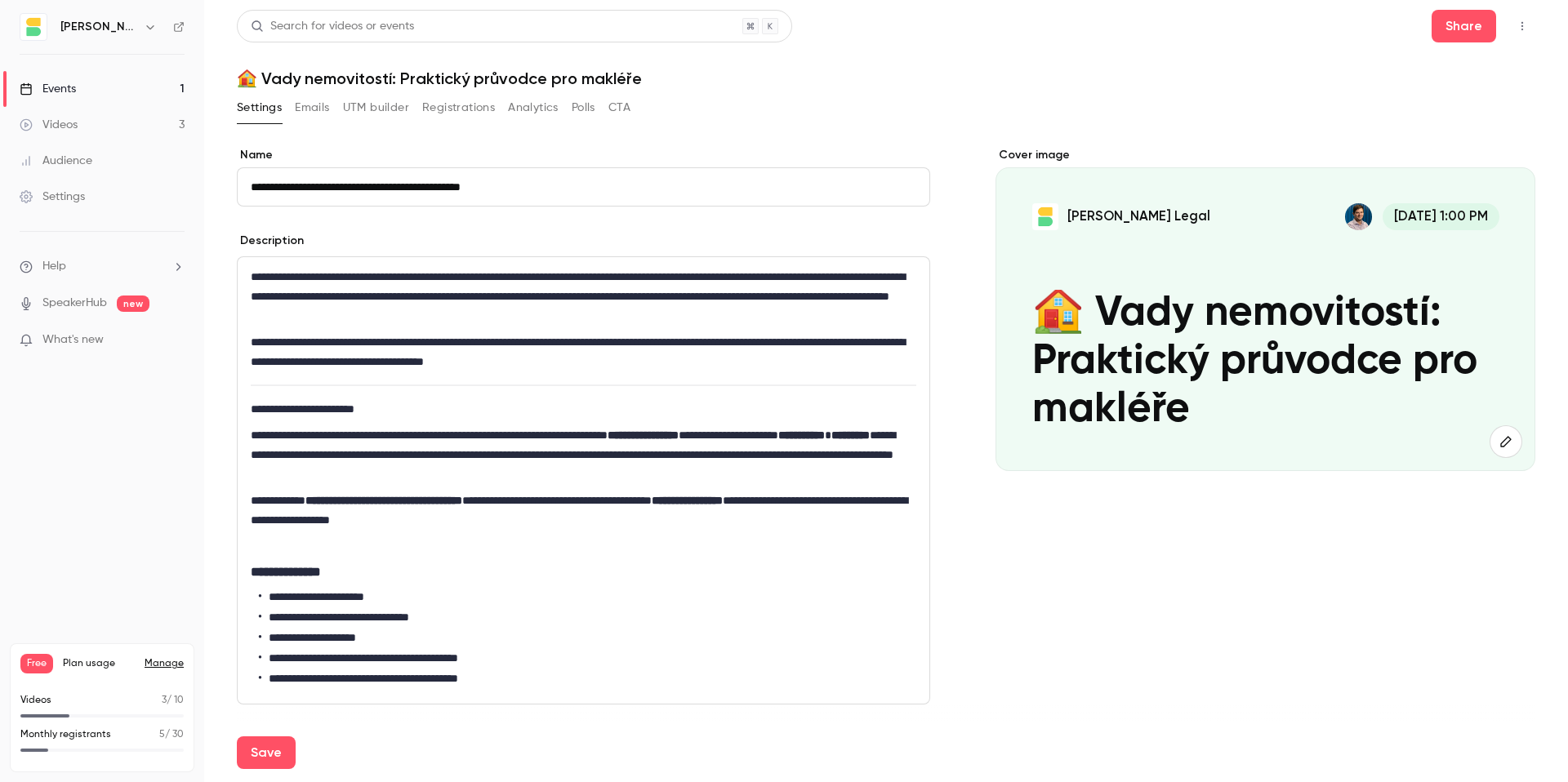 click on "**********" at bounding box center (580, 409) 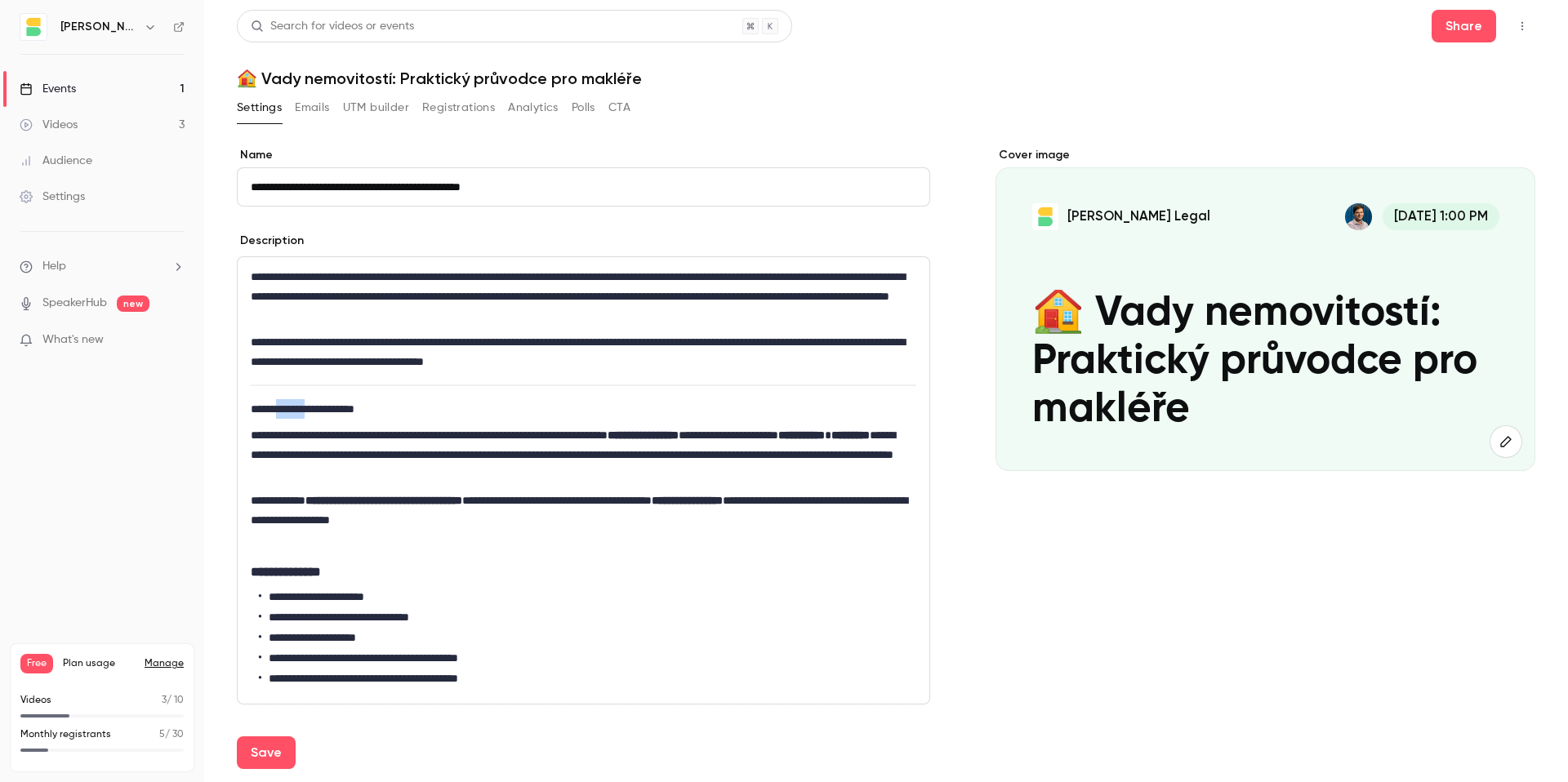 click on "**********" at bounding box center [580, 409] 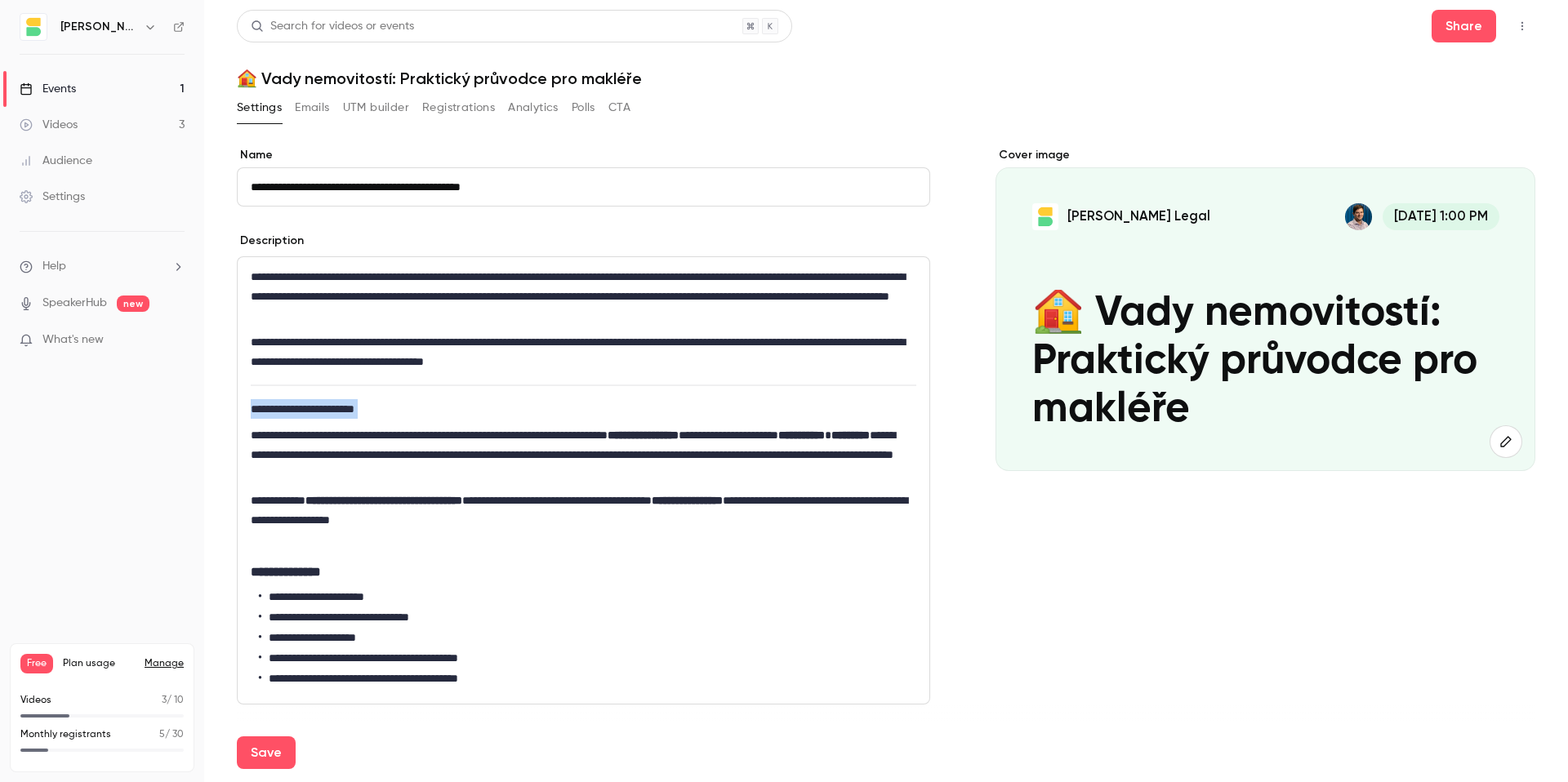 click on "**********" at bounding box center (580, 409) 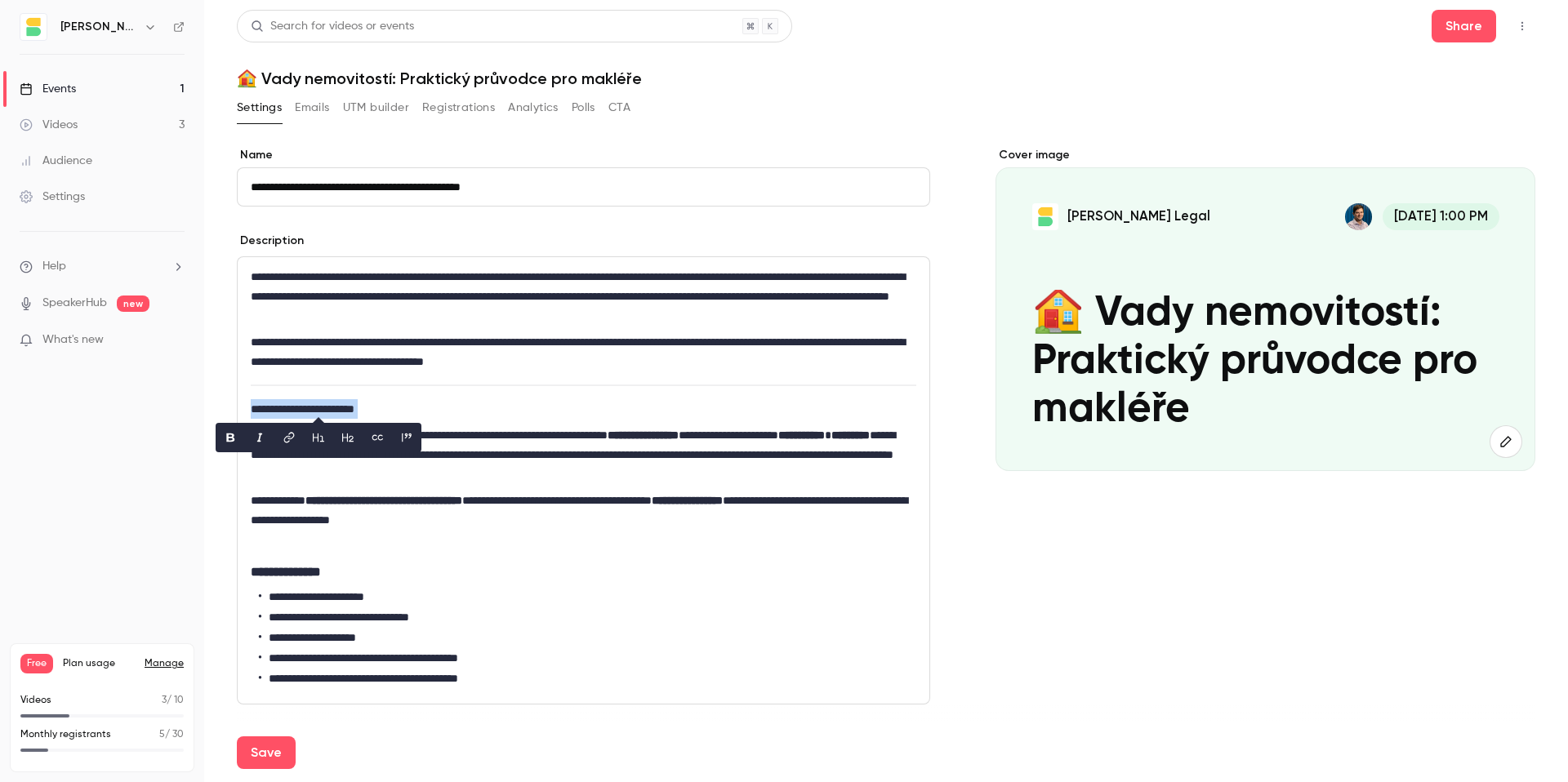 click at bounding box center (348, 438) 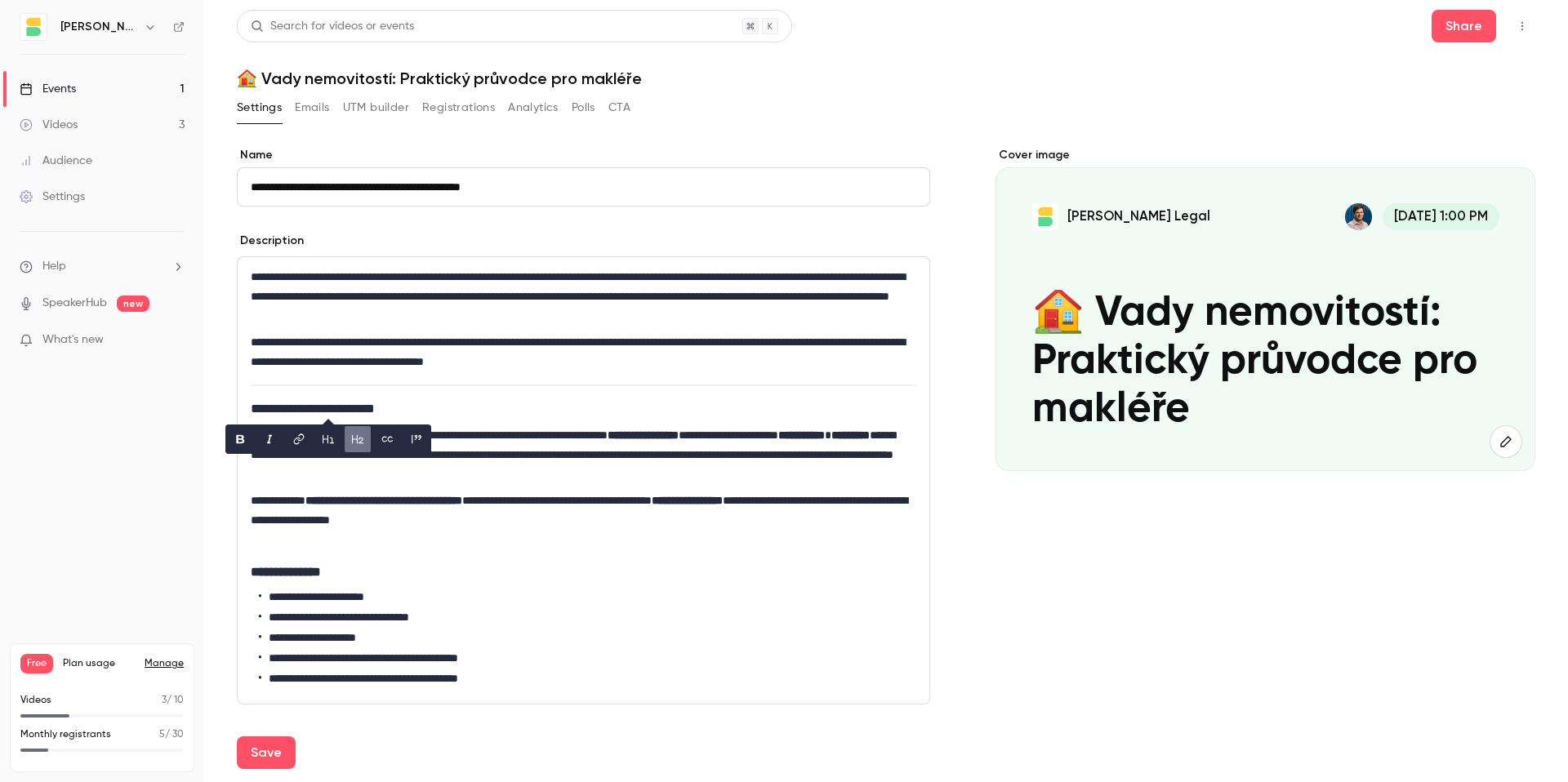 click on "**********" at bounding box center (580, 510) 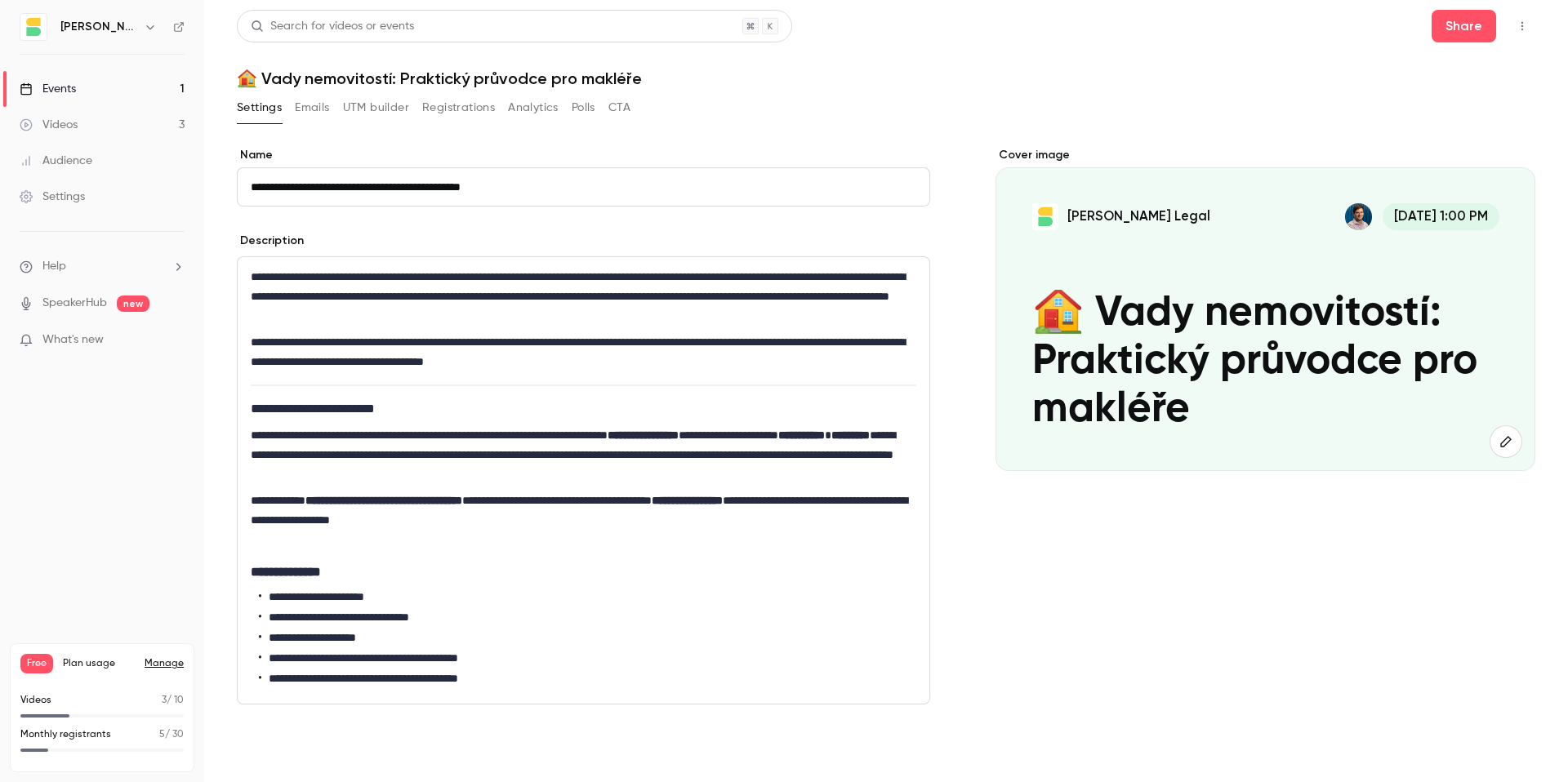 click on "Save" at bounding box center [266, 753] 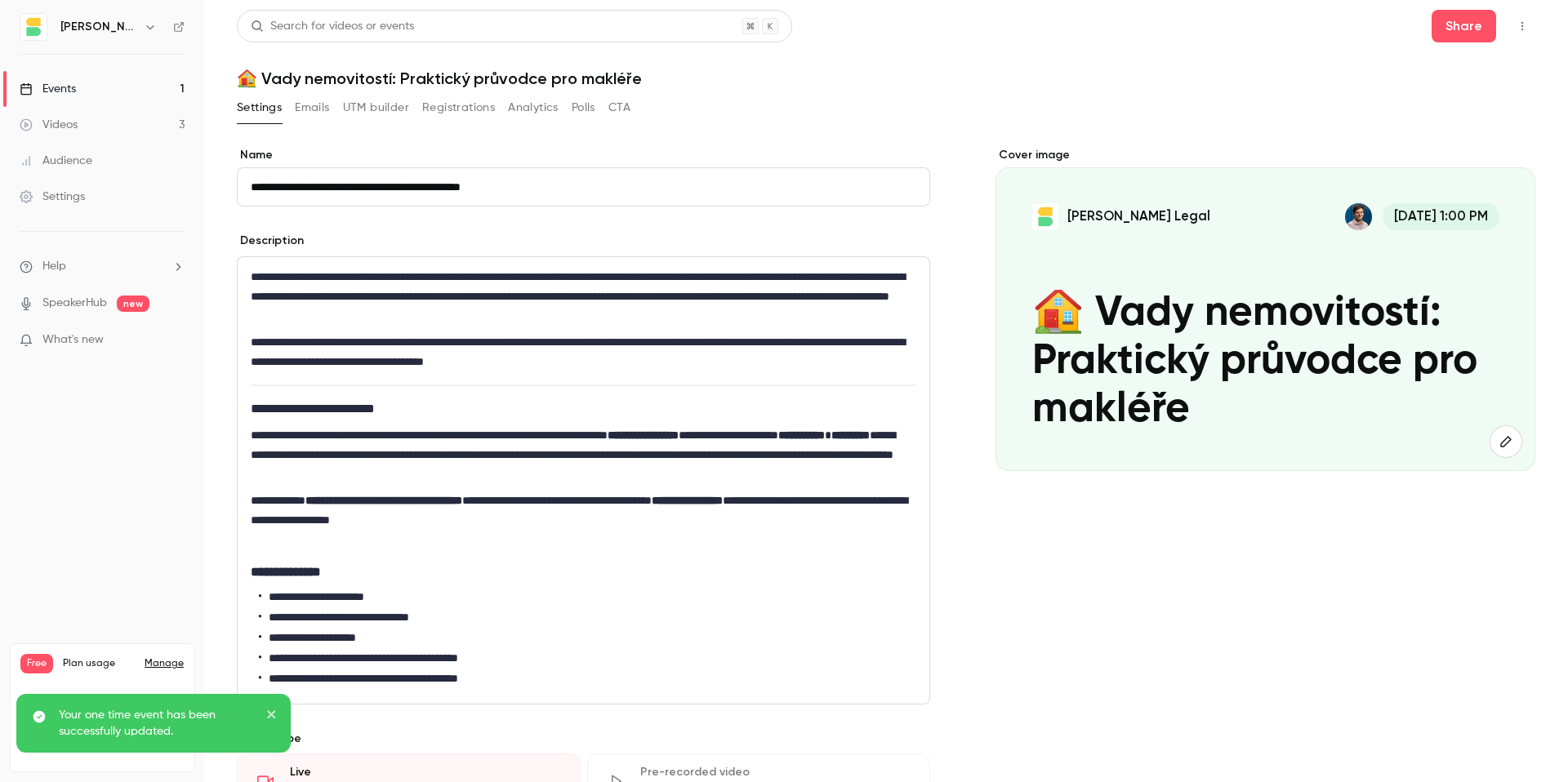 click 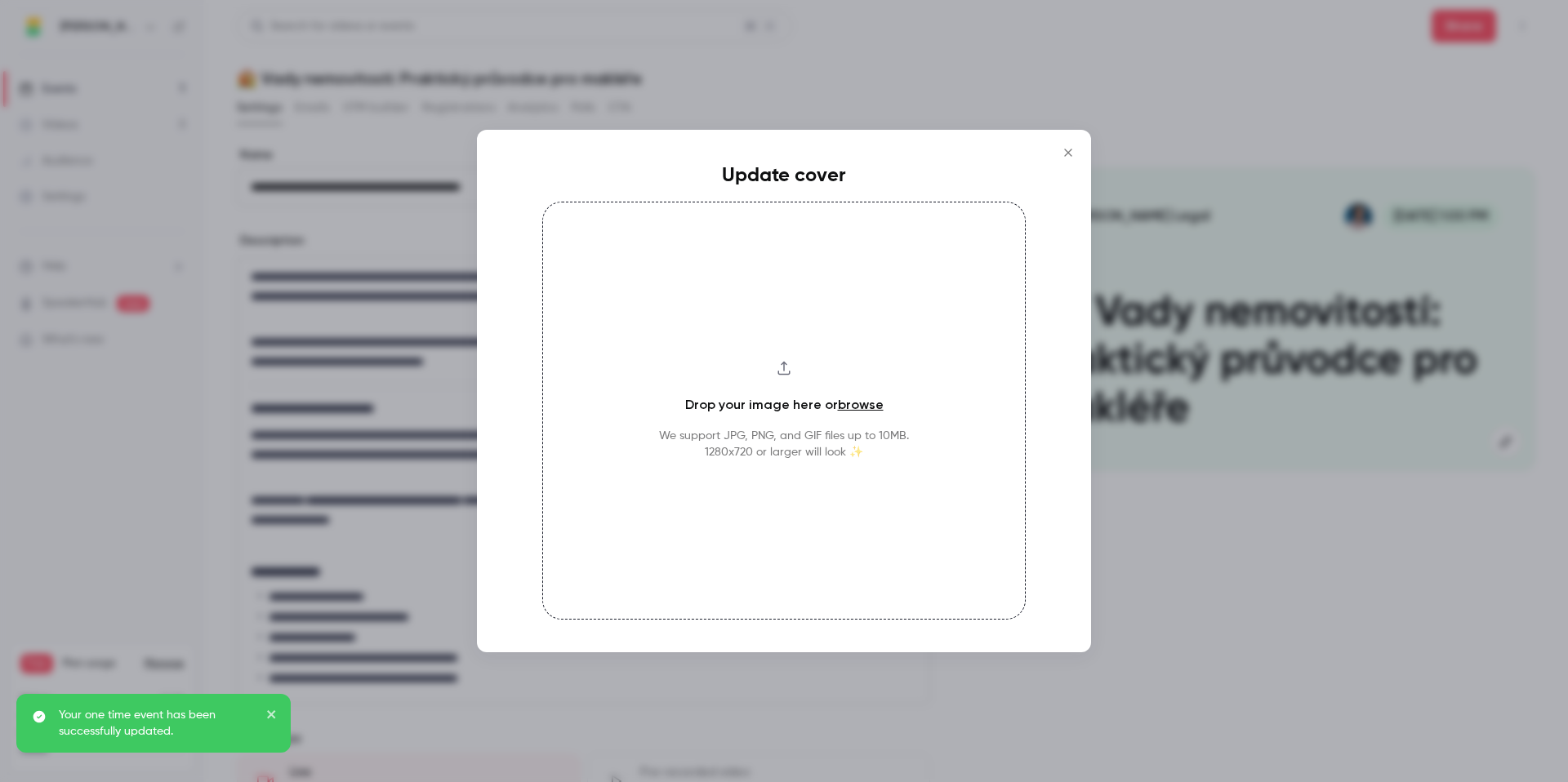 click at bounding box center (1068, 153) 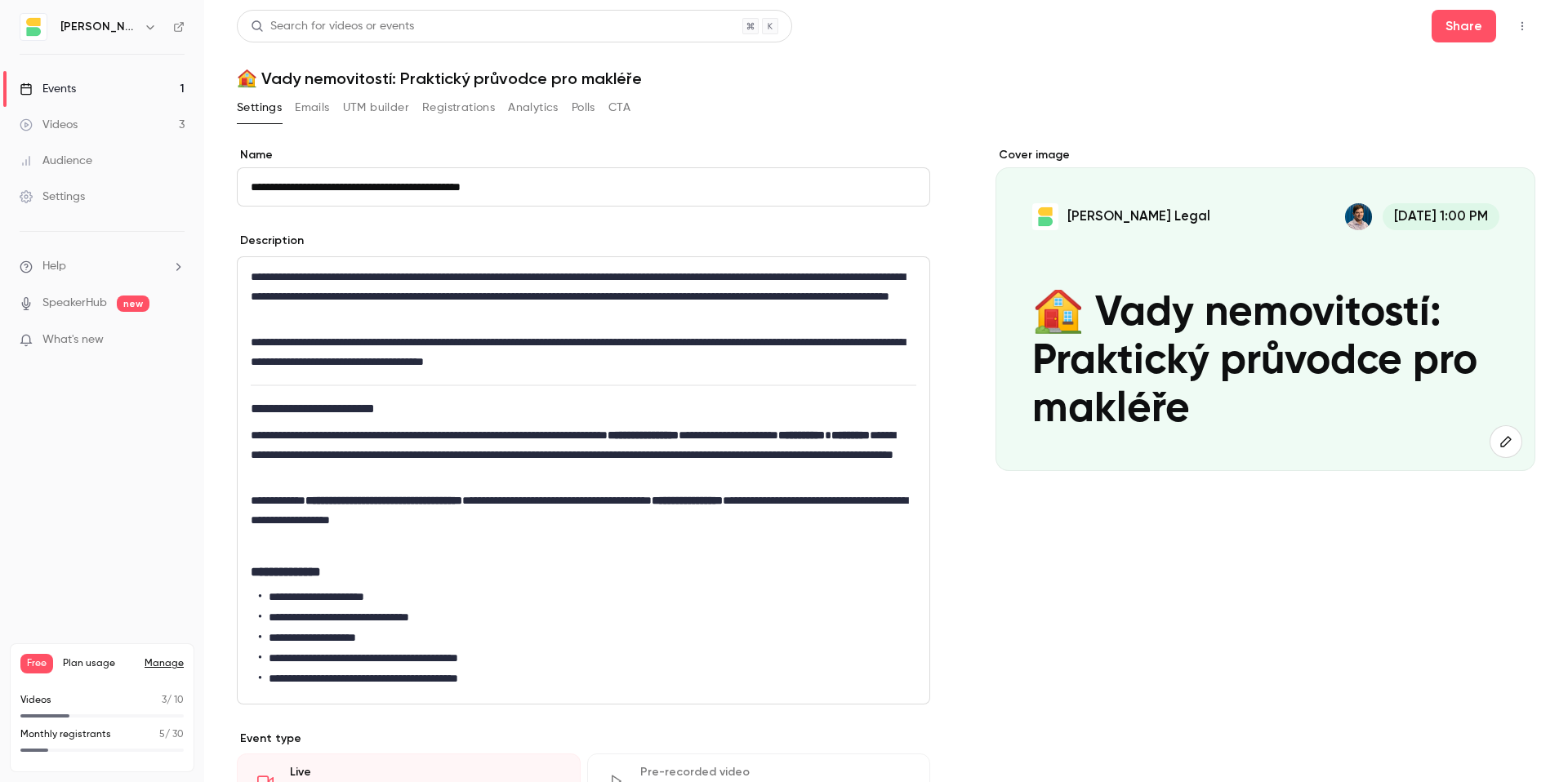 type 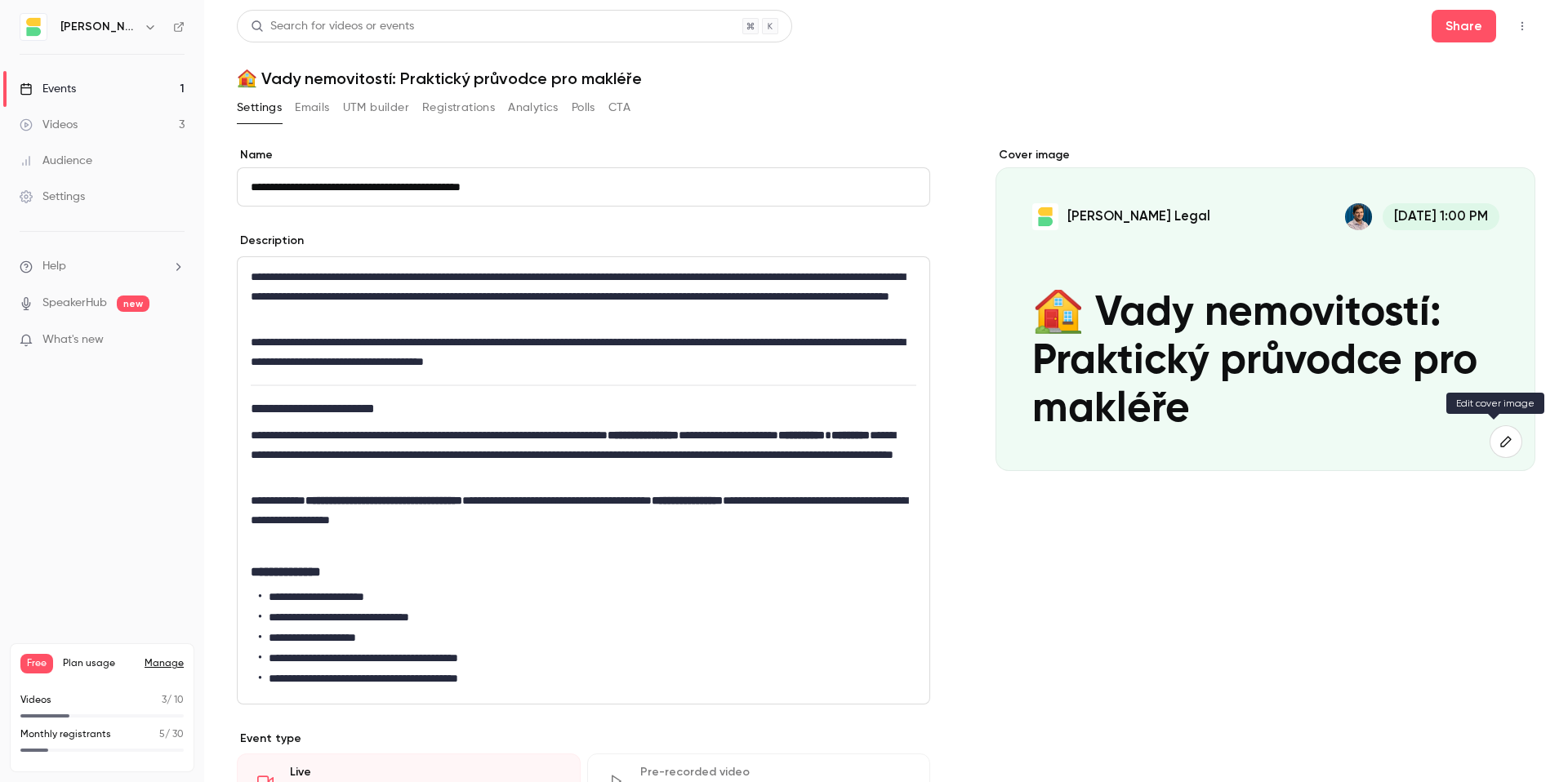 click 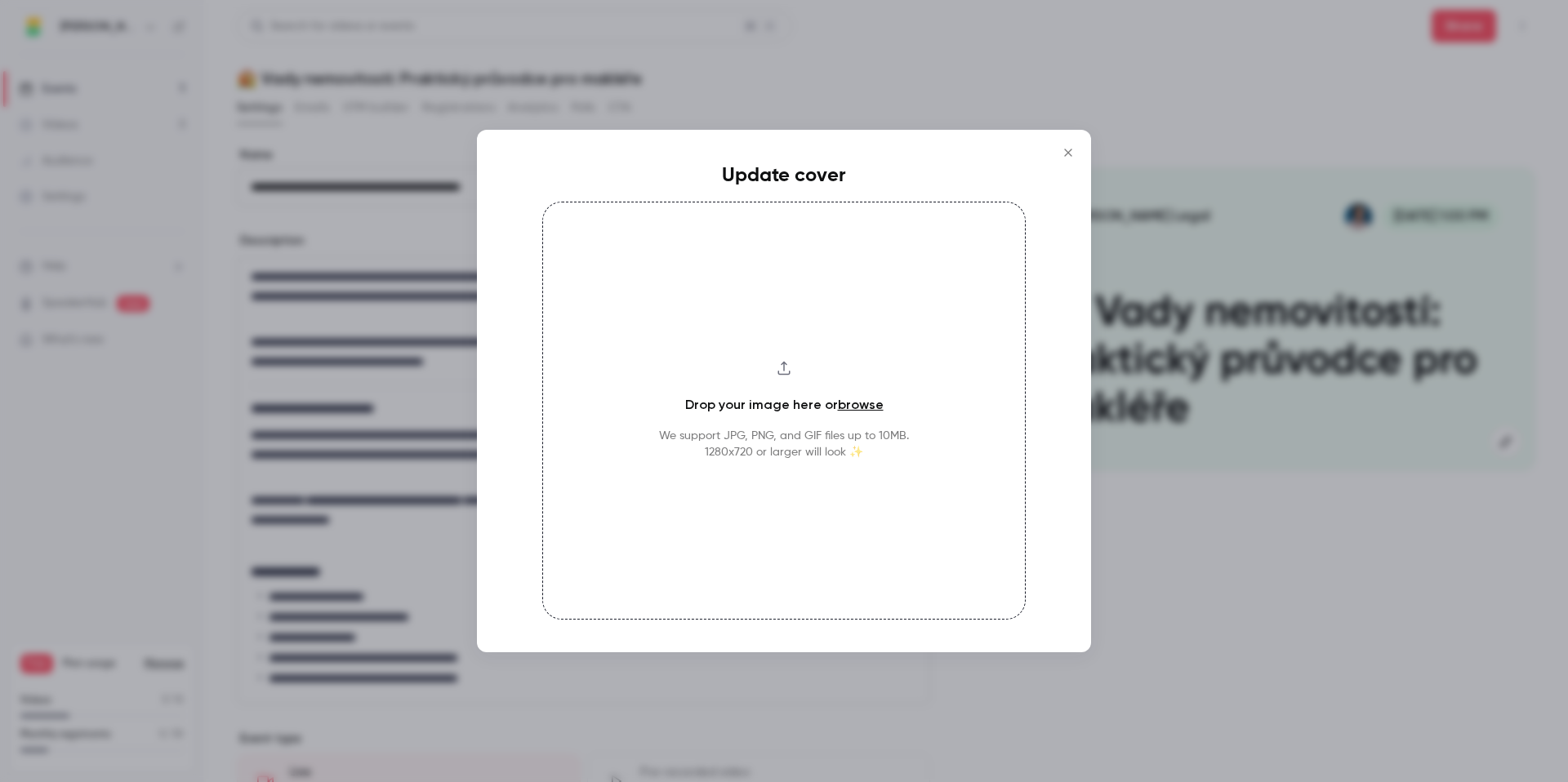 click on "Drop your image here or  browse We support JPG, PNG, and GIF files up to 10MB.
1280x720 or larger will look ✨" at bounding box center [784, 411] 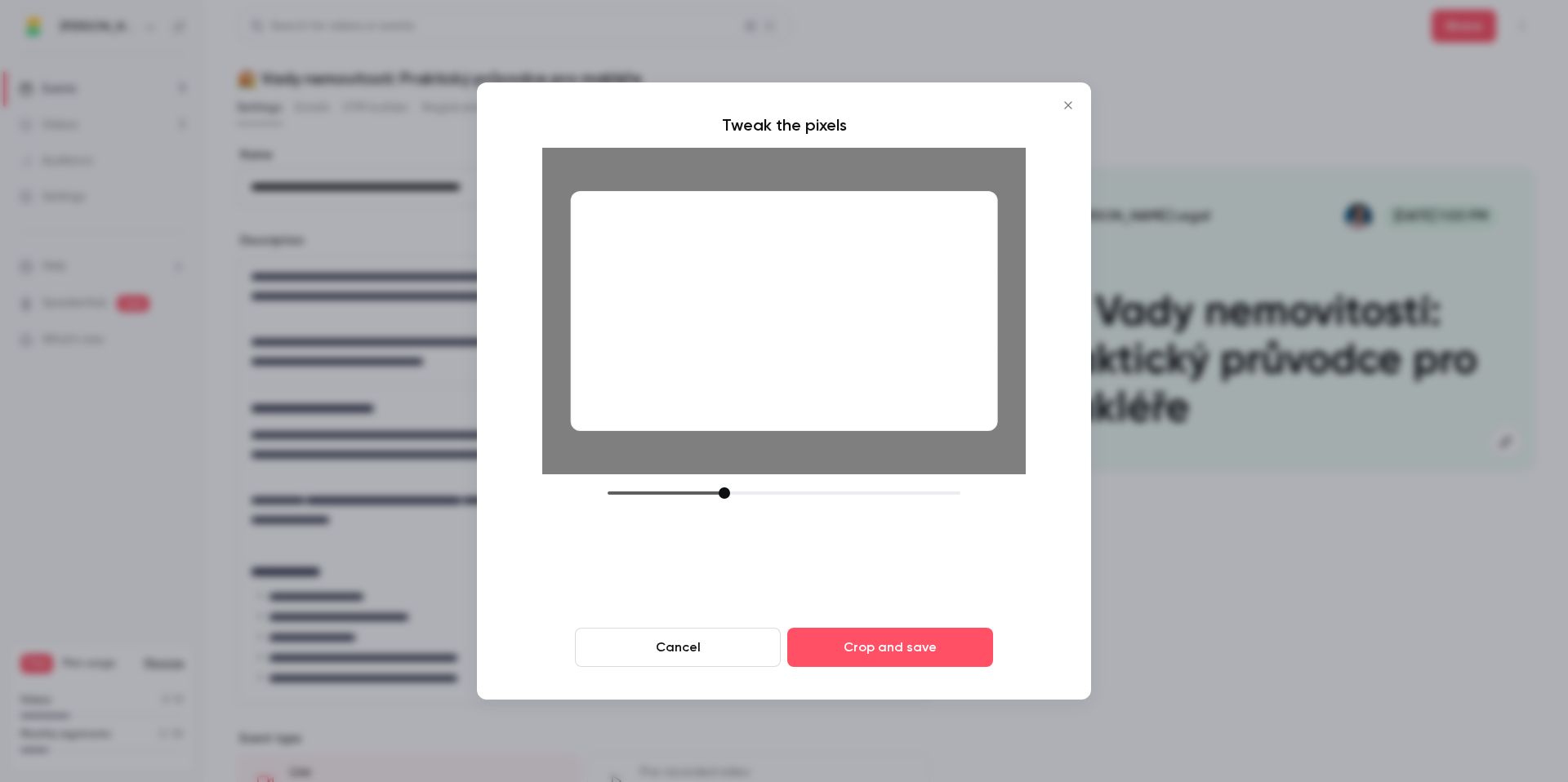 drag, startPoint x: 670, startPoint y: 345, endPoint x: 702, endPoint y: 291, distance: 62.76942 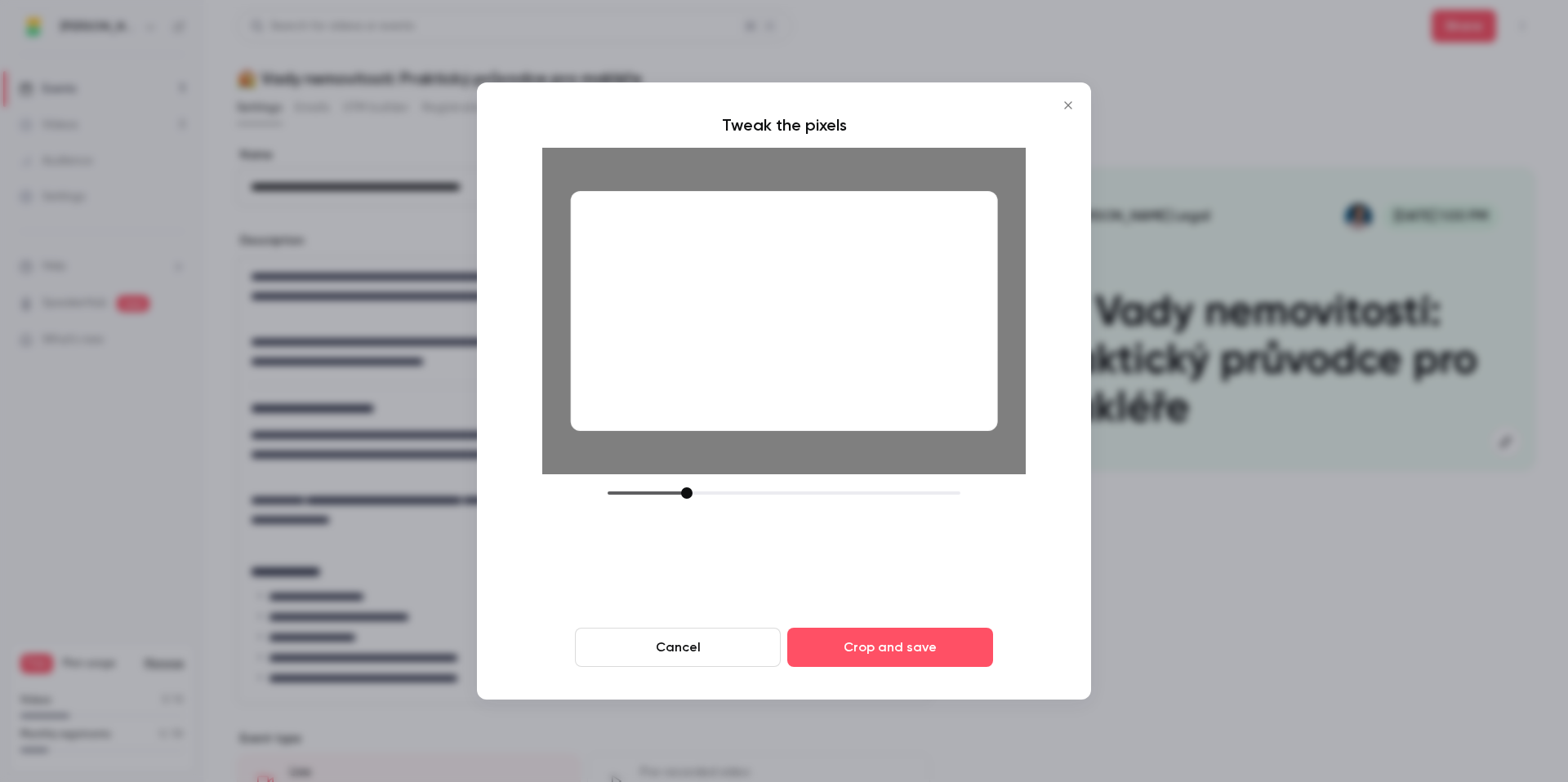 drag, startPoint x: 728, startPoint y: 488, endPoint x: 690, endPoint y: 487, distance: 38.013156 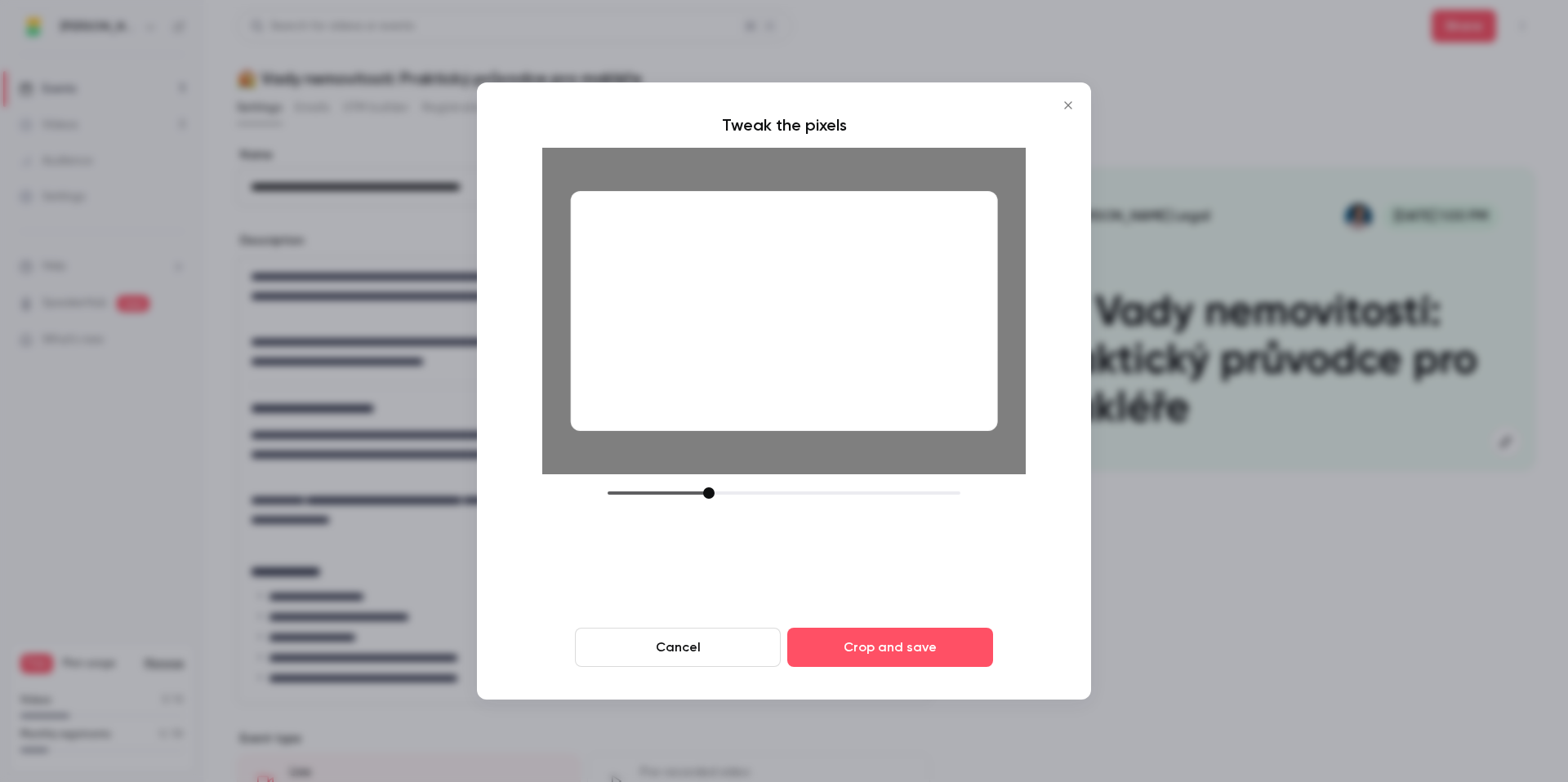 drag, startPoint x: 690, startPoint y: 495, endPoint x: 713, endPoint y: 502, distance: 24.04163 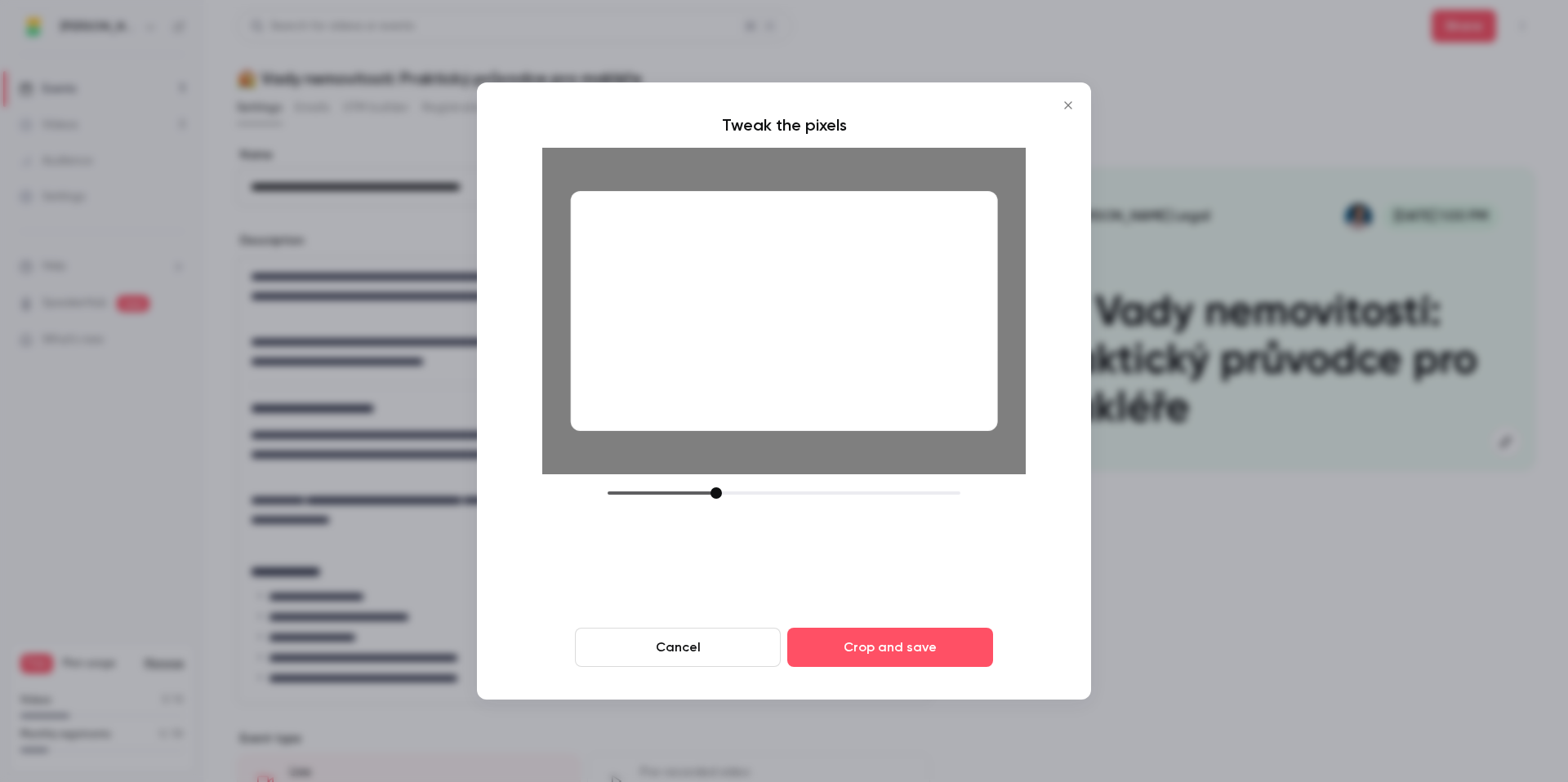 click at bounding box center [716, 493] 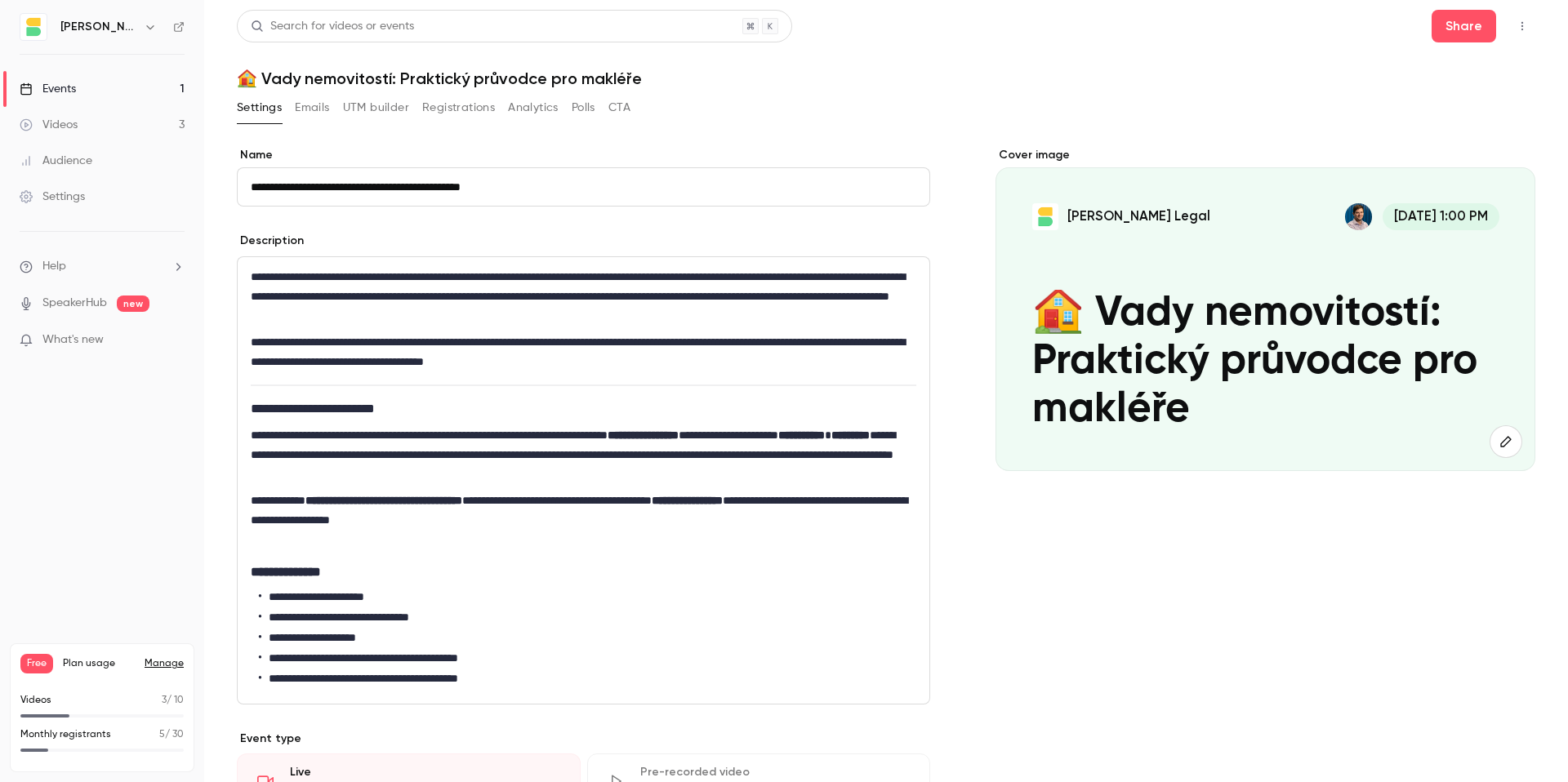 drag, startPoint x: 372, startPoint y: 189, endPoint x: 811, endPoint y: 198, distance: 439.0922 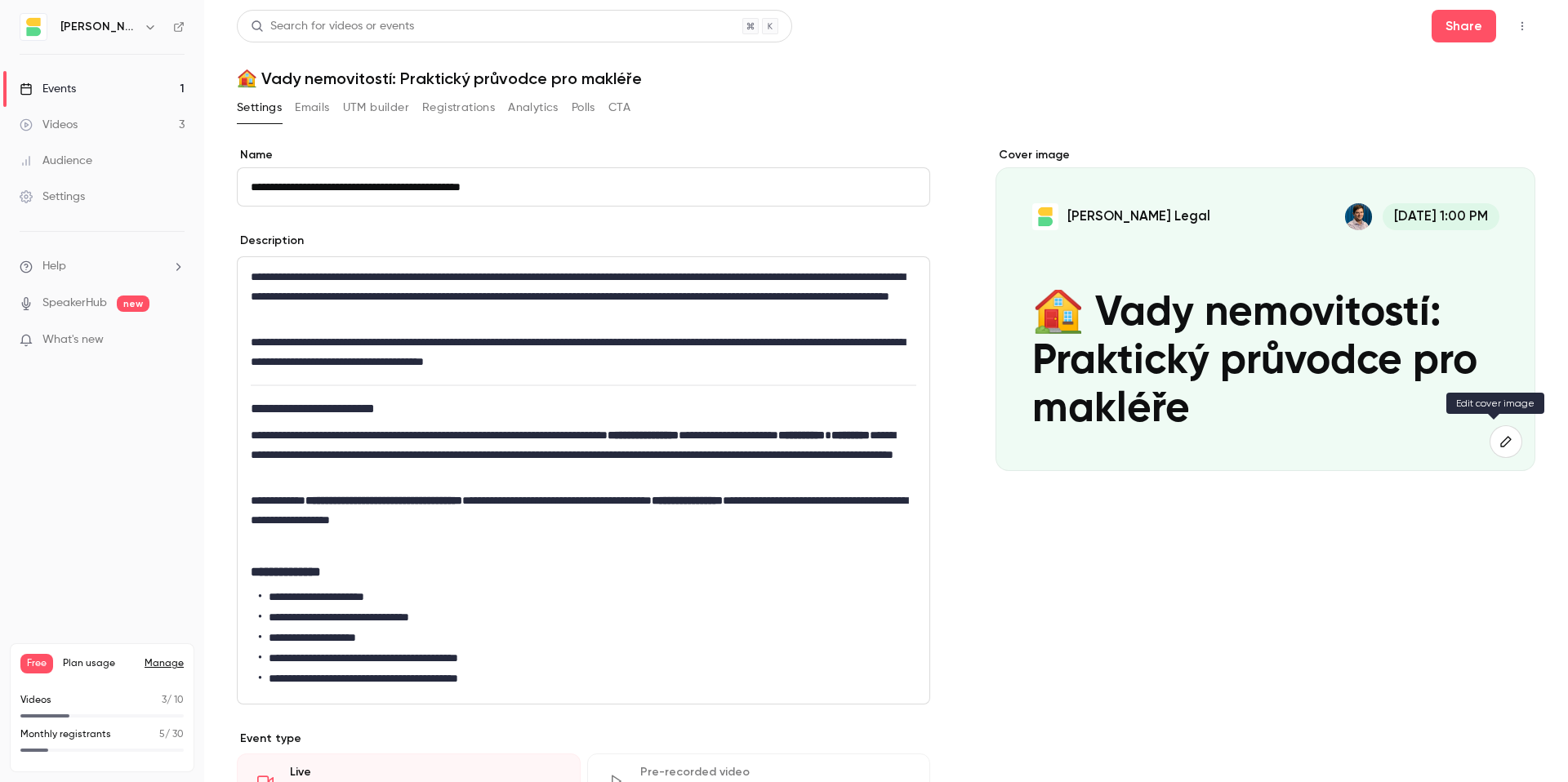 click 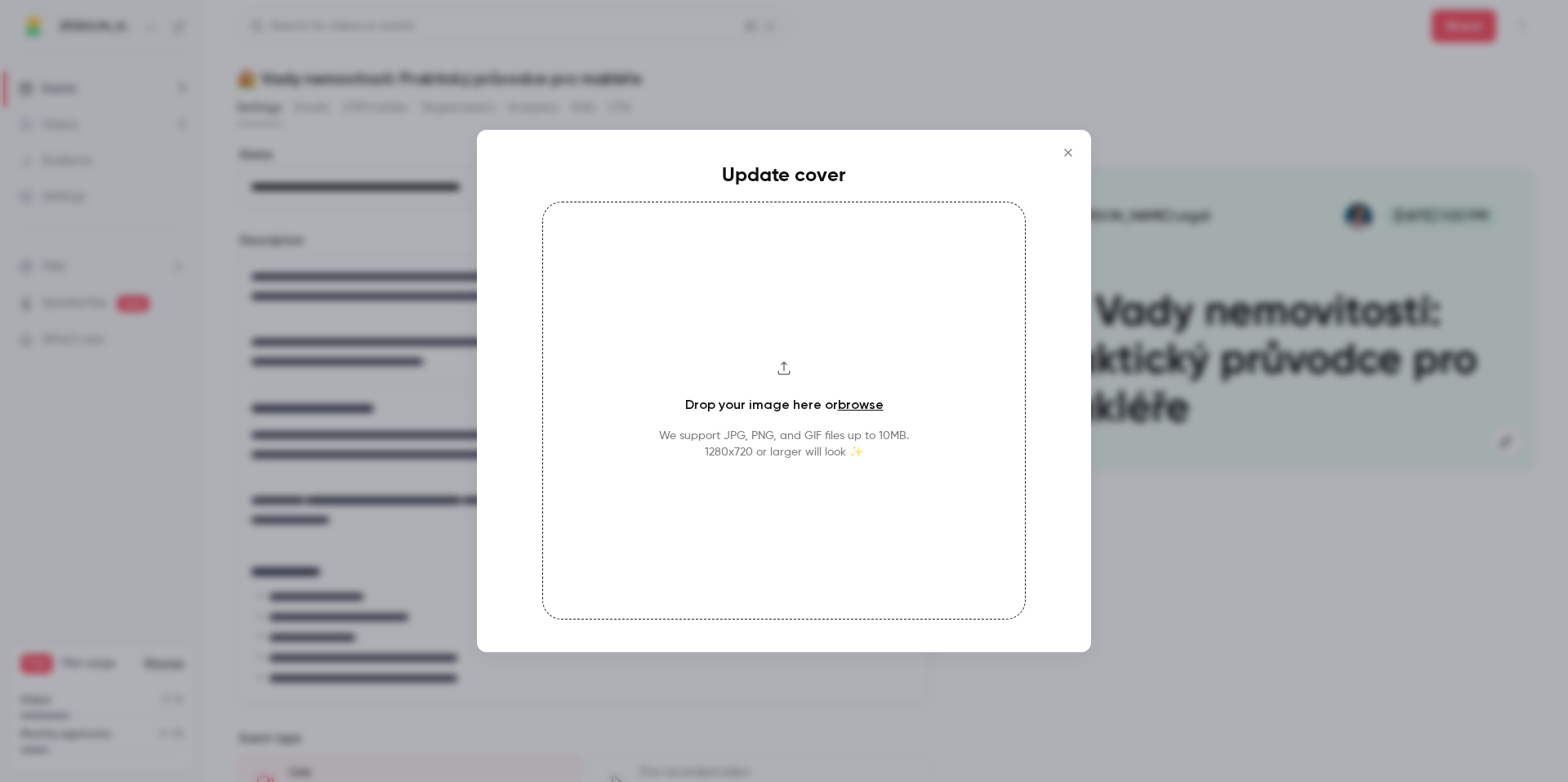 click on "Drop your image here or  browse" at bounding box center [784, 405] 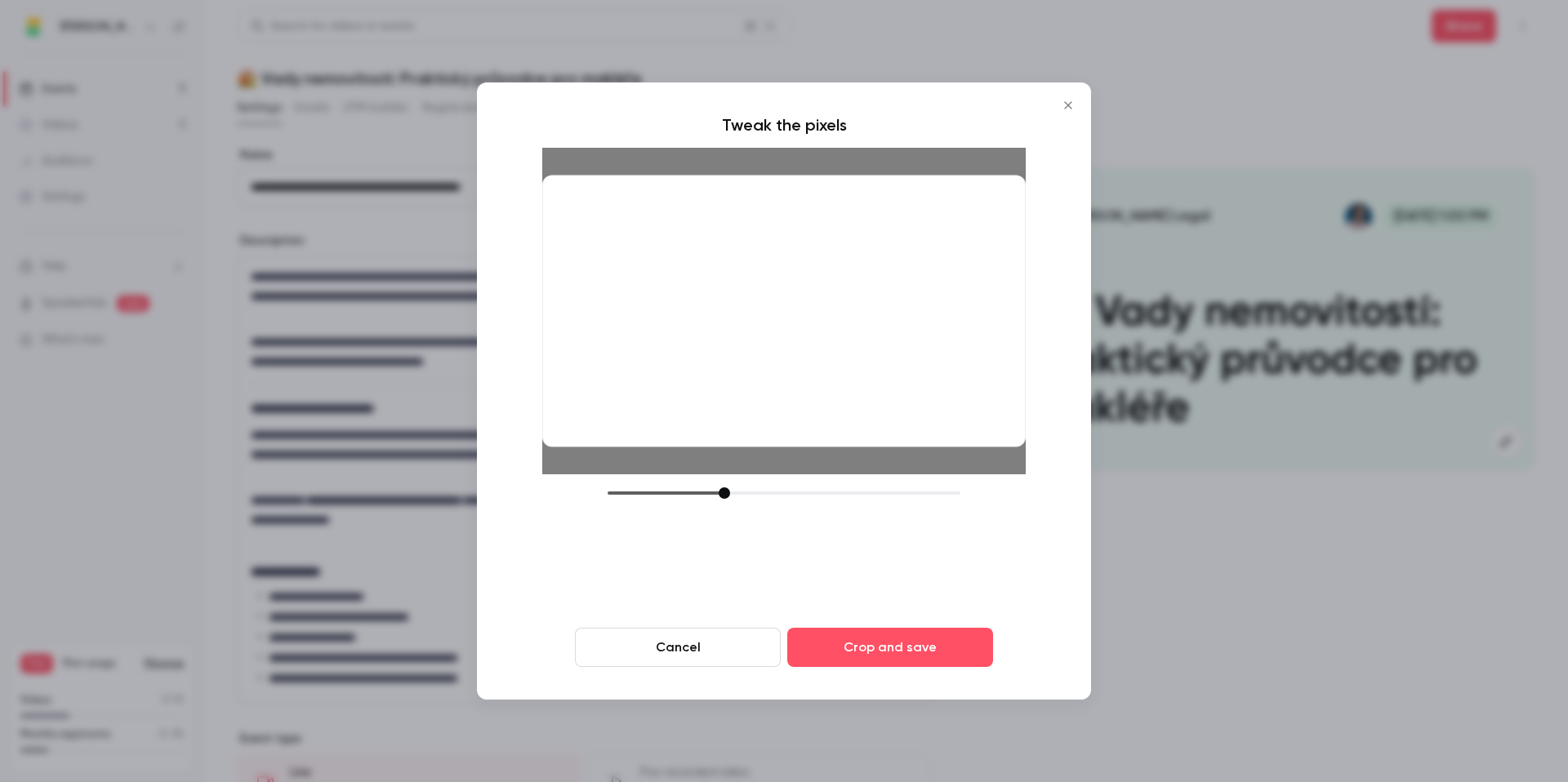 click on "Crop and save" at bounding box center (890, 647) 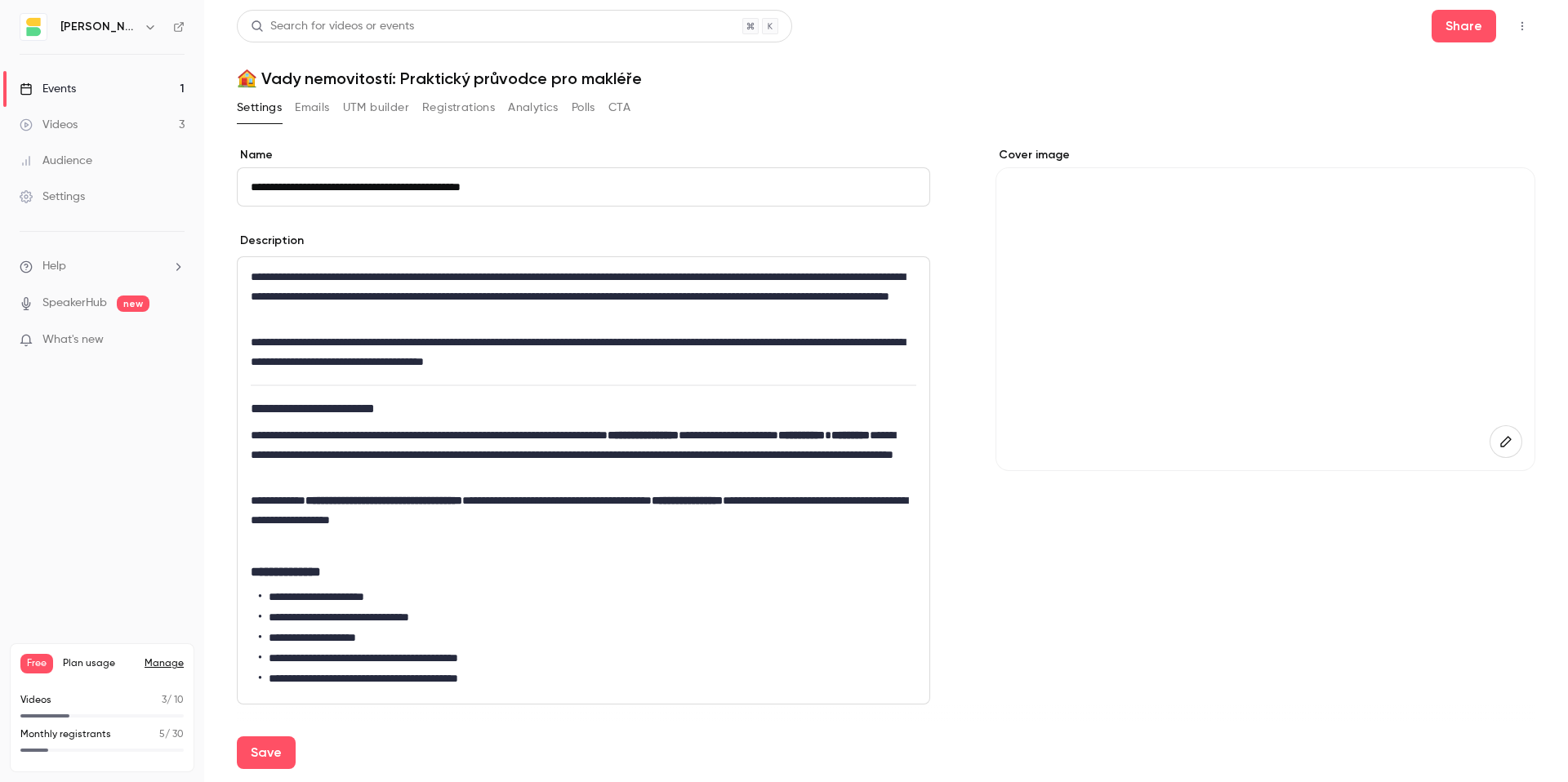 click on "Save" at bounding box center (266, 753) 